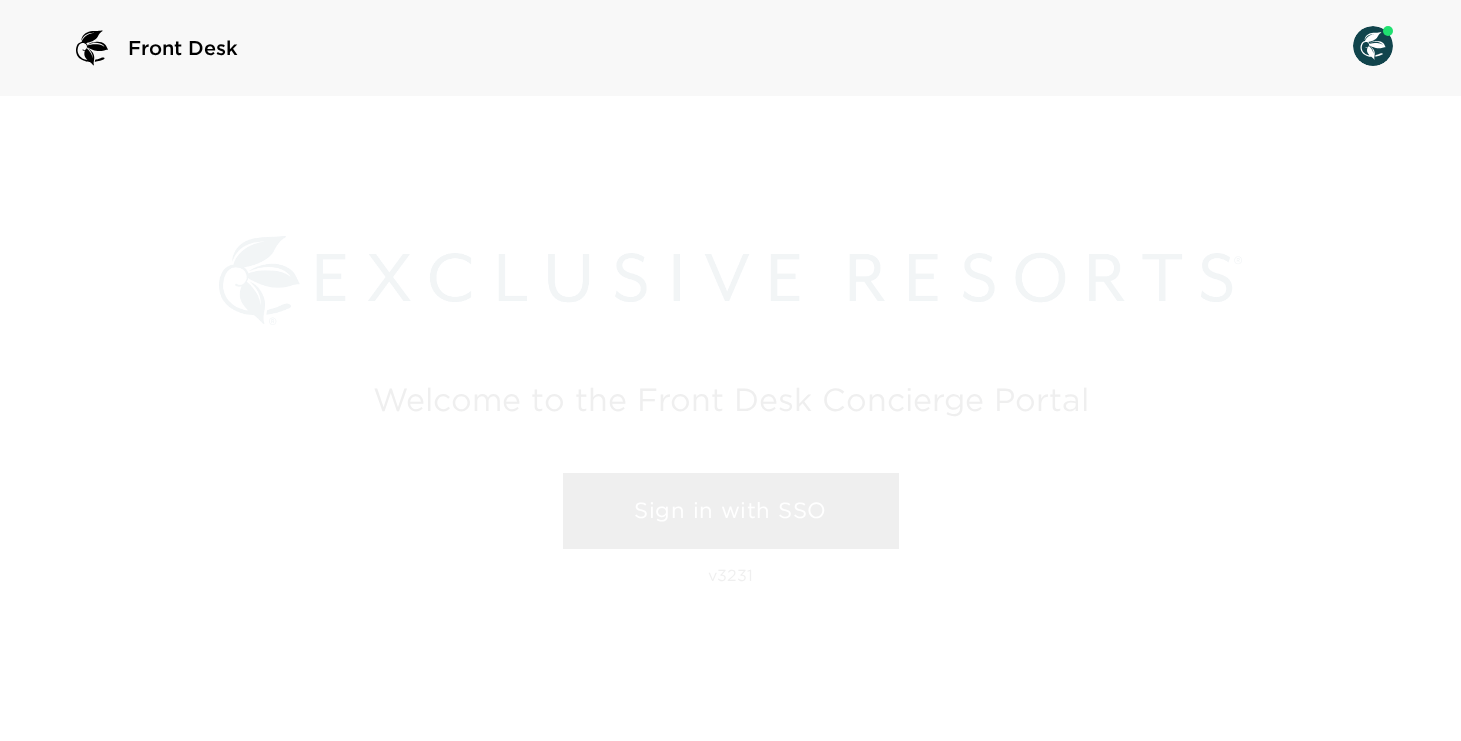 scroll, scrollTop: 0, scrollLeft: 0, axis: both 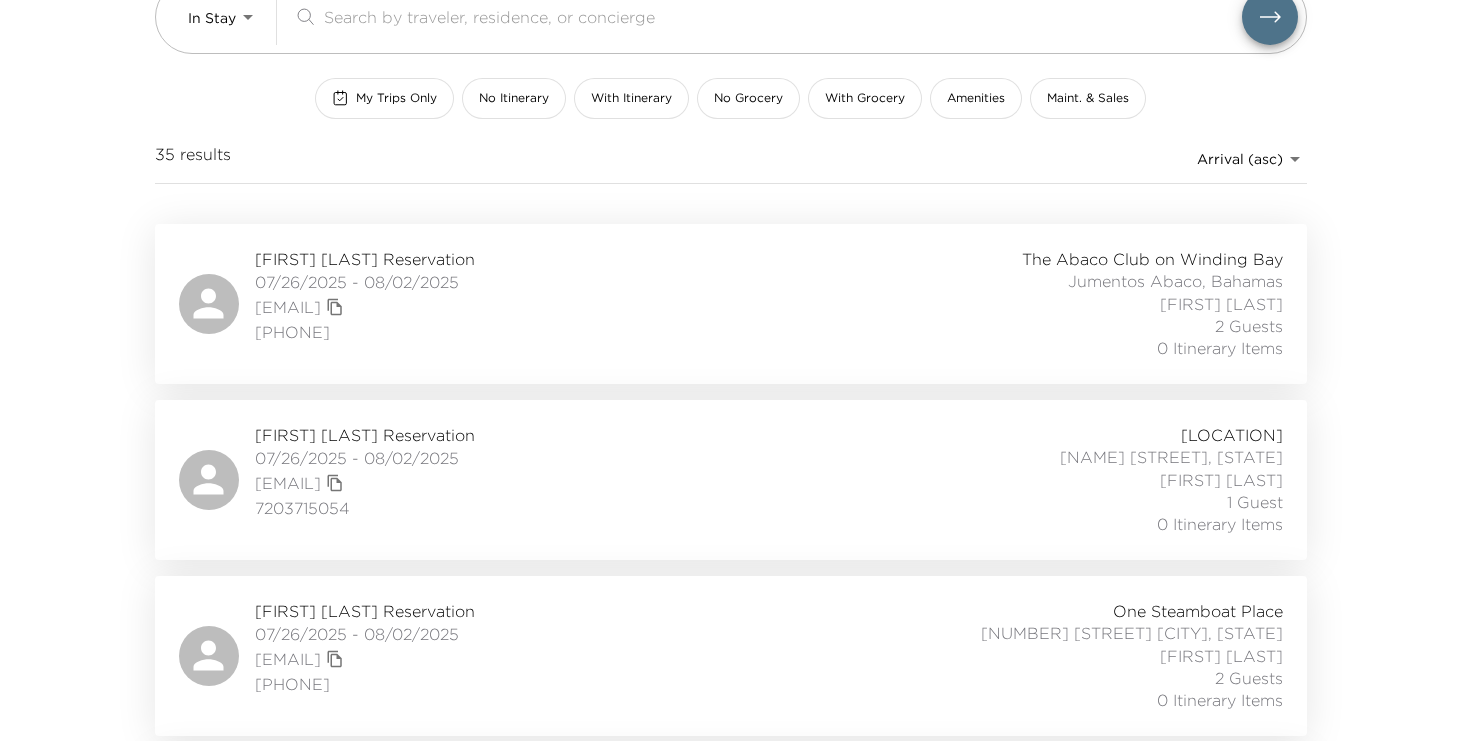 click on "[NAME] [NAME] [CITY], [STATE] [FIRST] [LAST] [NUMBER] Guests [NUMBER] Itinerary Items" at bounding box center (1062, 304) 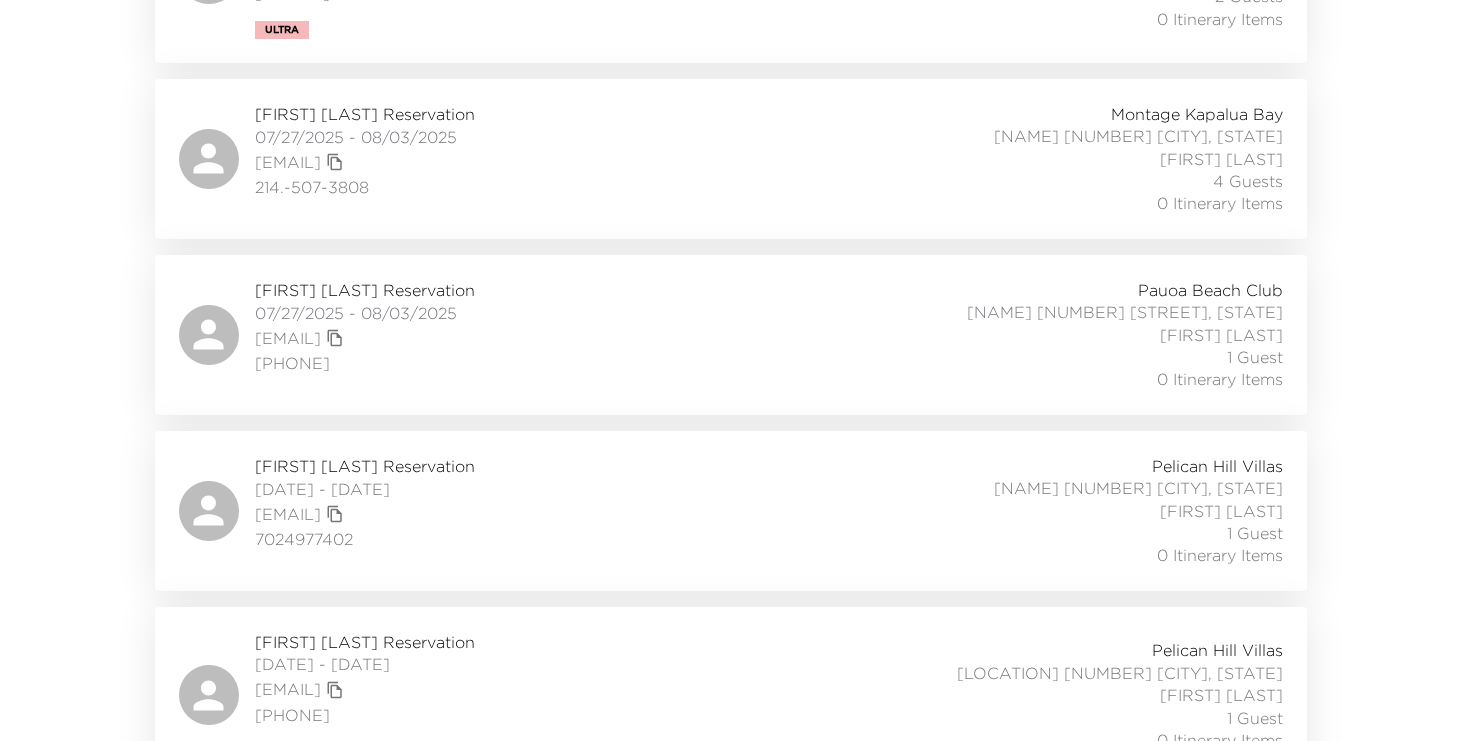 scroll, scrollTop: 2615, scrollLeft: 0, axis: vertical 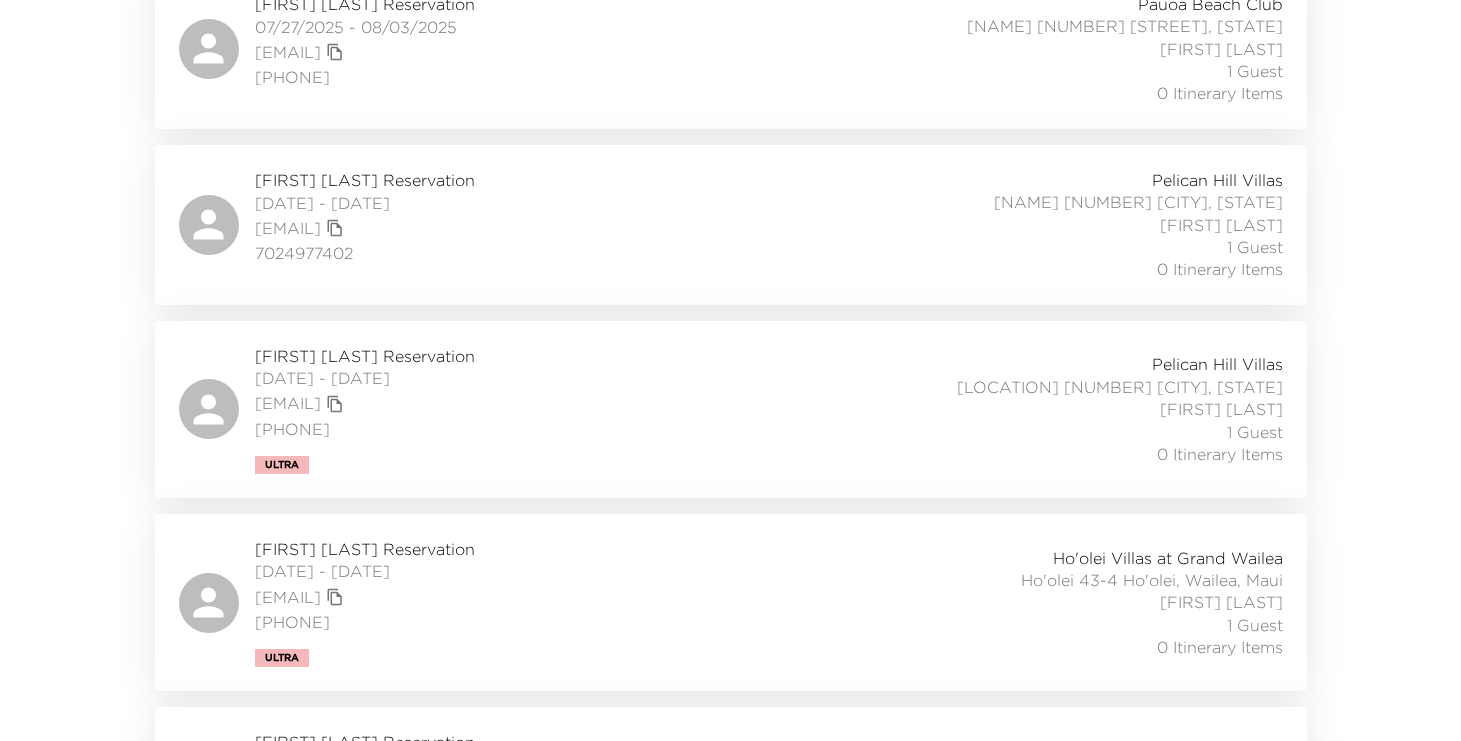 click on "[FIRST] [LAST] Reservation [DATE] - [DATE] [EMAIL] [PHONE] [LOCATION] [LOCATION] [LOCATION] [NUMBER] [LOCATION], [STATE] [FIRST] [LAST] [NUMBER] Guest [NUMBER] Itinerary Items" at bounding box center (731, 409) 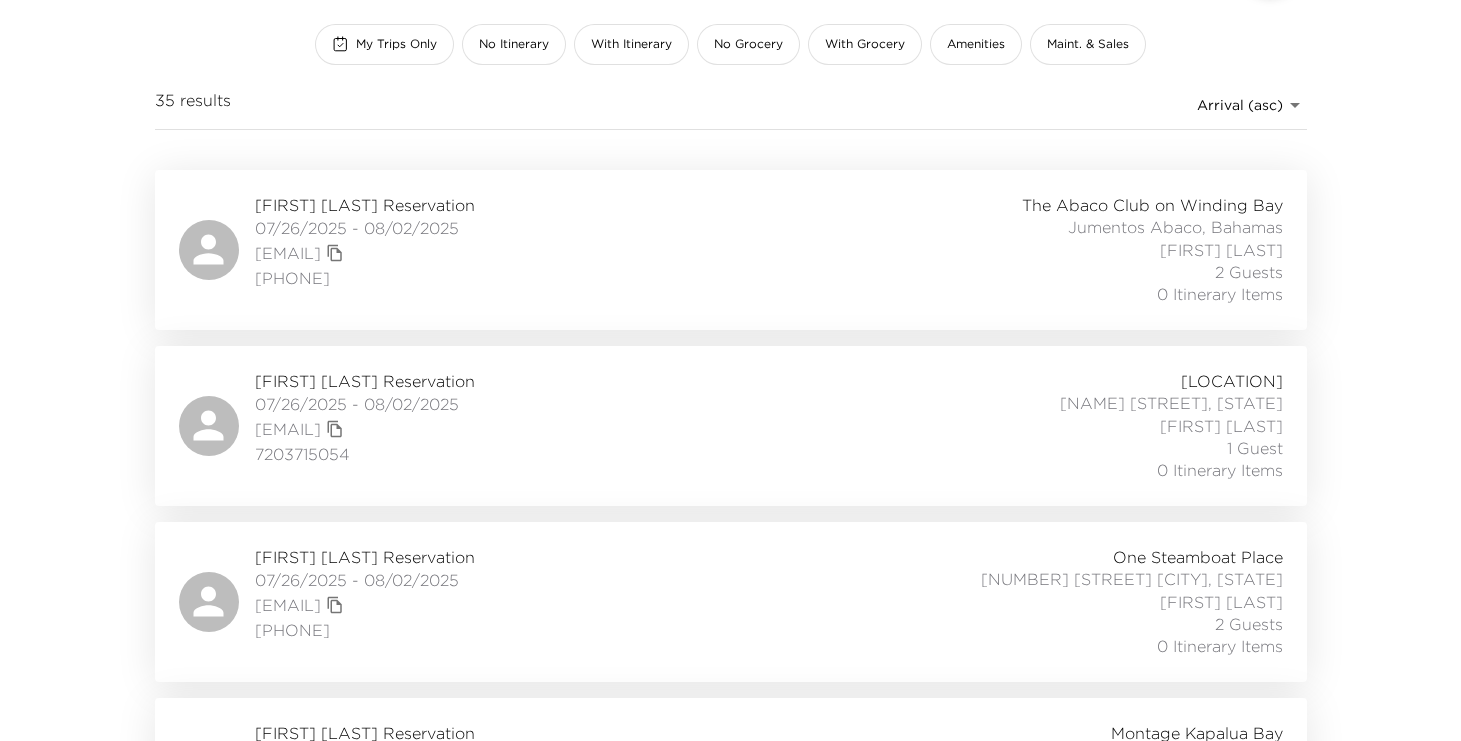 scroll, scrollTop: 0, scrollLeft: 0, axis: both 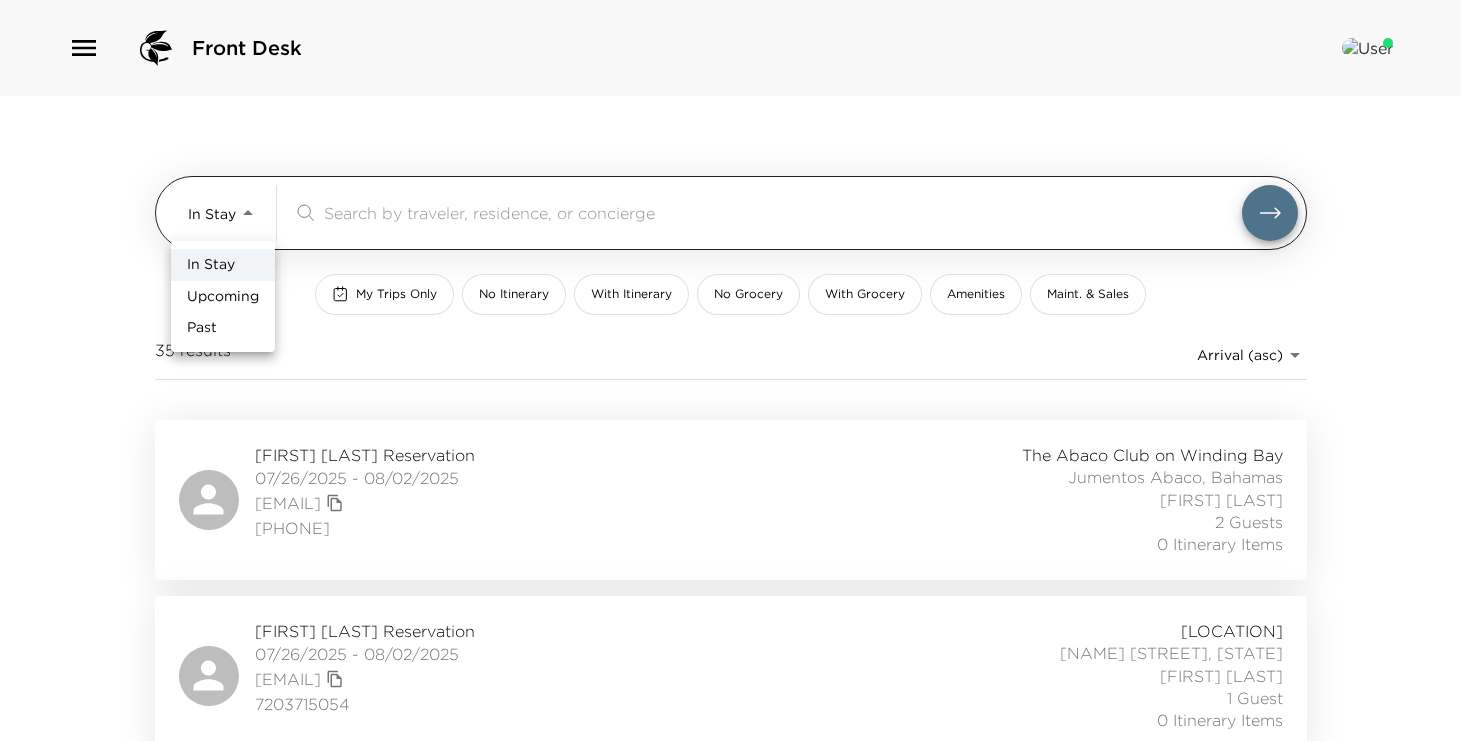 click on "[LOCATION] [LOCATION] [LOCATION] [LOCATION] [LOCATION] [LOCATION] [NUMBER] results Arrival (asc) reservations_stage_arrival_asc [FIRST] [LAST] Reservation [DATE] - [DATE] [EMAIL] [PHONE] [LOCATION] [LOCATION] [LOCATION] [LOCATION], [STATE] [FIRST] [LAST] [NUMBER] Guest [NUMBER] Itinerary Items [FIRST] [LAST] Reservation [DATE] - [DATE] [EMAIL] [PHONE] [LOCATION] [LOCATION] [LOCATION], [STATE] [FIRST] [LAST] [NUMBER] Guest [NUMBER] Itinerary Items [FIRST] [LAST] Reservation [DATE] - [DATE] [EMAIL] [PHONE] [LOCATION] [LOCATION] [LOCATION], [STATE] [FIRST] [LAST] [NUMBER] Guest [NUMBER] Itinerary Items [FIRST] [LAST] Reservation [DATE] - [DATE] [EMAIL]" at bounding box center (730, 370) 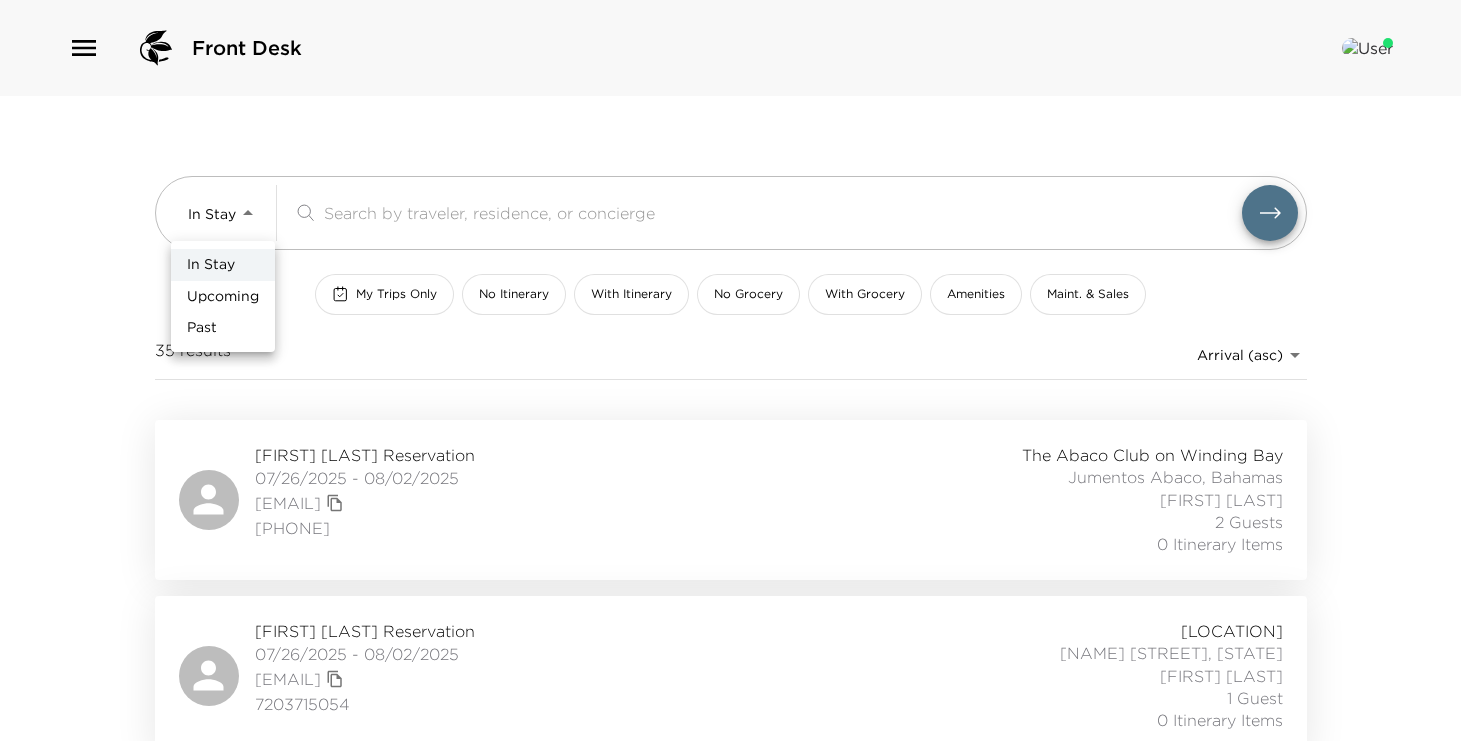 click on "Upcoming" at bounding box center [223, 297] 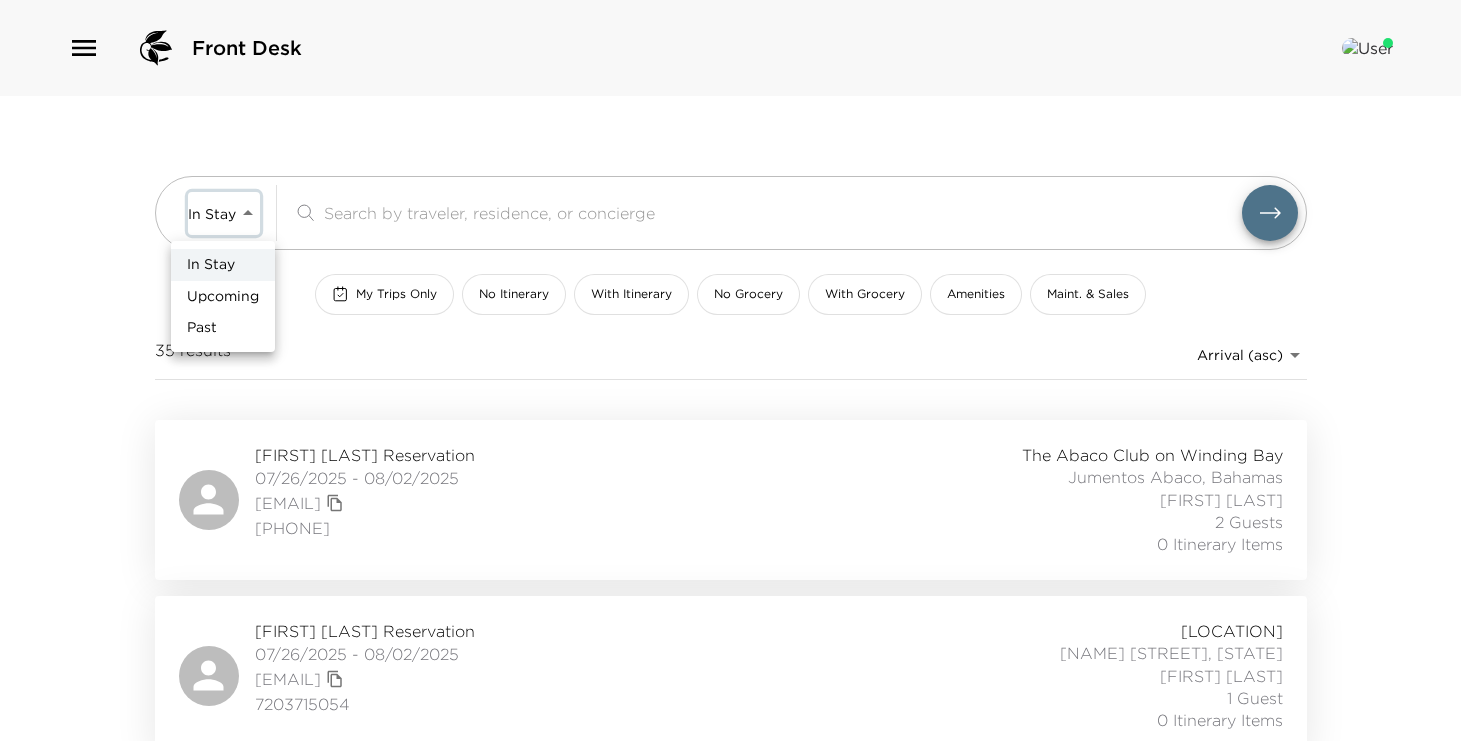 type on "Upcoming" 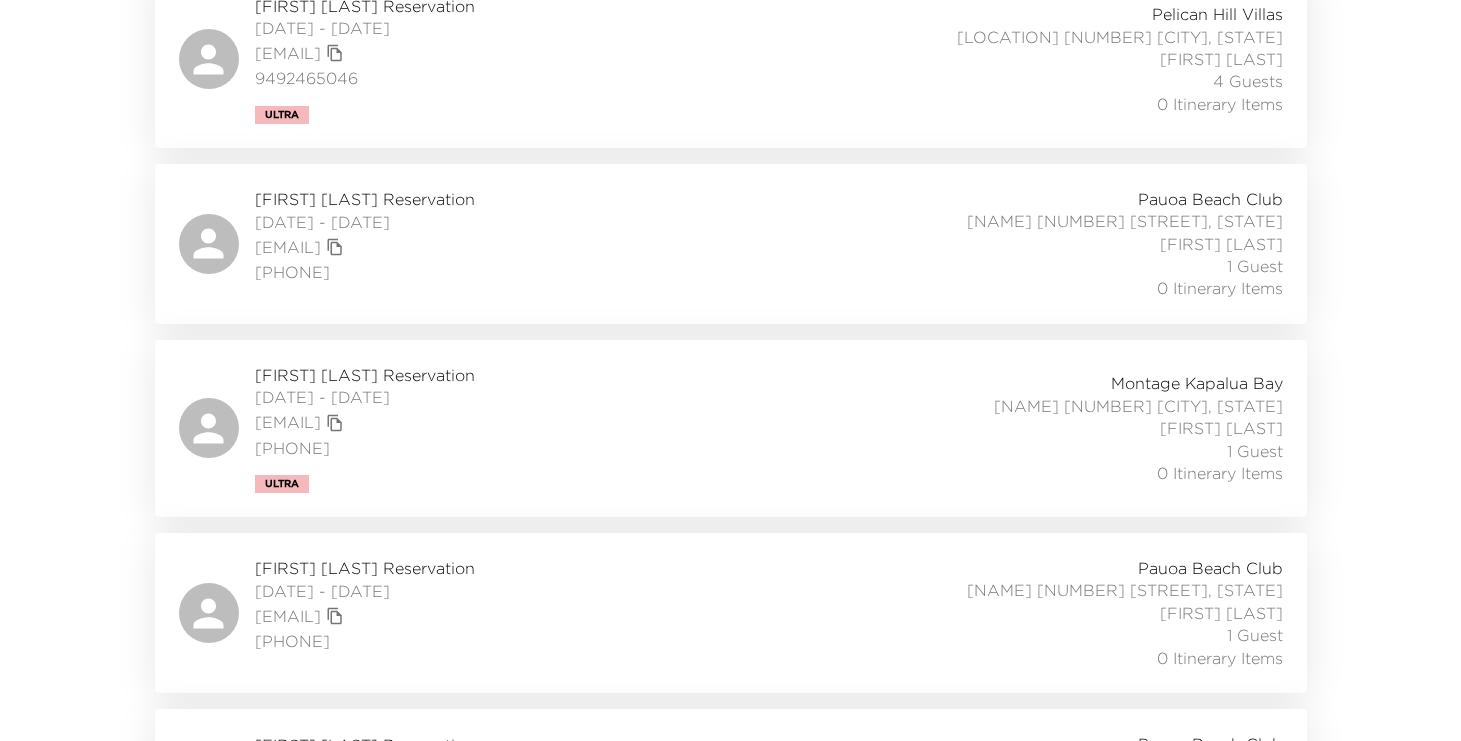 scroll, scrollTop: 10340, scrollLeft: 0, axis: vertical 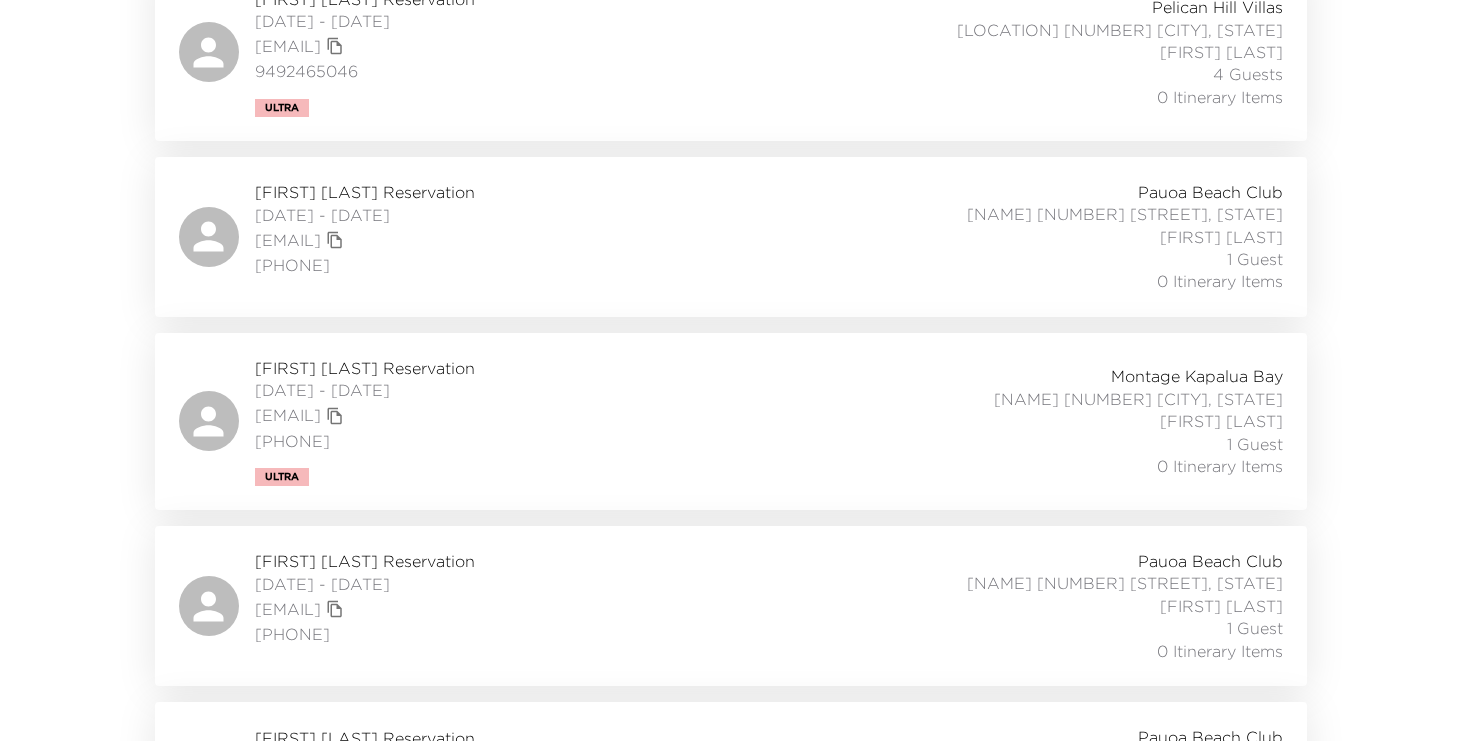 click on "[FIRST] [LAST] Reservation [DATE] - [DATE] [EMAIL] [PHONE] [LOCATION] [LOCATION] [NUMBER] [LOCATION], [STATE] [FIRST] [LAST] [NUMBER] Guest [NUMBER] Itinerary Items" at bounding box center [731, 237] 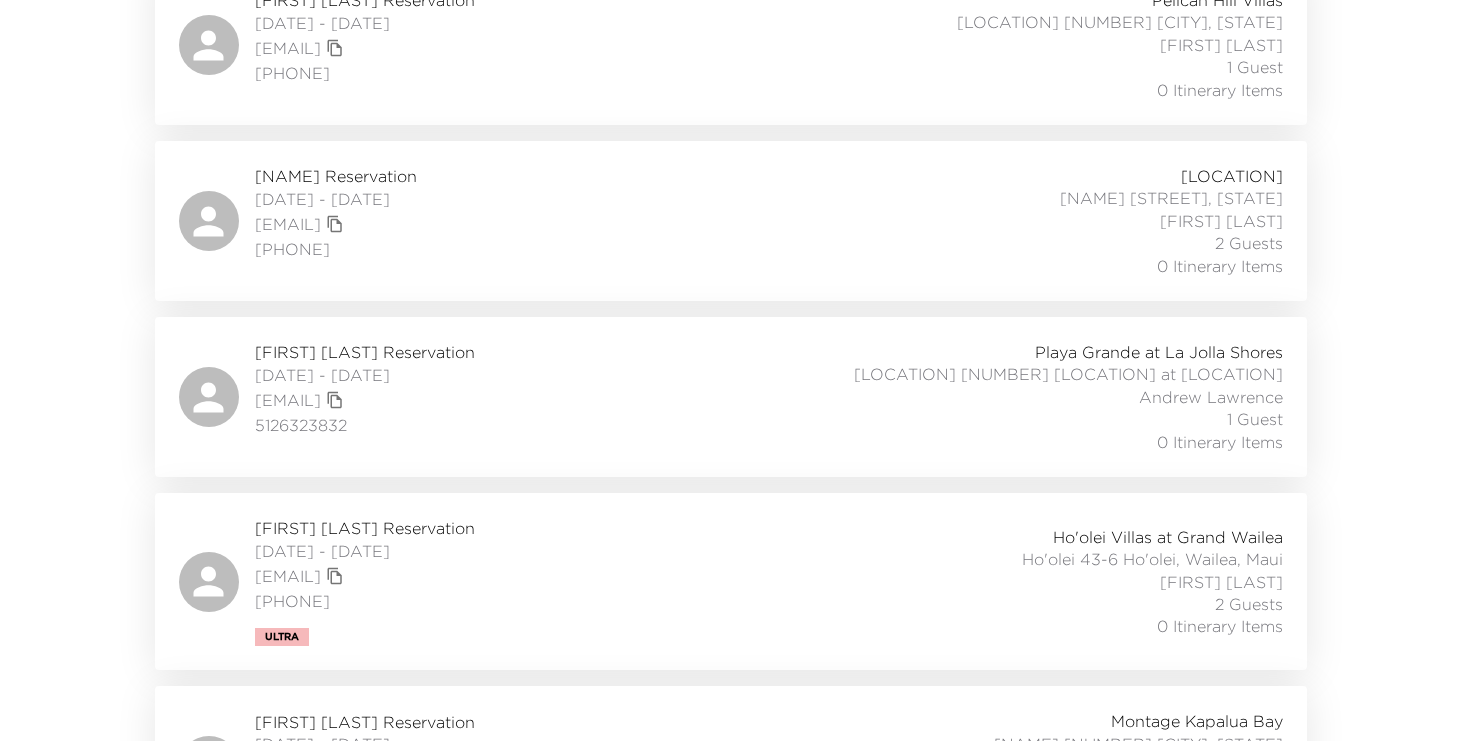 scroll, scrollTop: 19888, scrollLeft: 0, axis: vertical 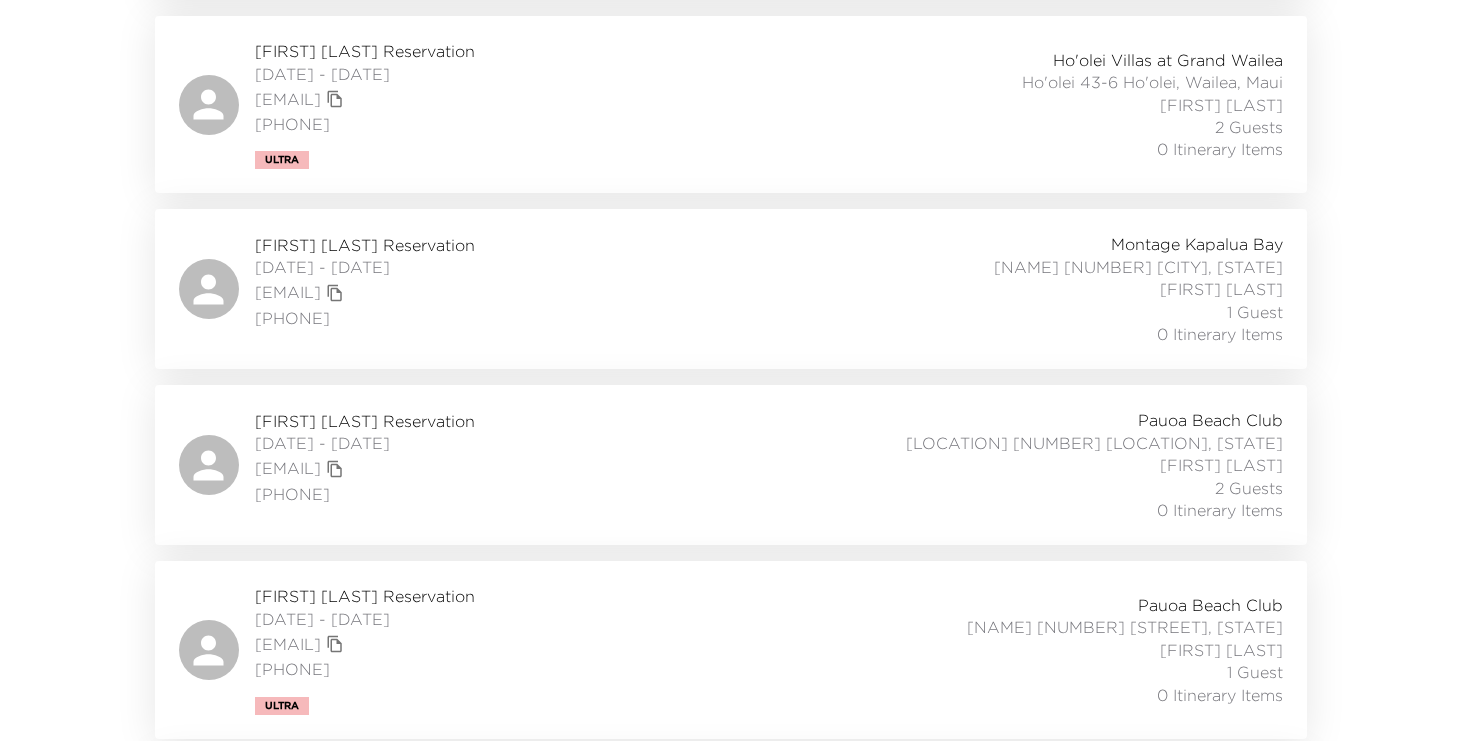 click on "Kevin Belew Reservation 09/21/2025 - 09/28/2025 kbelew@batterseapartners.com.invalid (734) 604.6380 Pauoa Beach Club Hale Luana 1103A Kohala Coast, Hawaii Billie Klein-Yasuhara 2 Guests 0 Itinerary Items" at bounding box center [731, 465] 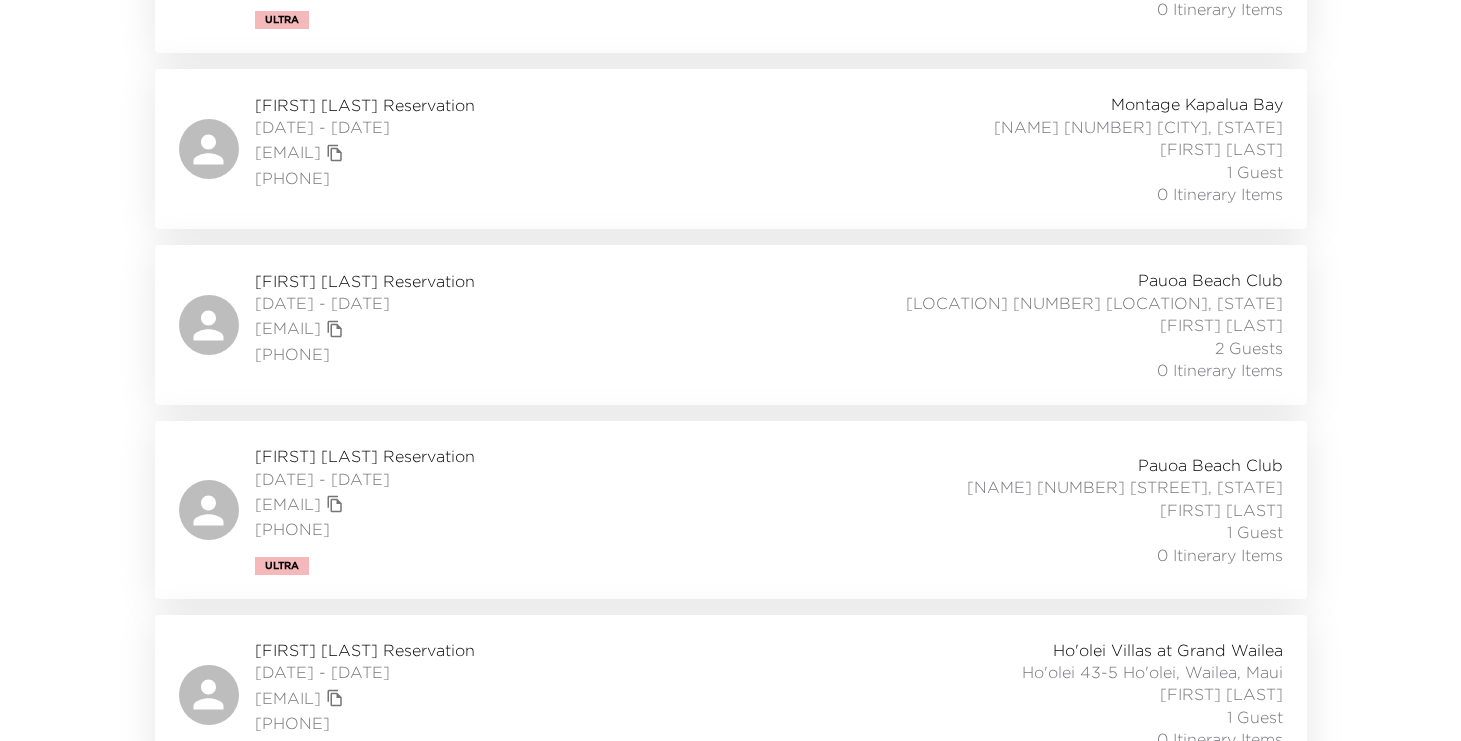 scroll, scrollTop: 20029, scrollLeft: 0, axis: vertical 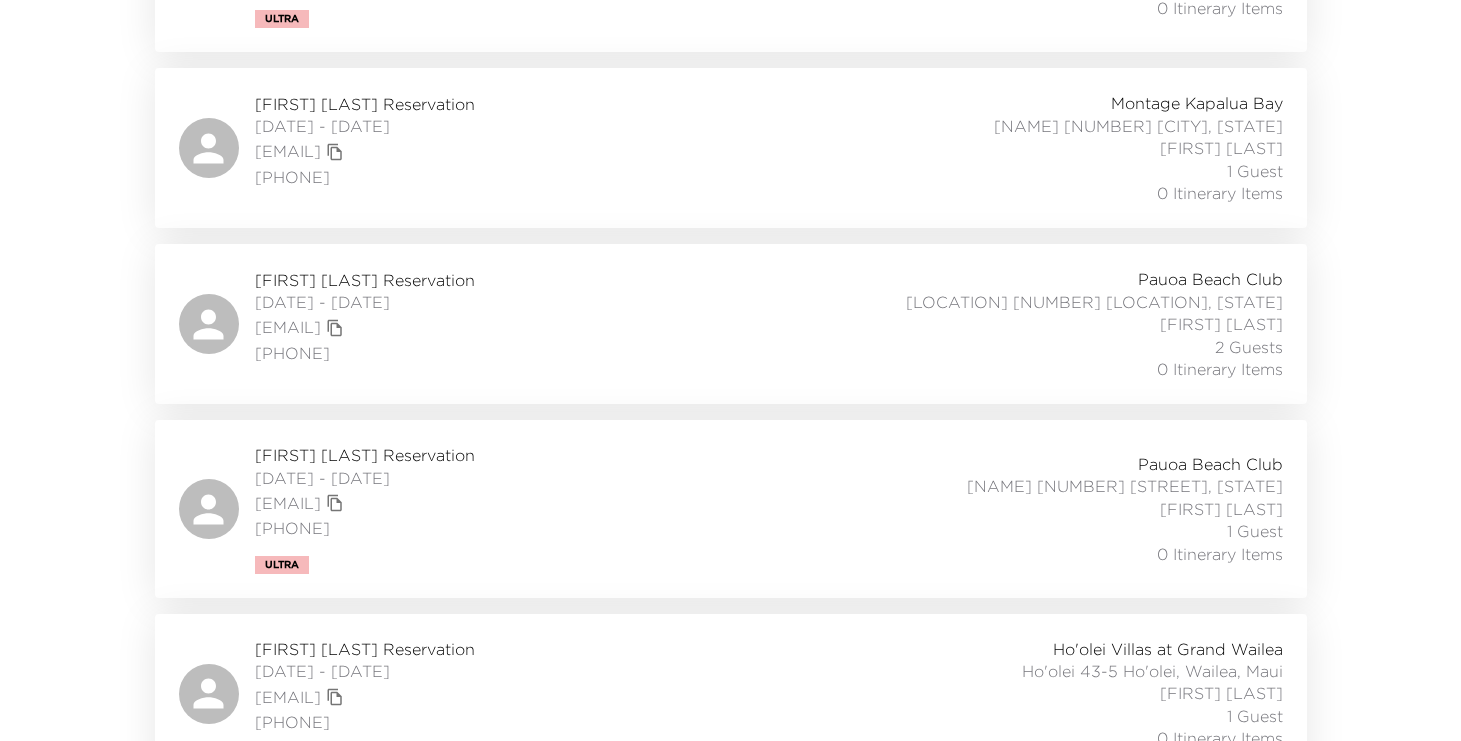 click on "Brooks Fisher Reservation 09/21/2025 - 09/28/2025 brooks.fisher@gmail.com.invalid 4156066450 Ultra Pauoa Beach Club Hale Luana 1119A Kohala Coast, Hawaii Nicholas Scelza 1 Guest 0 Itinerary Items" at bounding box center [731, 508] 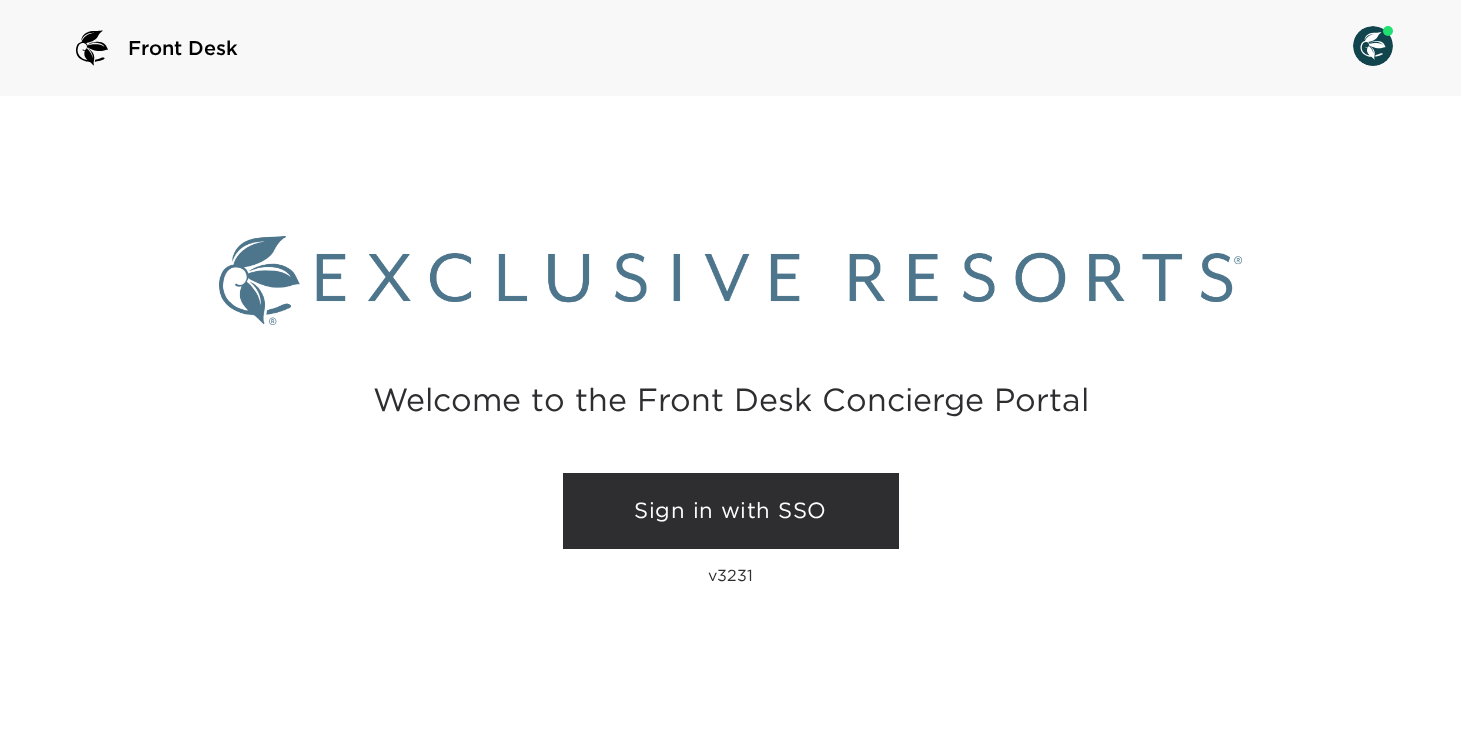 scroll, scrollTop: 0, scrollLeft: 0, axis: both 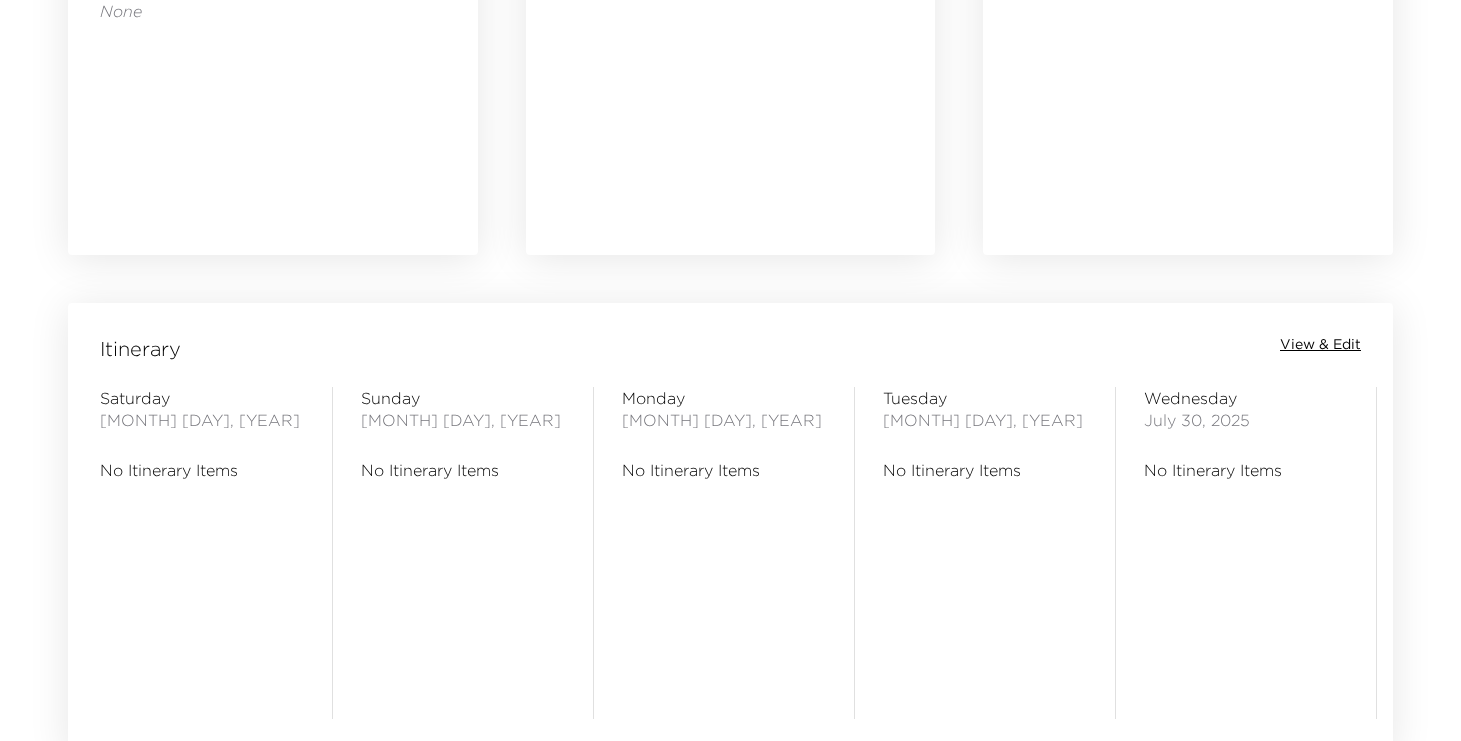 click on "View & Edit" at bounding box center [1320, 345] 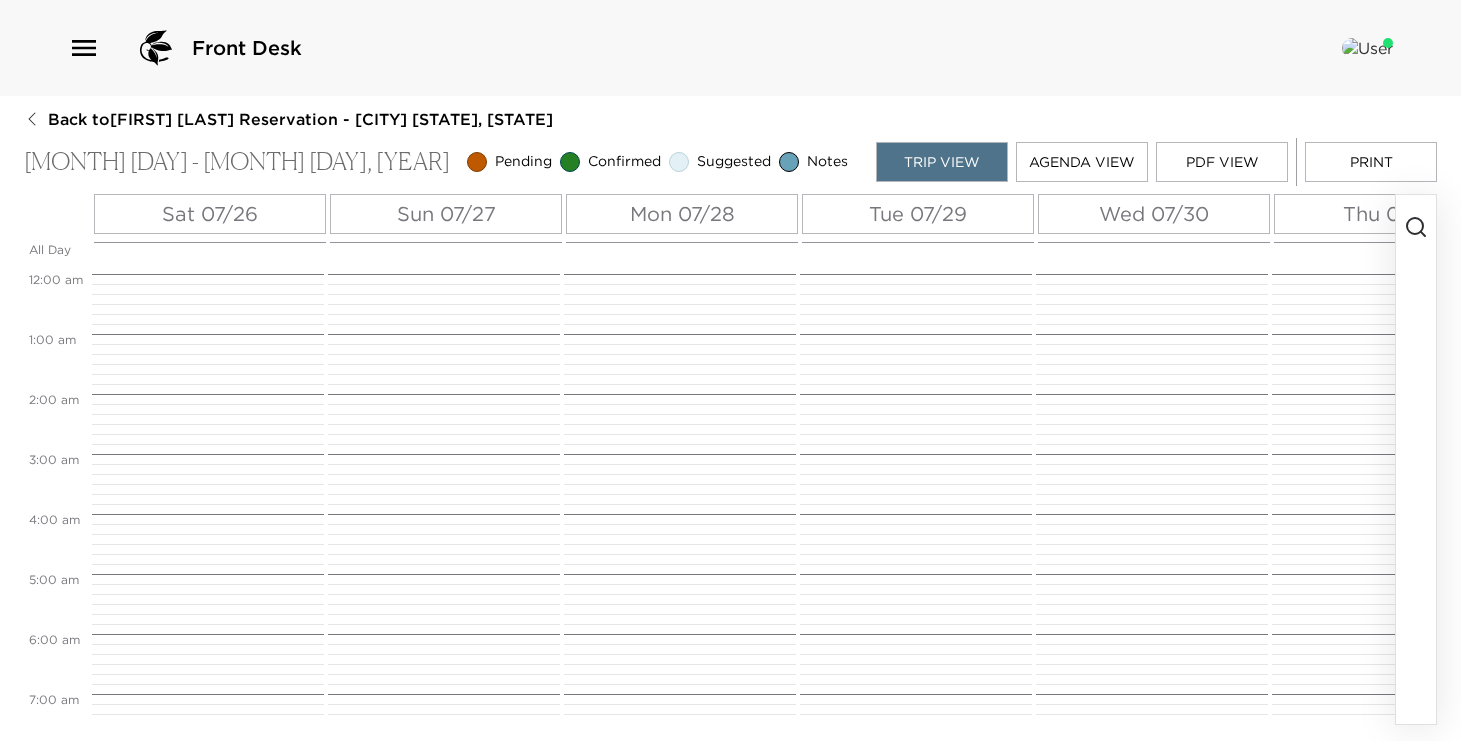 scroll, scrollTop: 0, scrollLeft: 0, axis: both 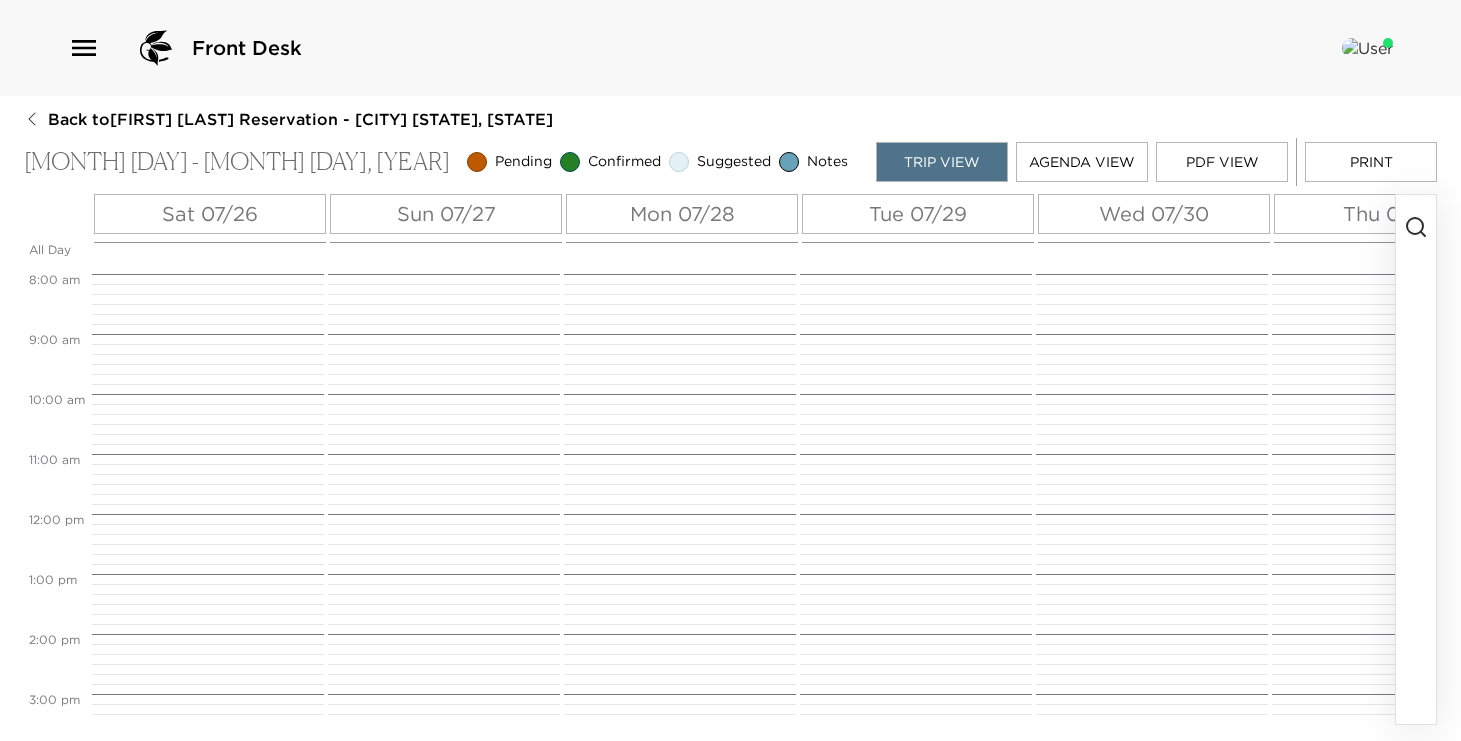 click at bounding box center [1416, 459] 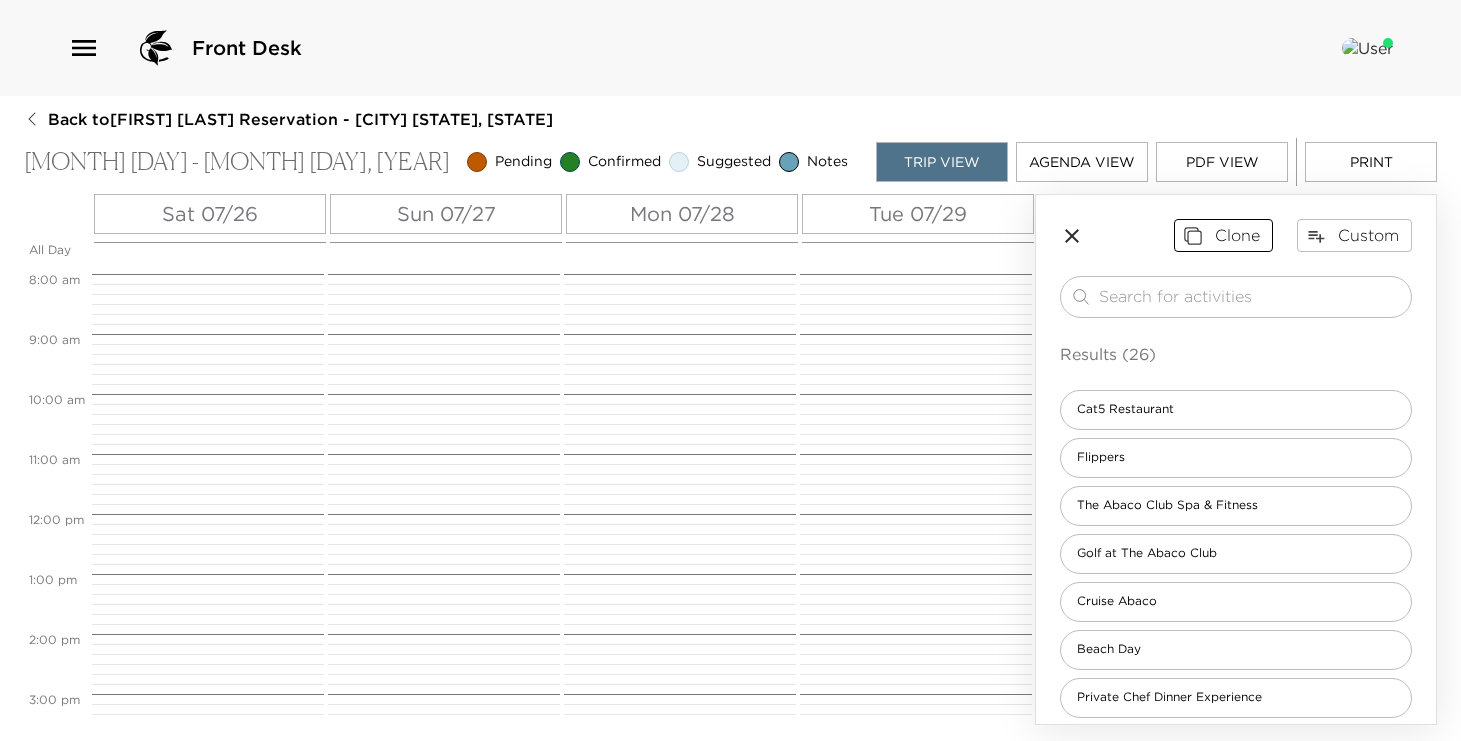 click on "Clone" at bounding box center [1223, 235] 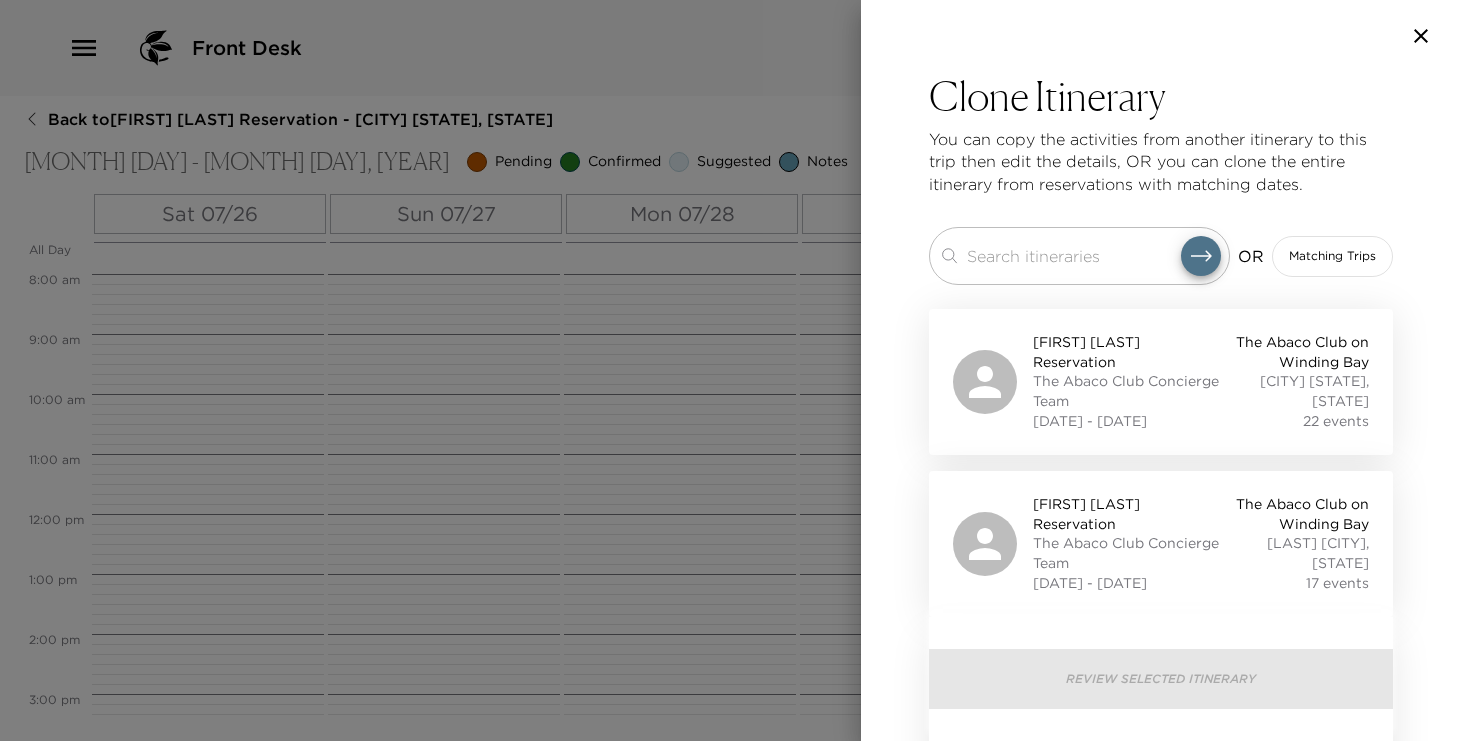 click on "Matching Trips" at bounding box center (1332, 256) 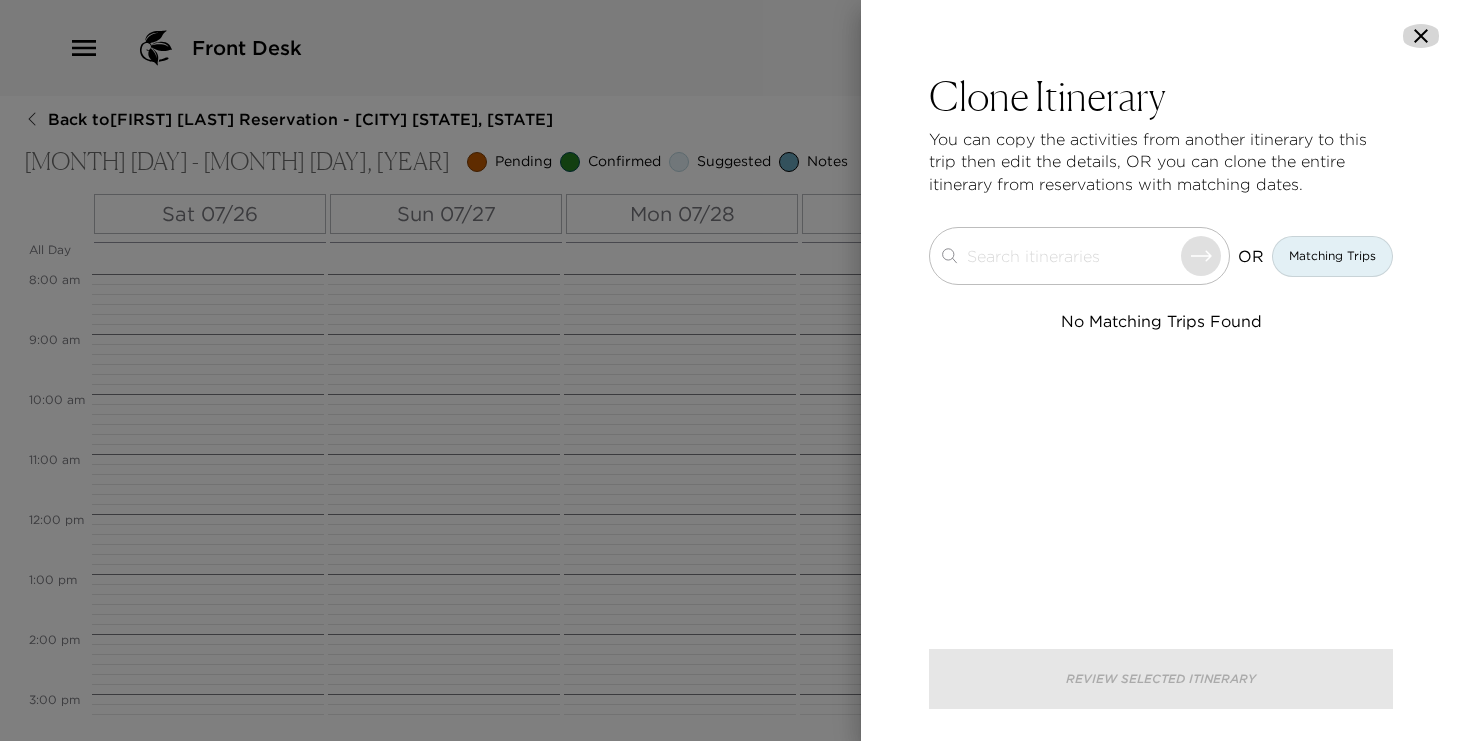 click 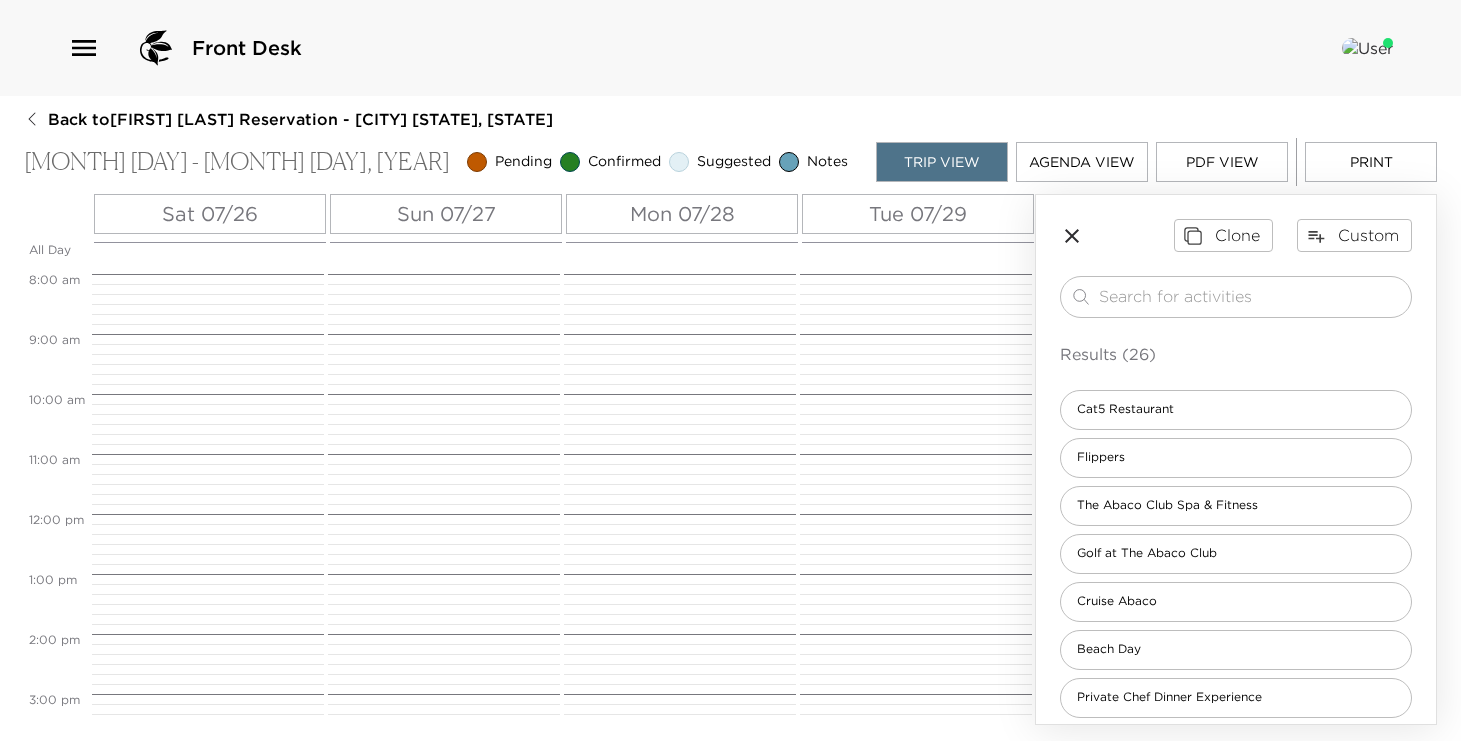 click 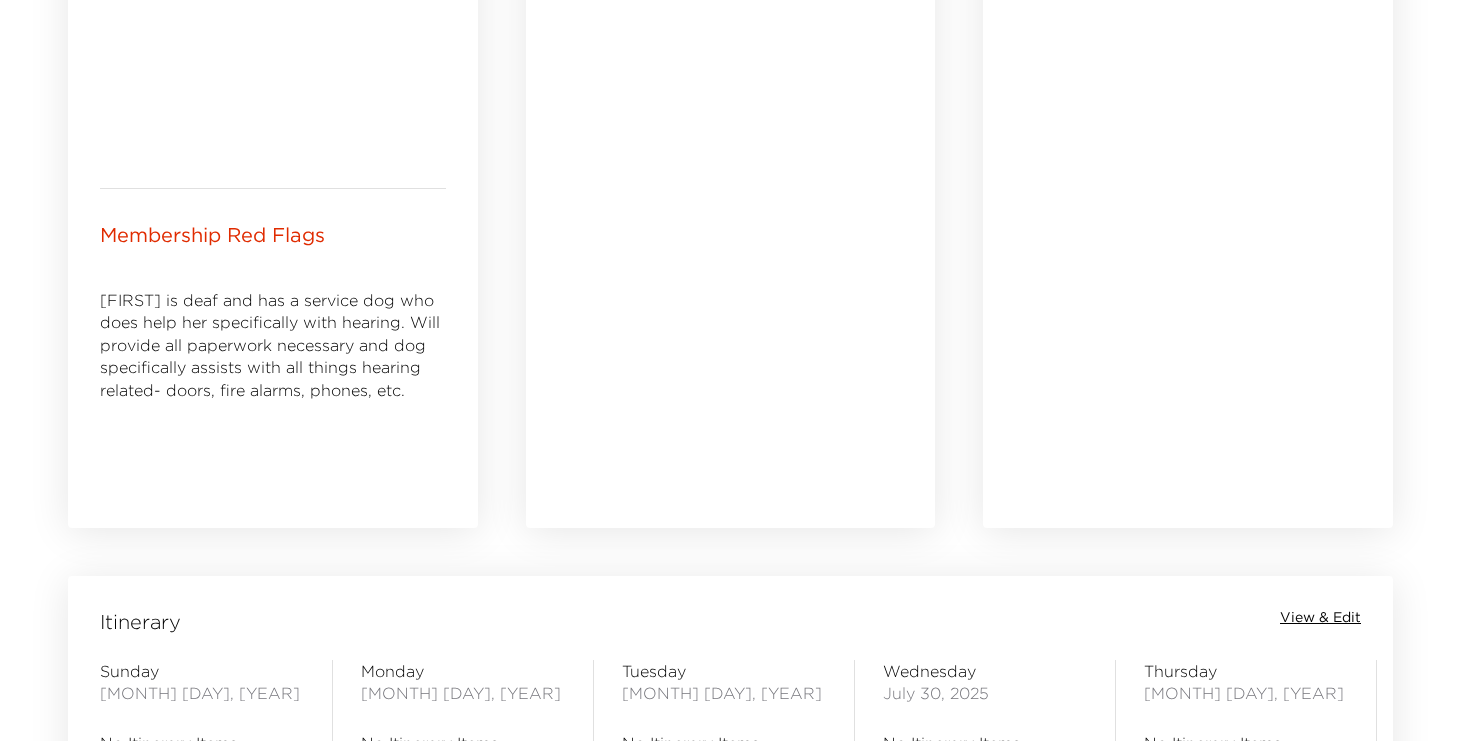 scroll, scrollTop: 1212, scrollLeft: 0, axis: vertical 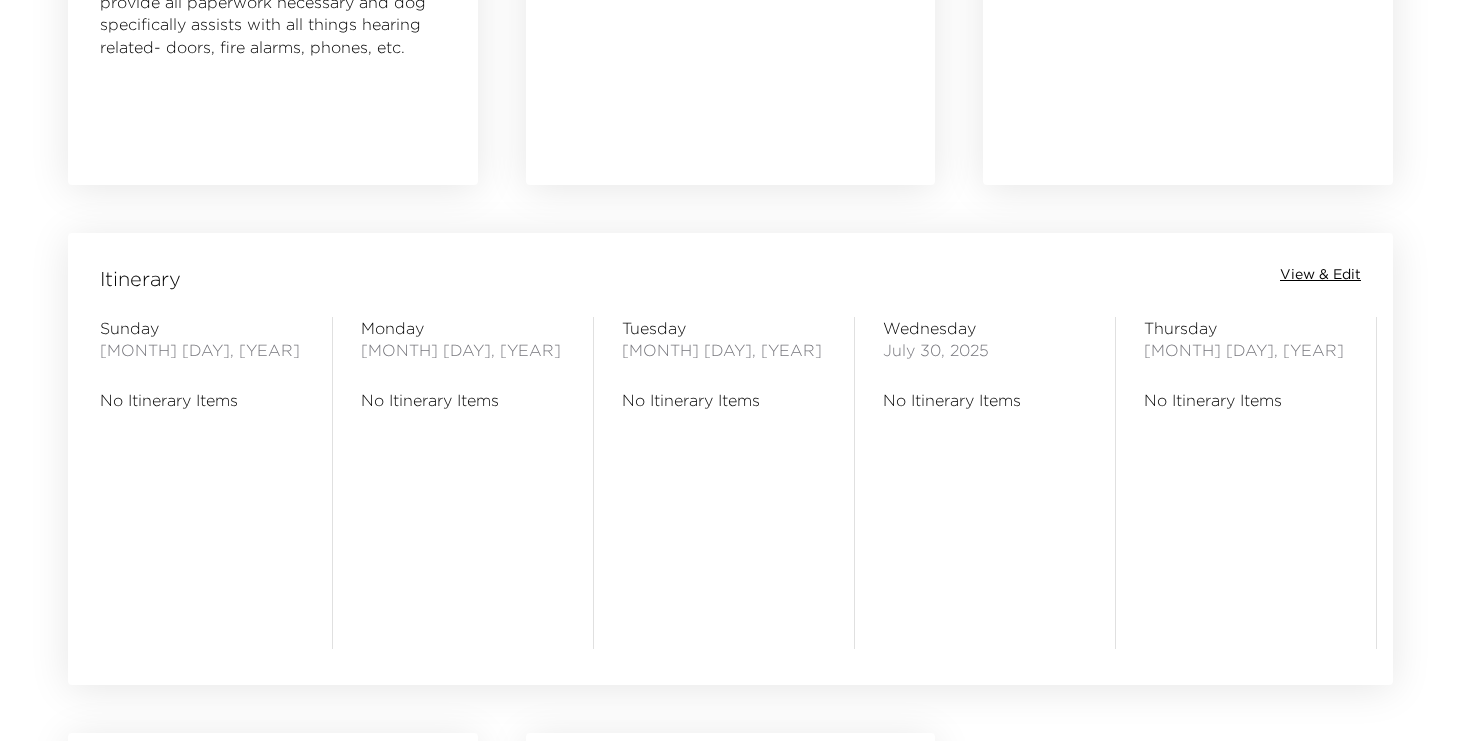 click on "View & Edit" at bounding box center [1320, 275] 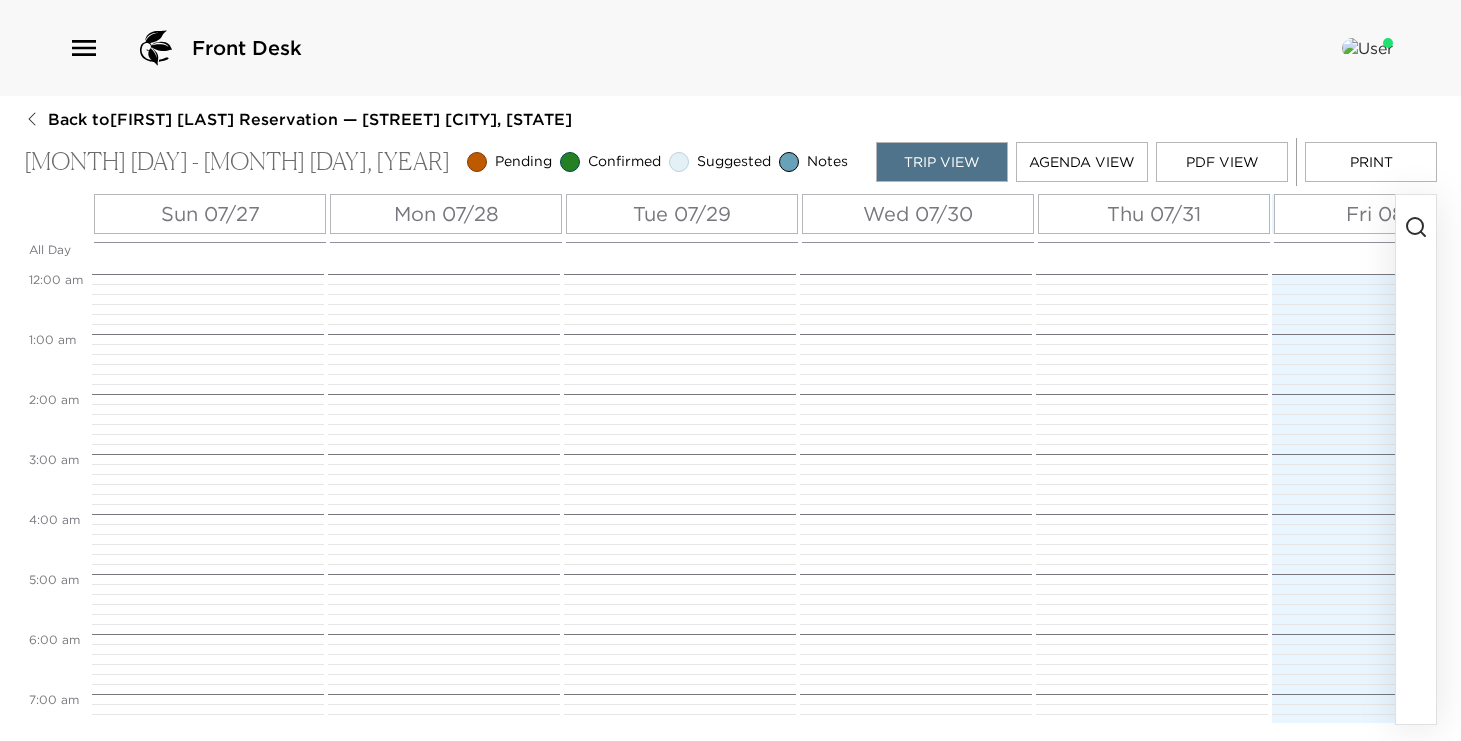 scroll, scrollTop: 0, scrollLeft: 0, axis: both 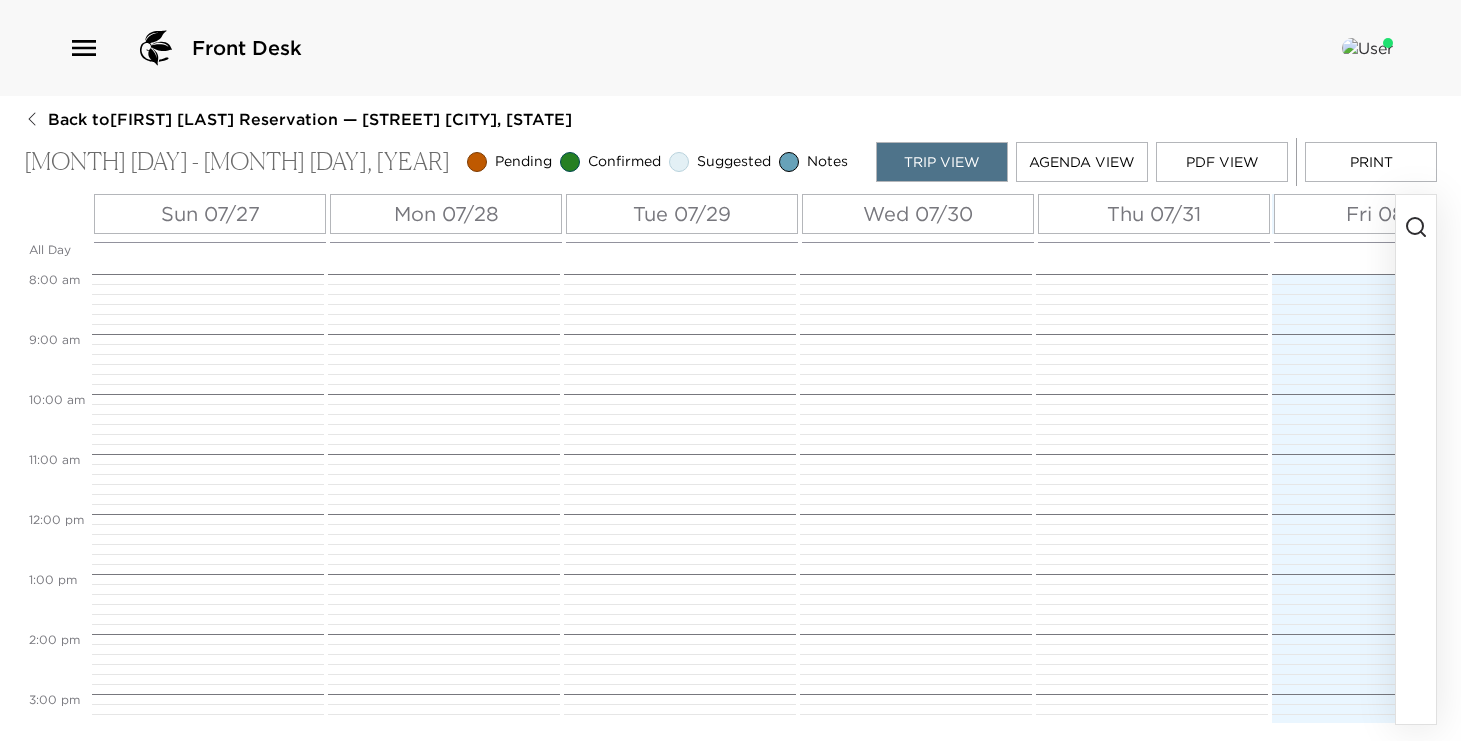 click at bounding box center [1416, 459] 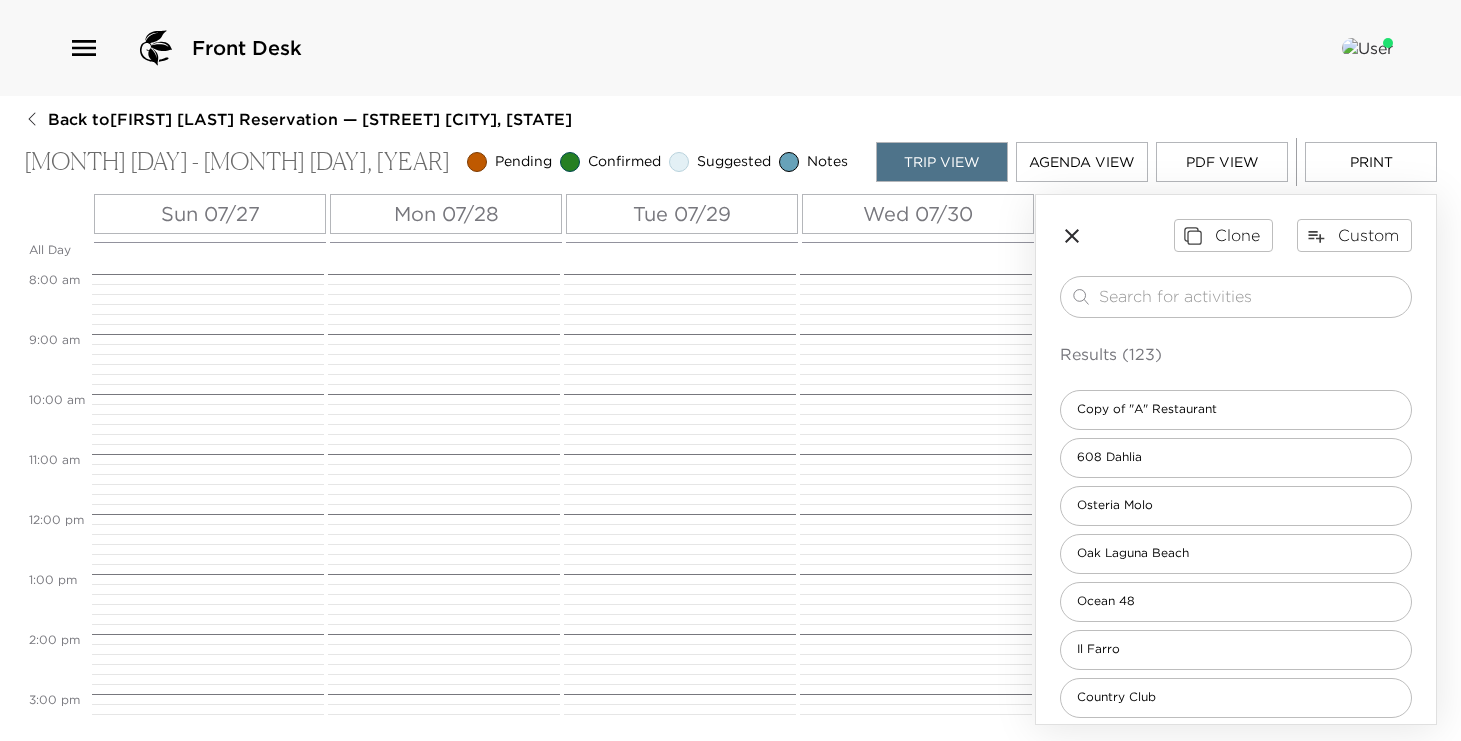 click on "Clone Custom ​ Results (123) Copy of "A" Restaurant 608 Dahlia Osteria Molo Oak Laguna Beach Ocean 48 Il Farro Country Club Fly-N-Fish The Wine Gallery Knott's Berry Farm" at bounding box center [1236, 564] 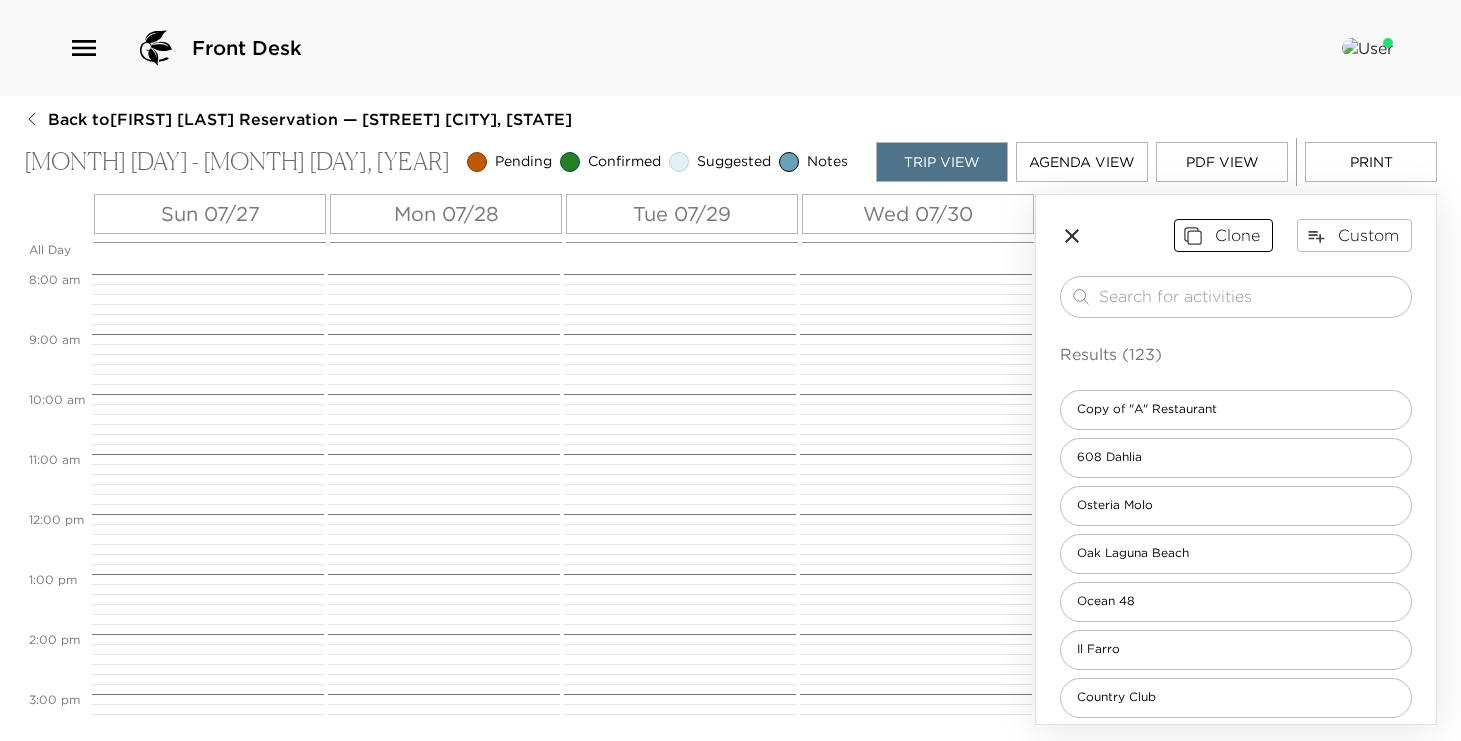 click on "Clone" at bounding box center [1223, 235] 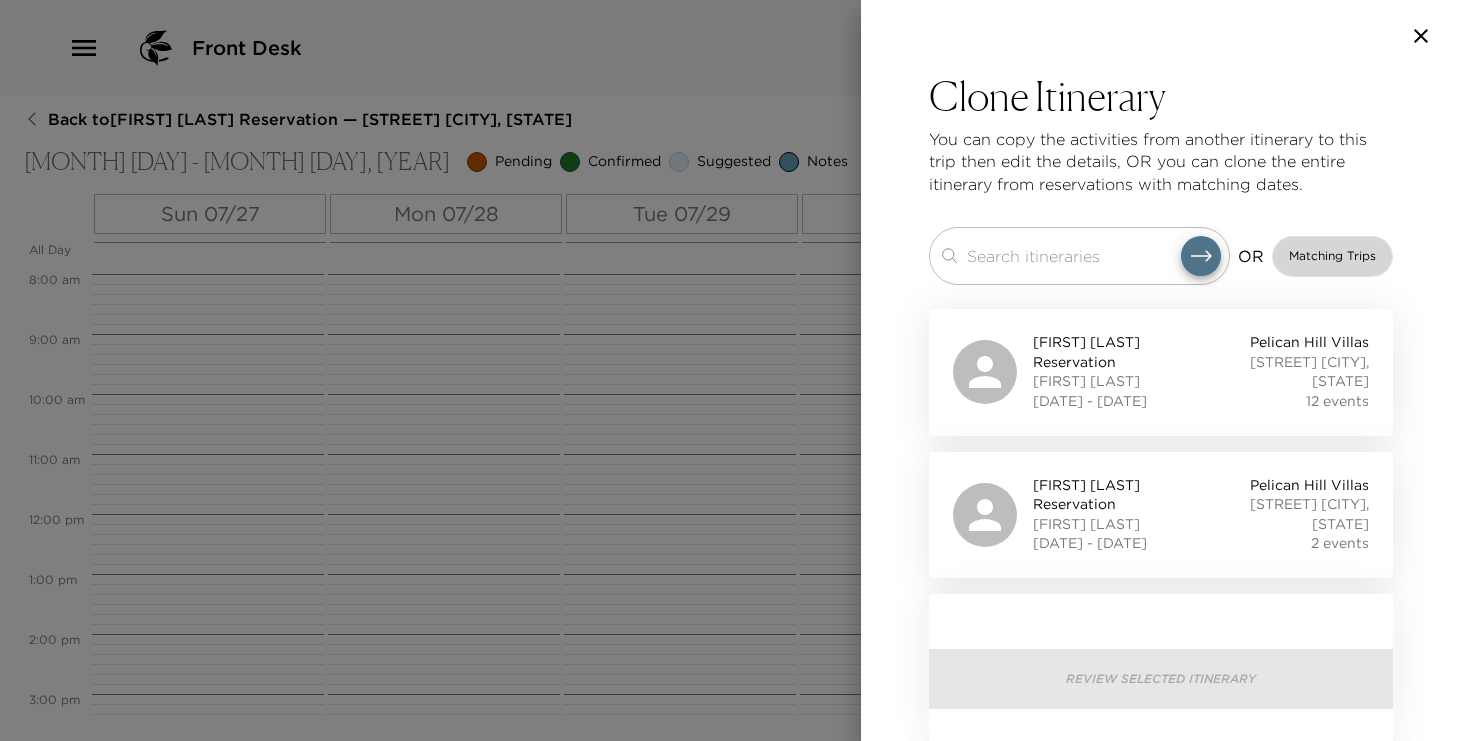 click on "Matching Trips" at bounding box center [1332, 256] 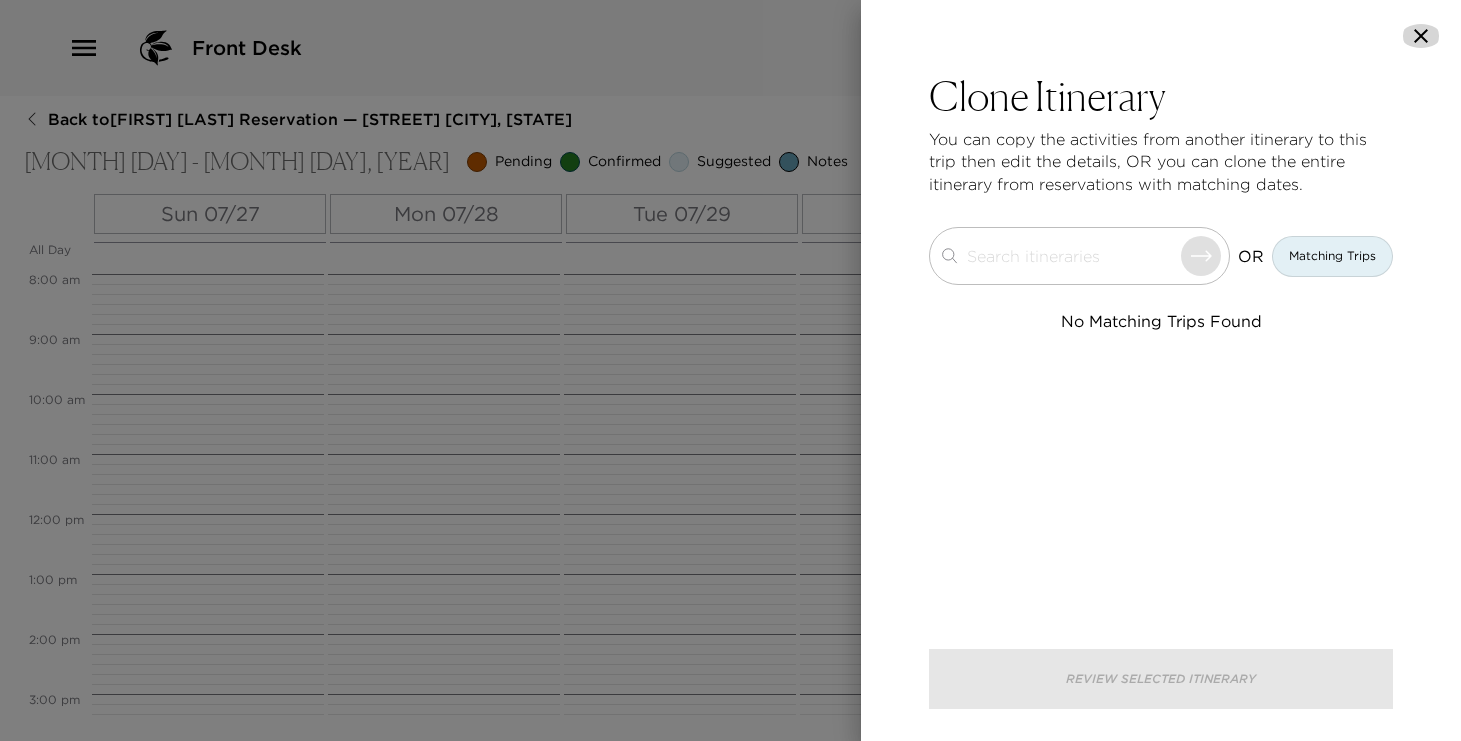 click 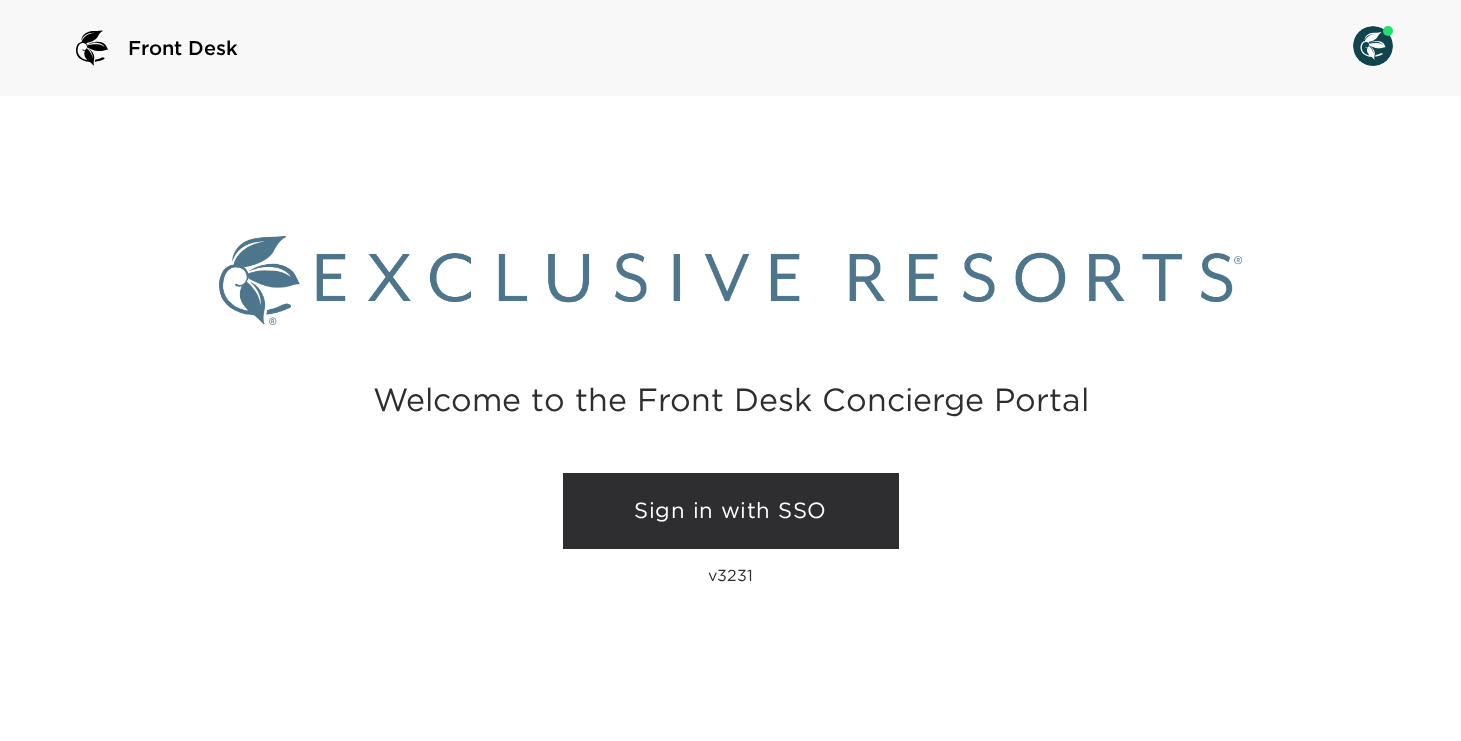scroll, scrollTop: 0, scrollLeft: 0, axis: both 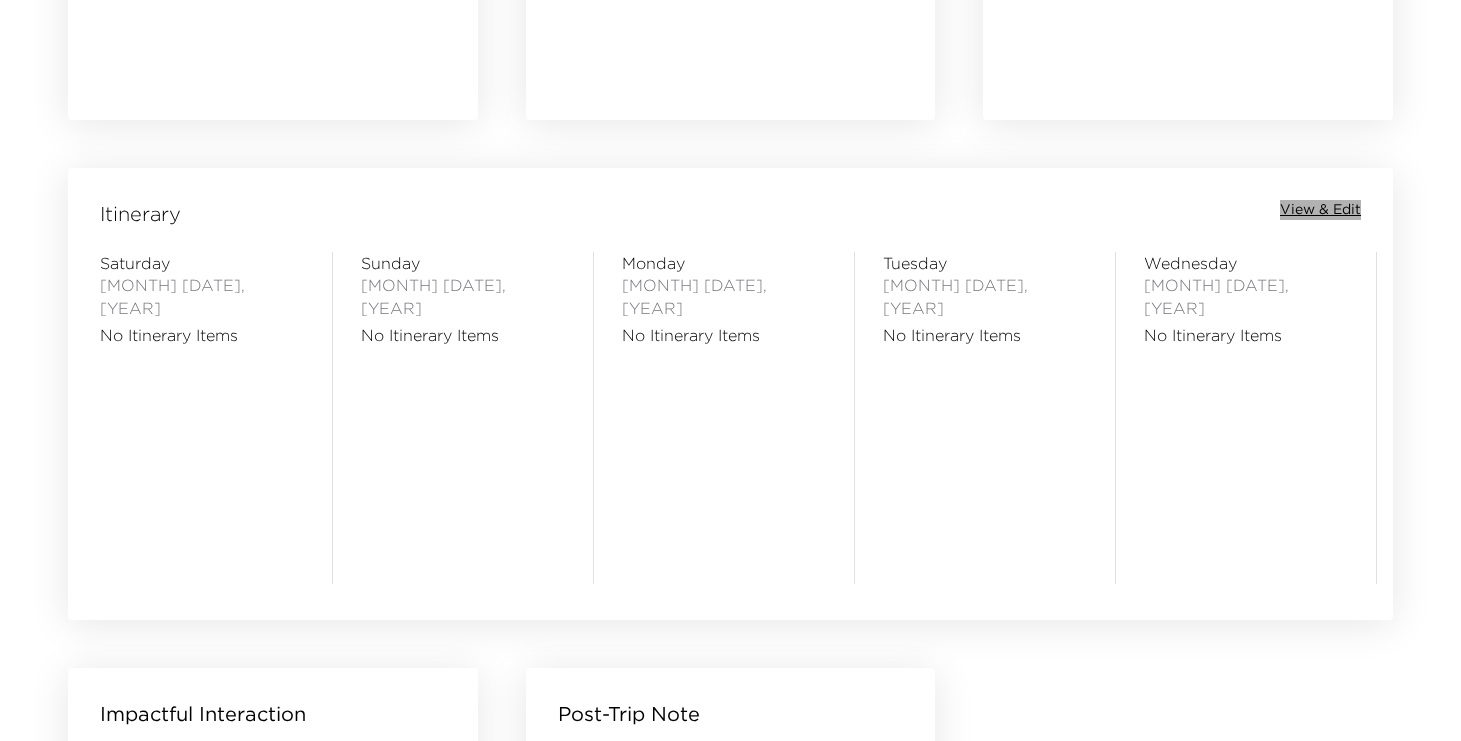 click on "View & Edit" at bounding box center (1320, 210) 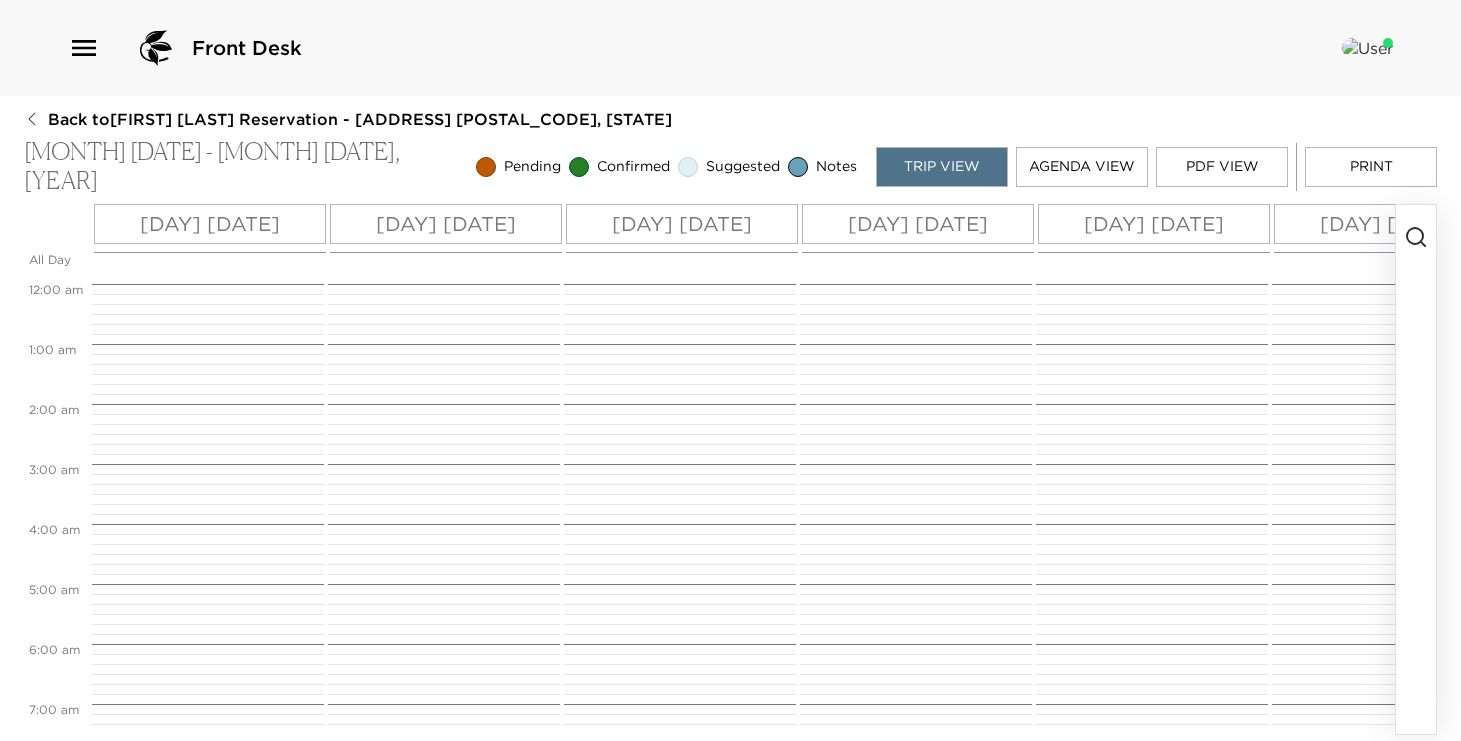 scroll, scrollTop: 0, scrollLeft: 0, axis: both 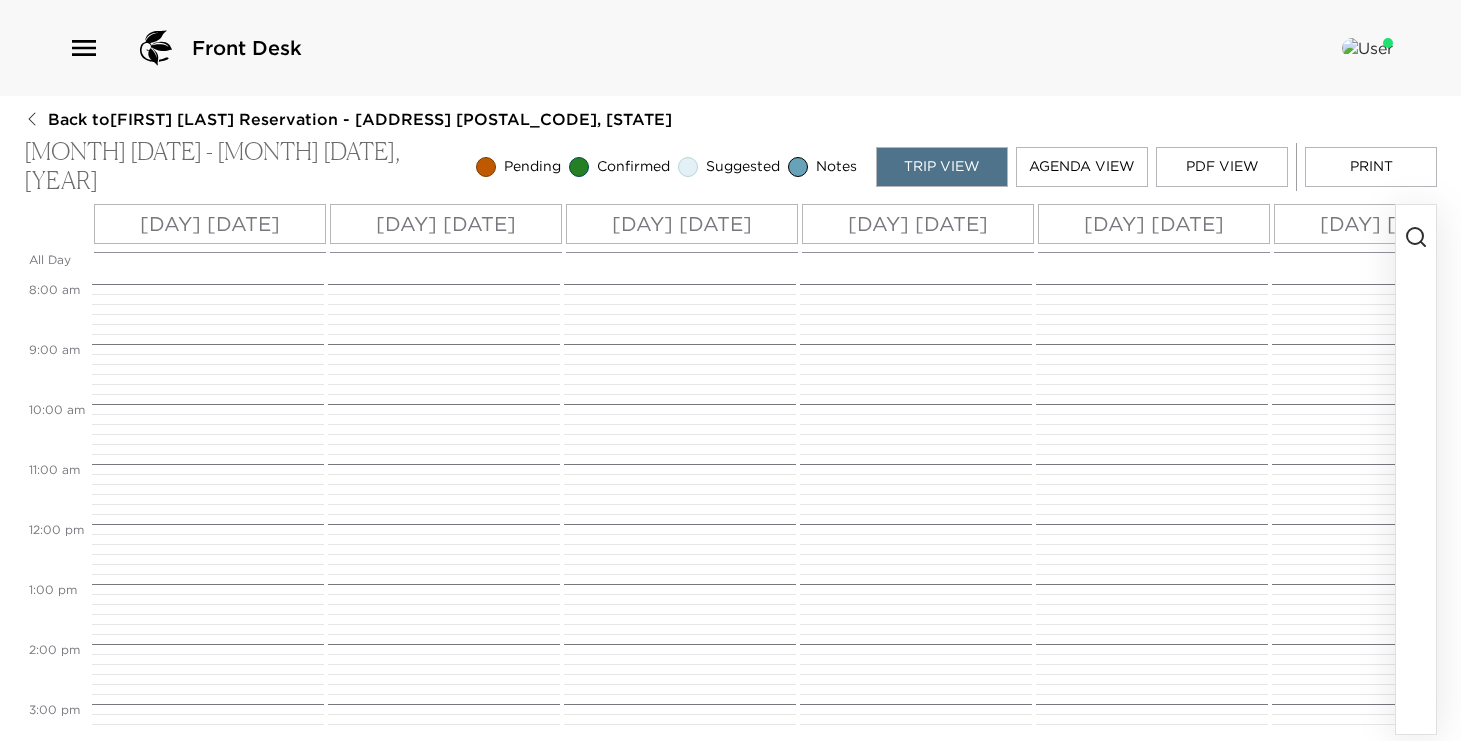 click at bounding box center [1416, 469] 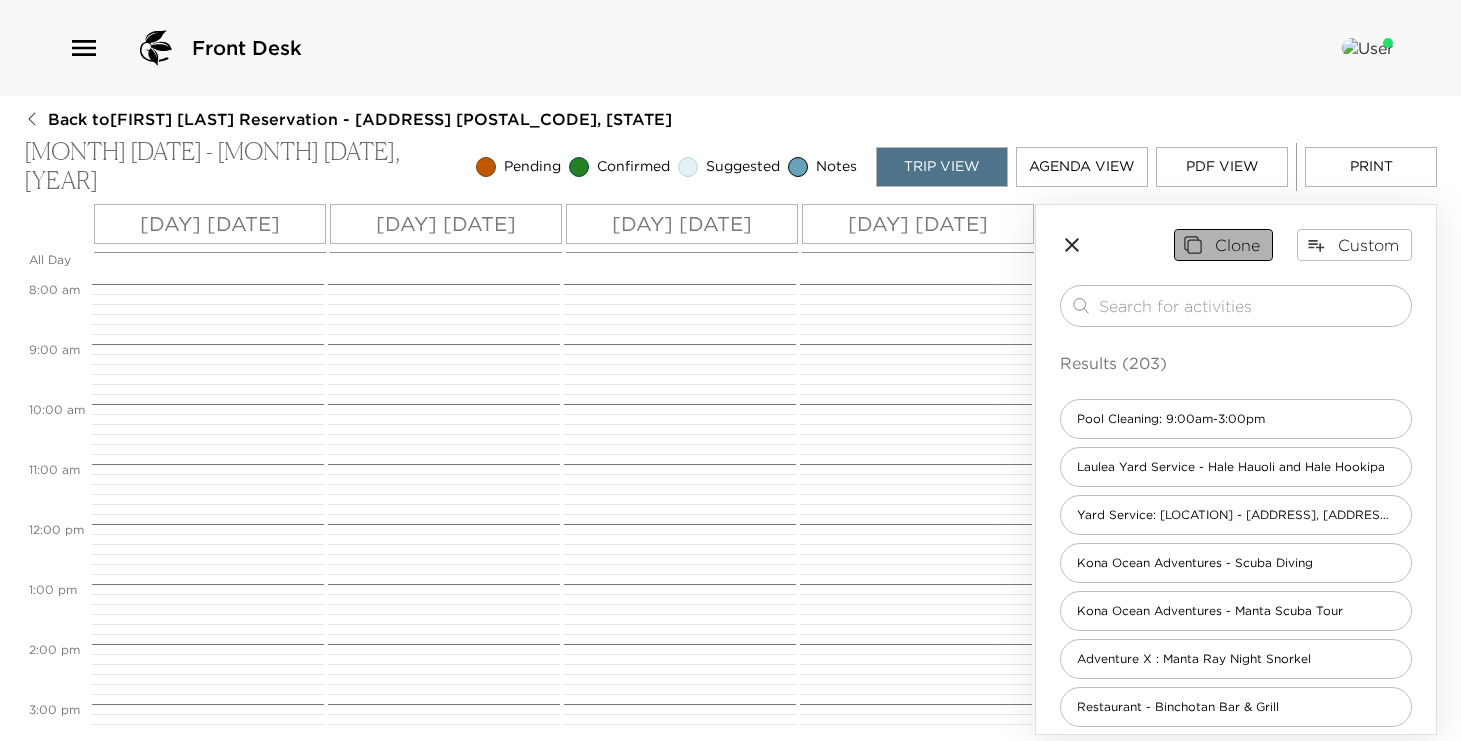 click on "Clone" at bounding box center [1223, 245] 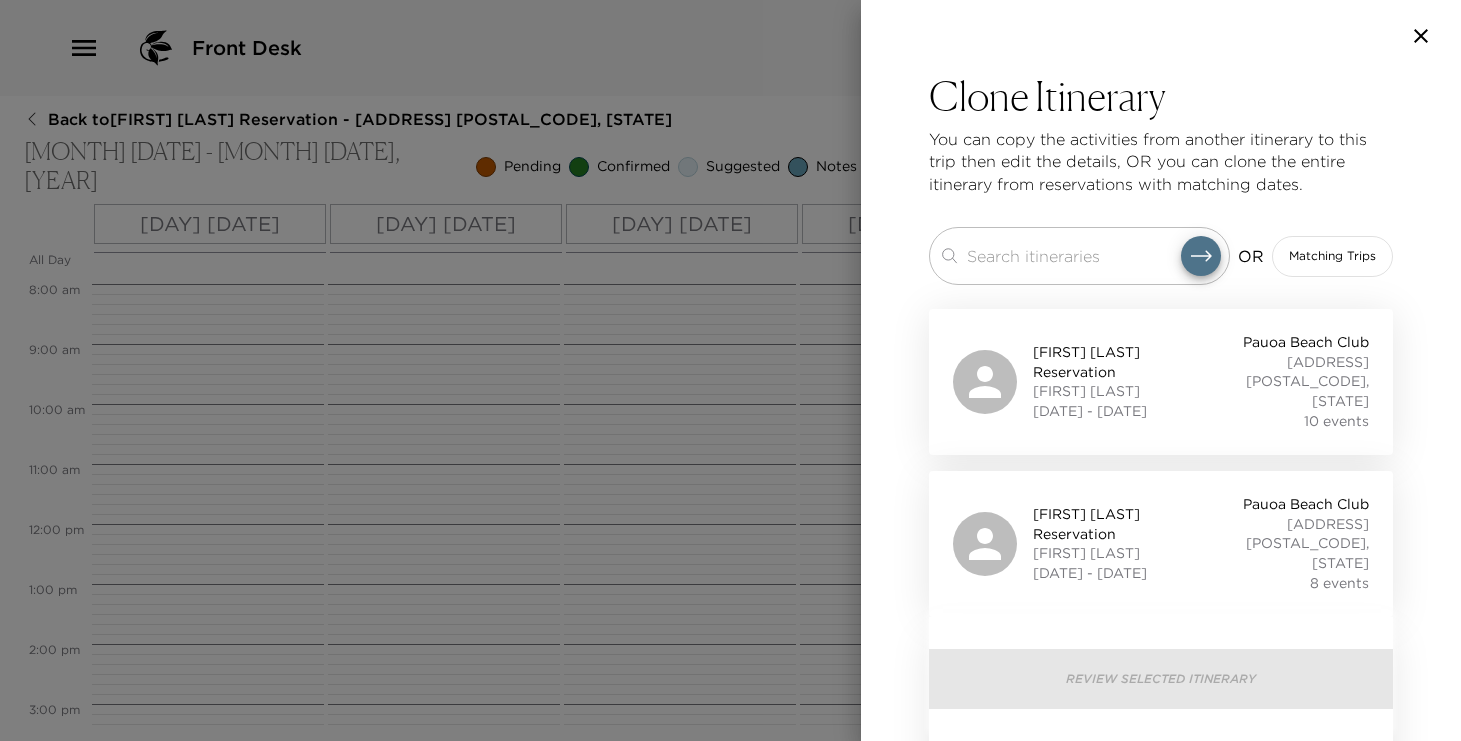 click on "Matching Trips" at bounding box center (1332, 256) 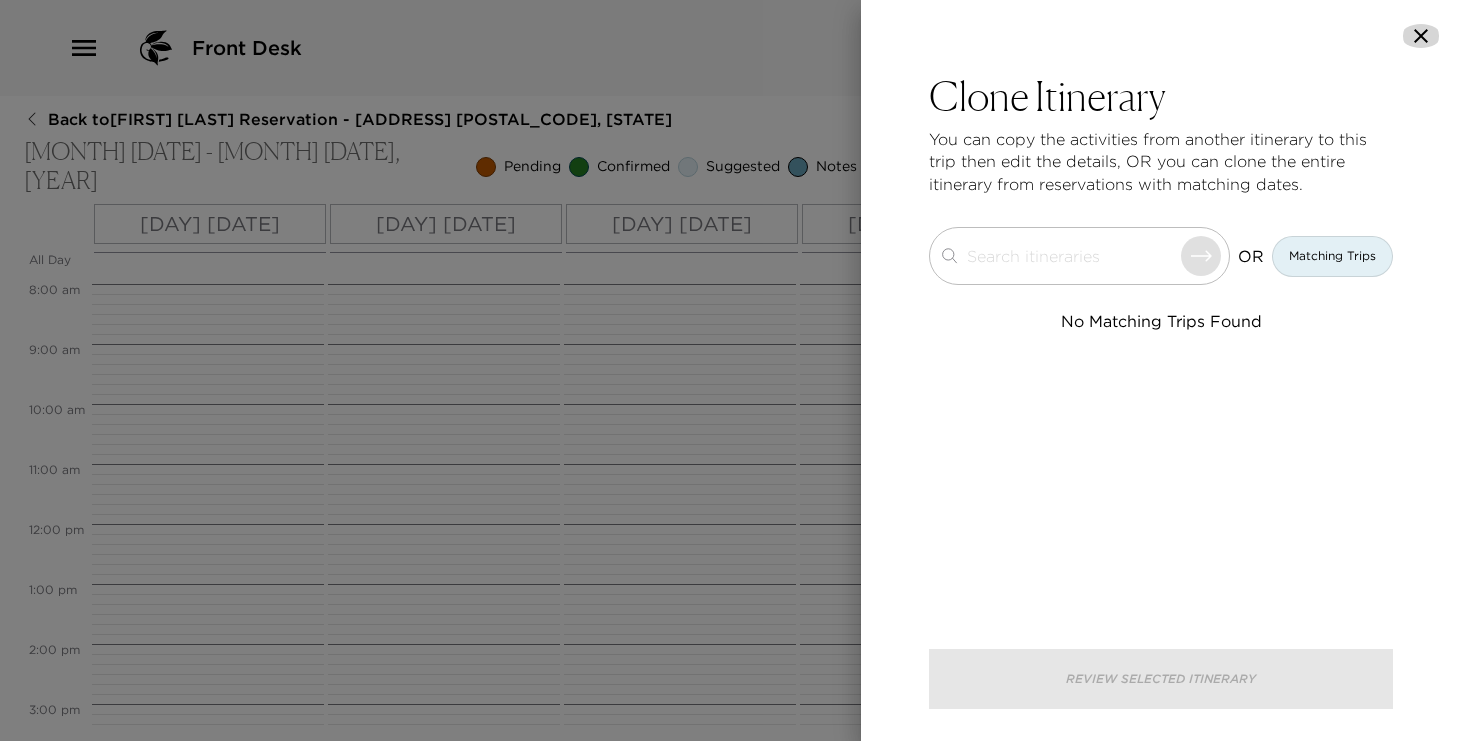 click 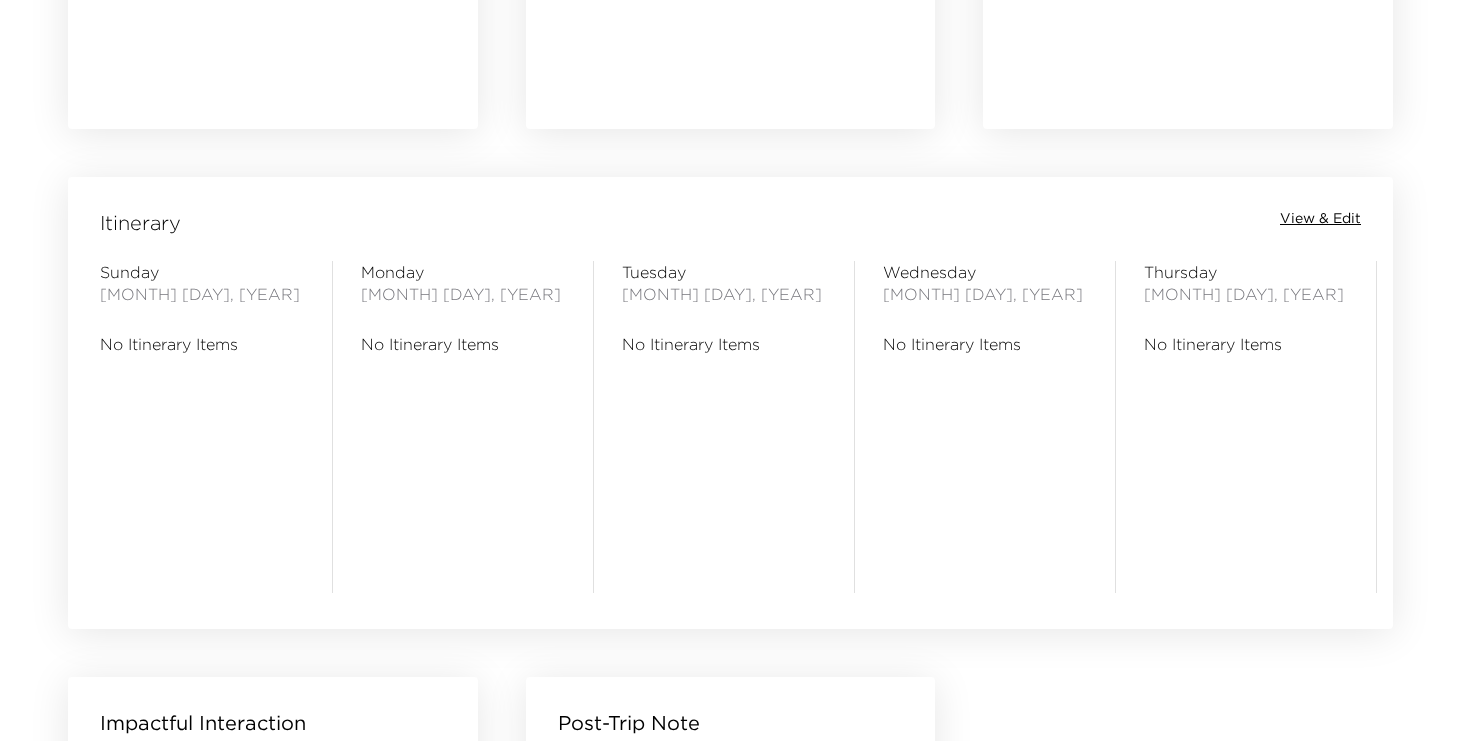 scroll, scrollTop: 1466, scrollLeft: 0, axis: vertical 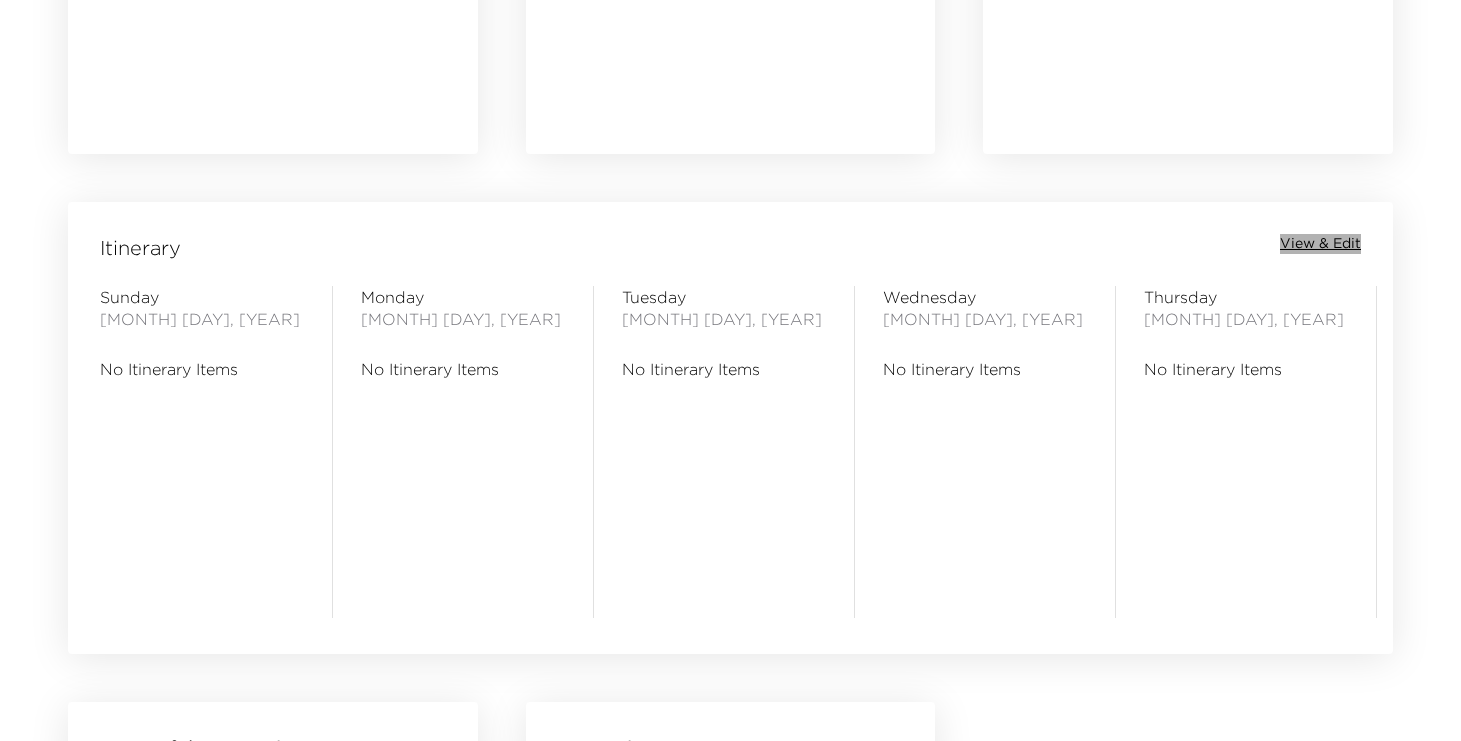 click on "View & Edit" at bounding box center (1320, 244) 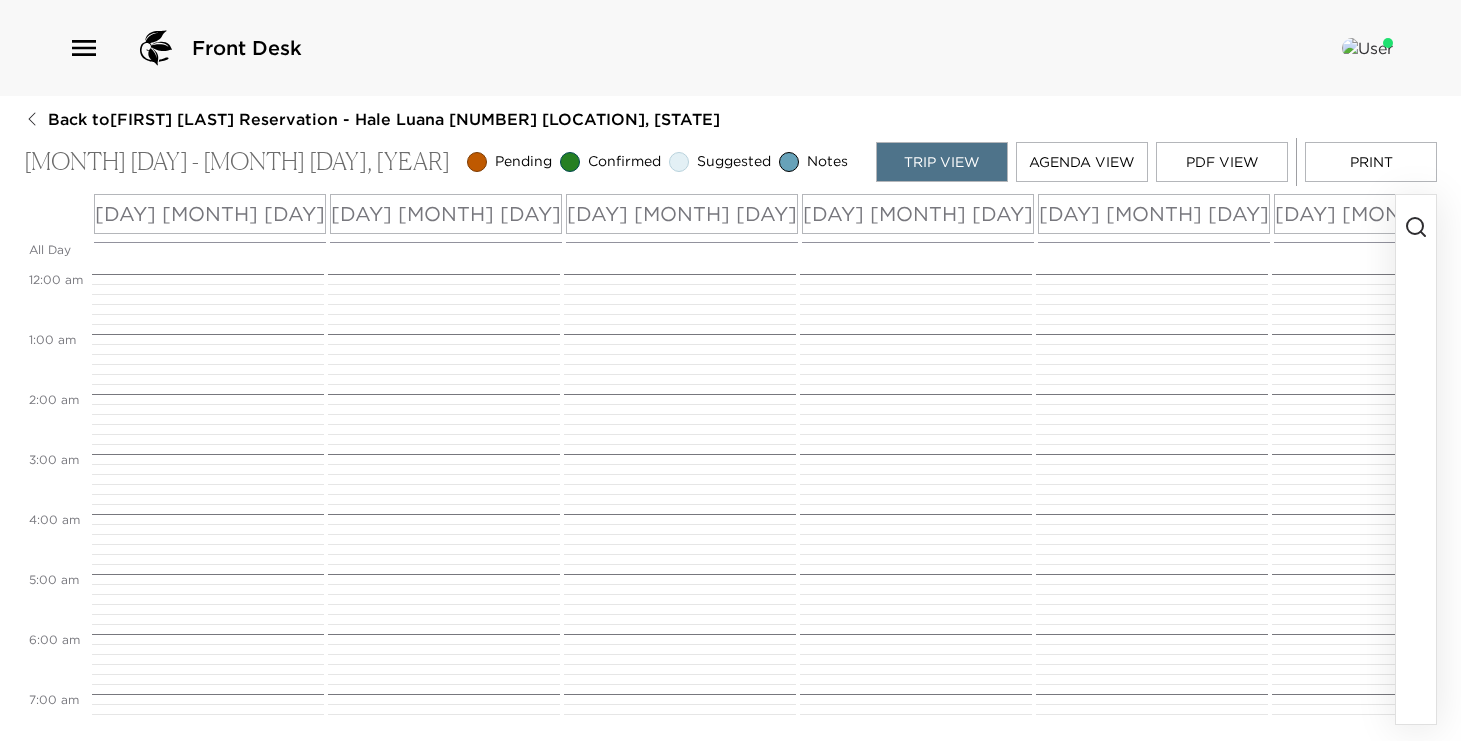 scroll, scrollTop: 0, scrollLeft: 0, axis: both 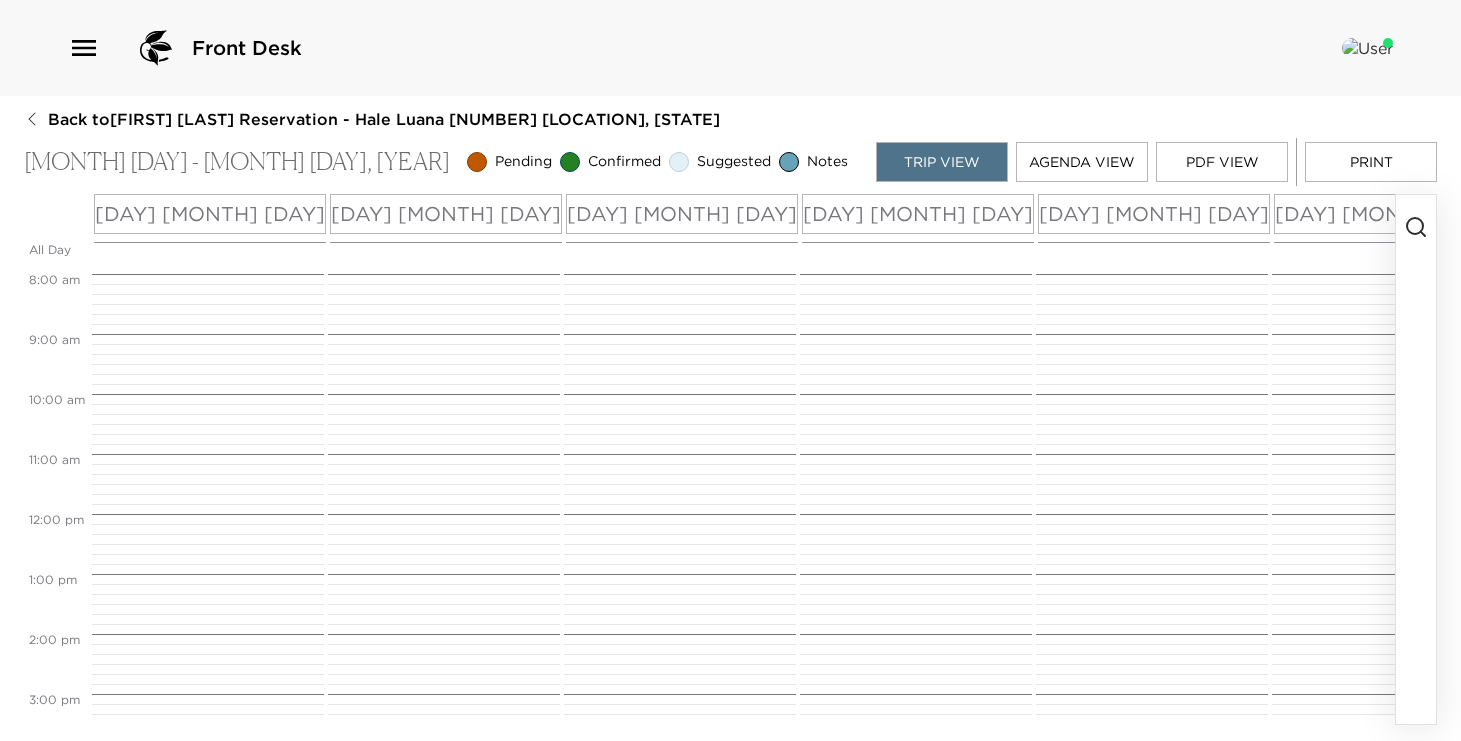 click at bounding box center (1416, 459) 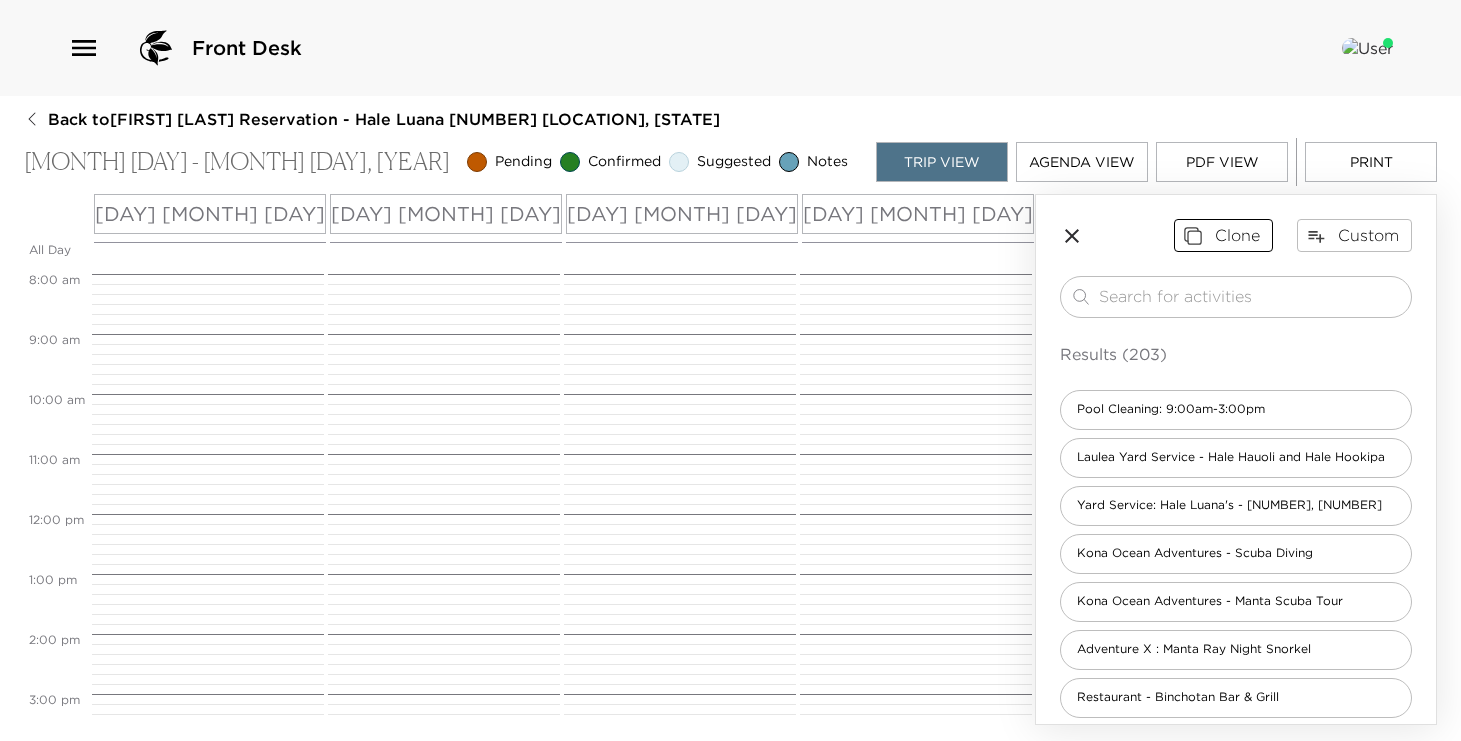 click on "Clone" at bounding box center [1223, 235] 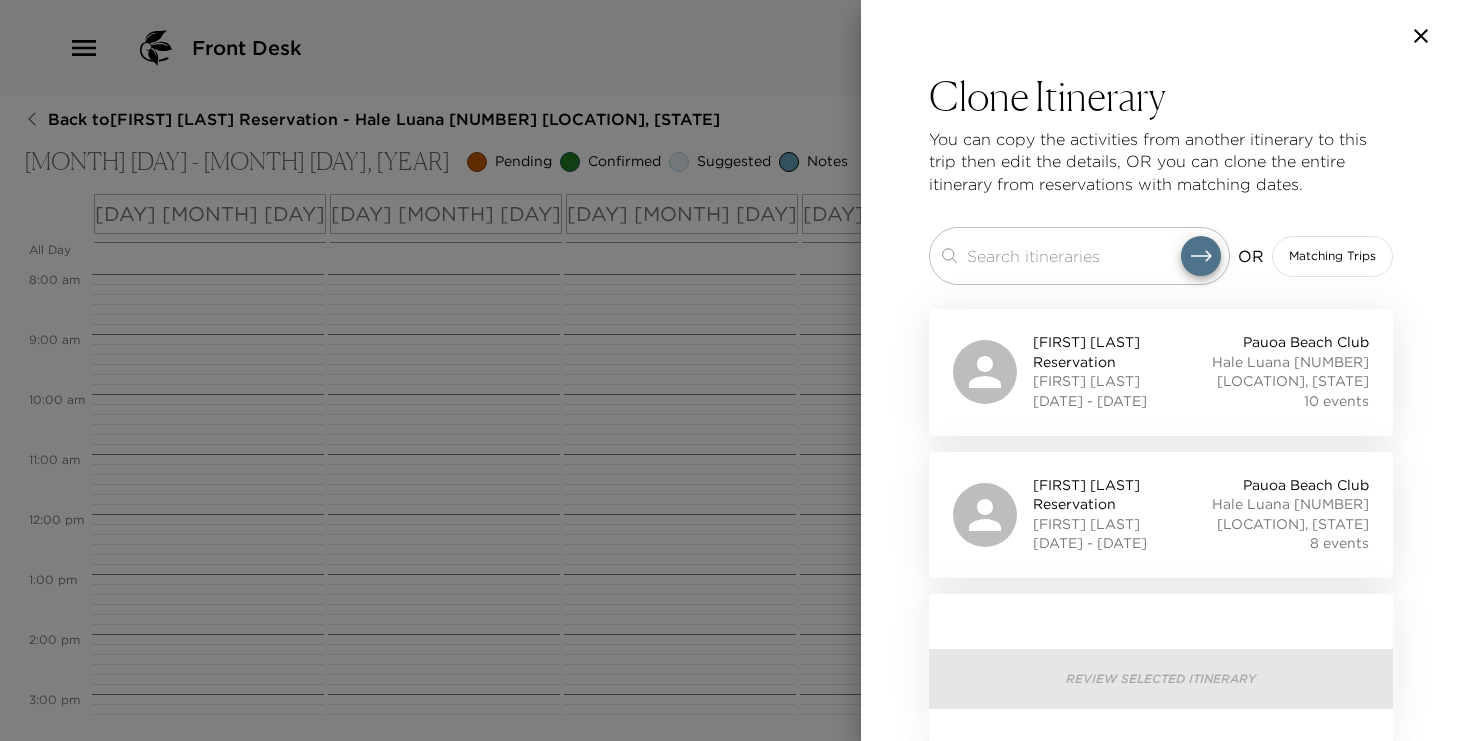 click on "Matching Trips" at bounding box center (1332, 256) 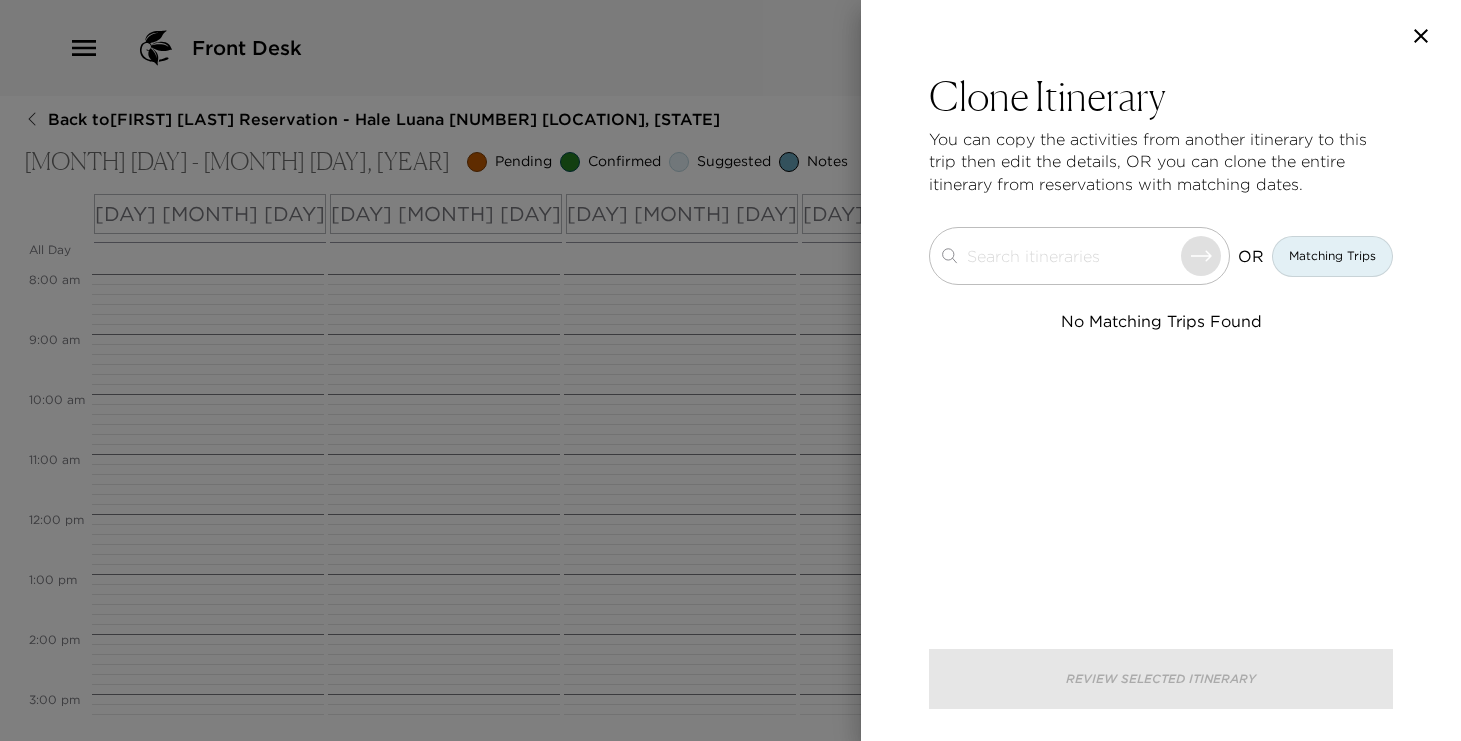 click on "Matching Trips" at bounding box center (1332, 256) 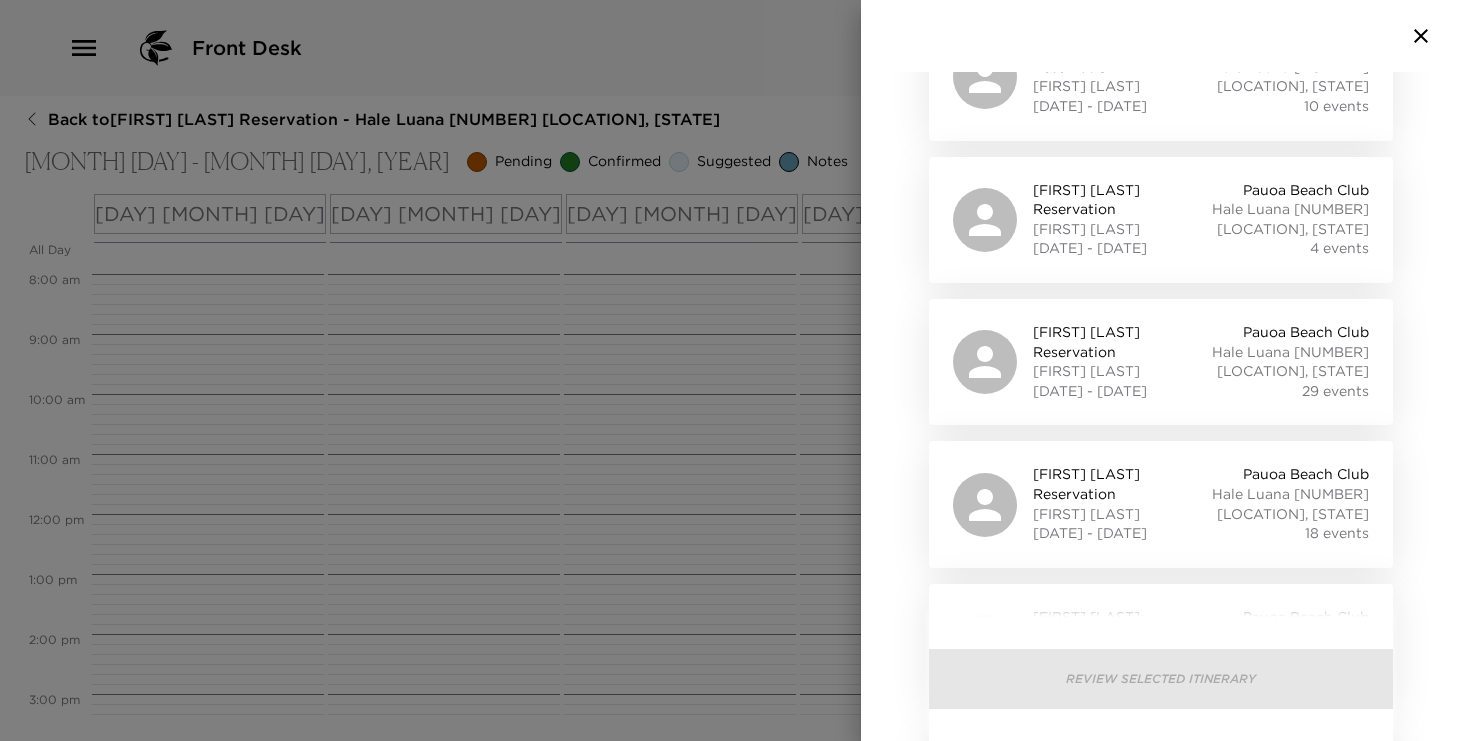 scroll, scrollTop: 1511, scrollLeft: 0, axis: vertical 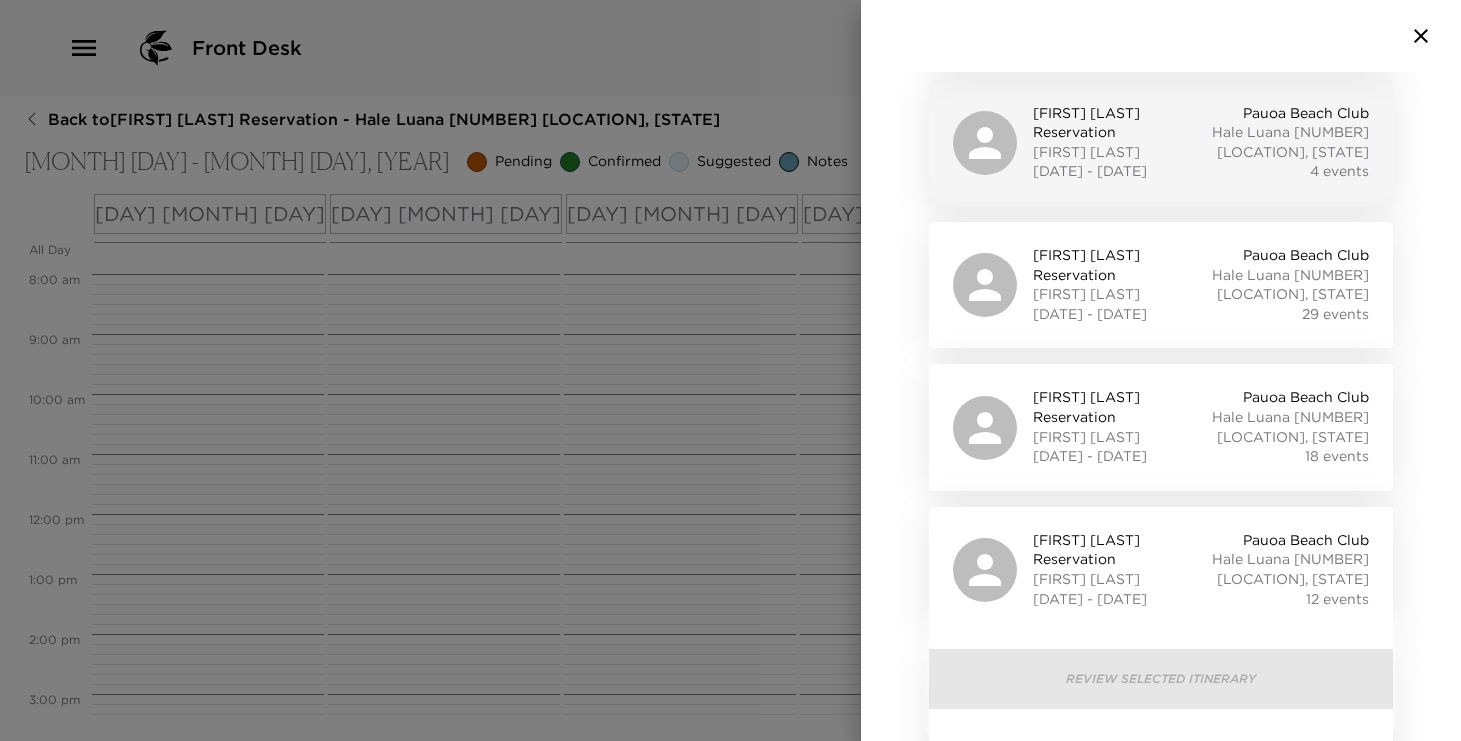 click on "Hale Luana [NUMBER] [LOCATION], [STATE]" at bounding box center (1290, 142) 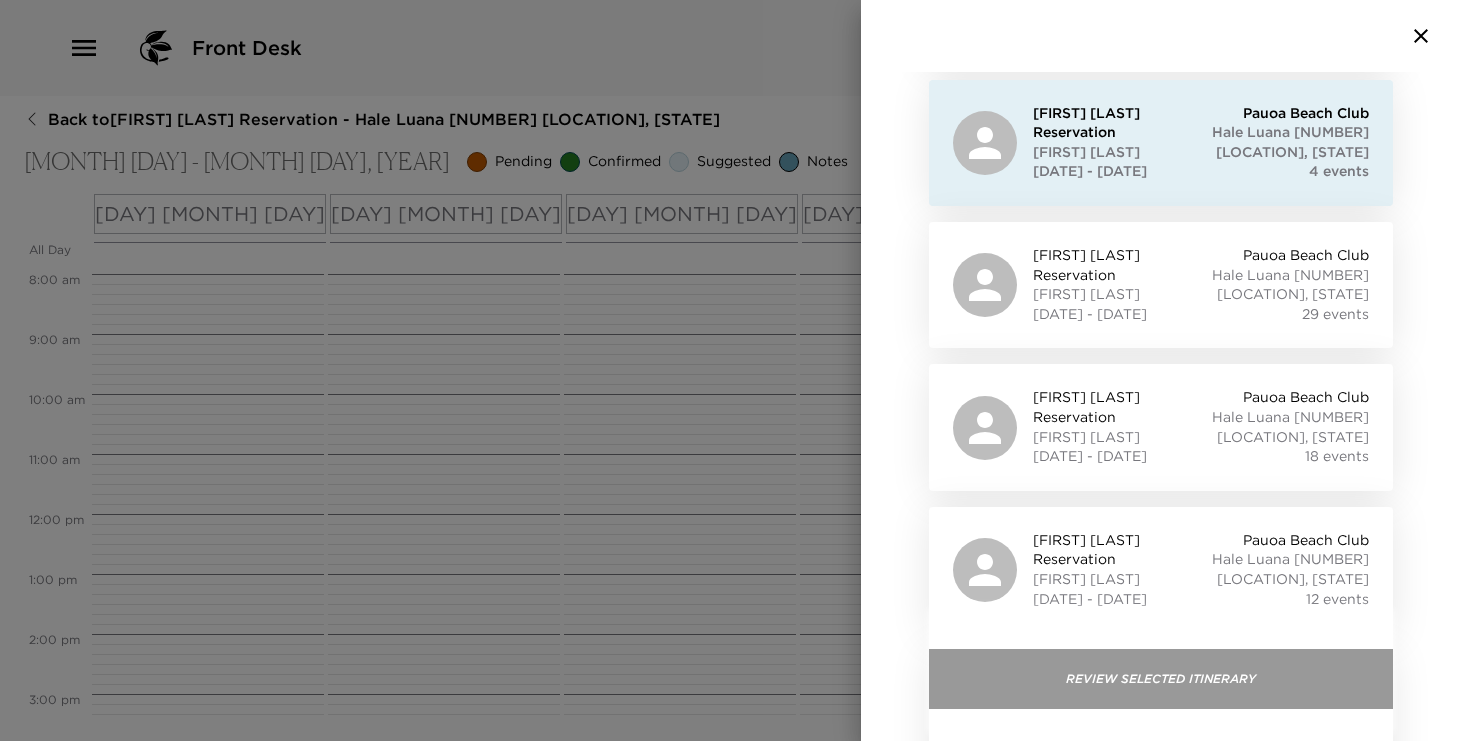 click on "Review Selected Itinerary" at bounding box center (1161, 679) 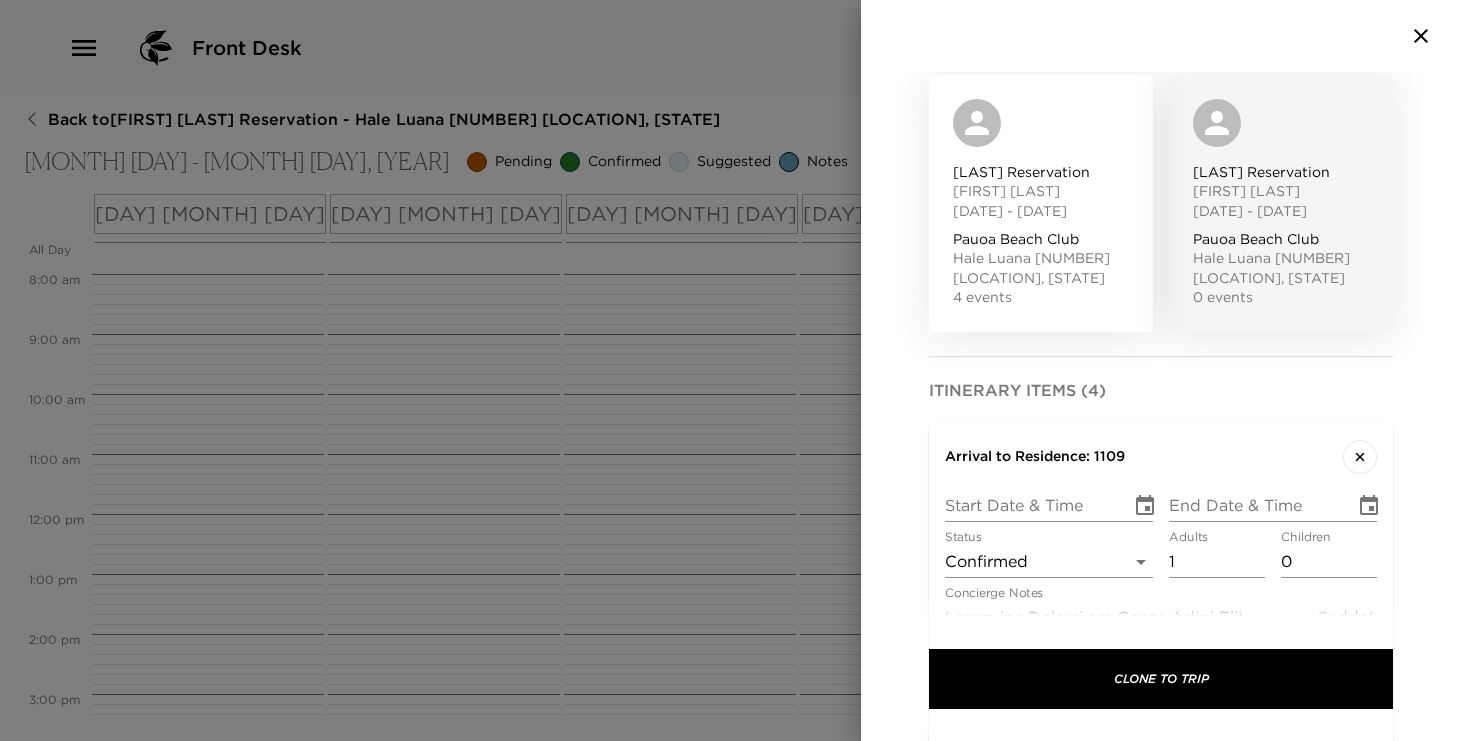 scroll, scrollTop: 352, scrollLeft: 0, axis: vertical 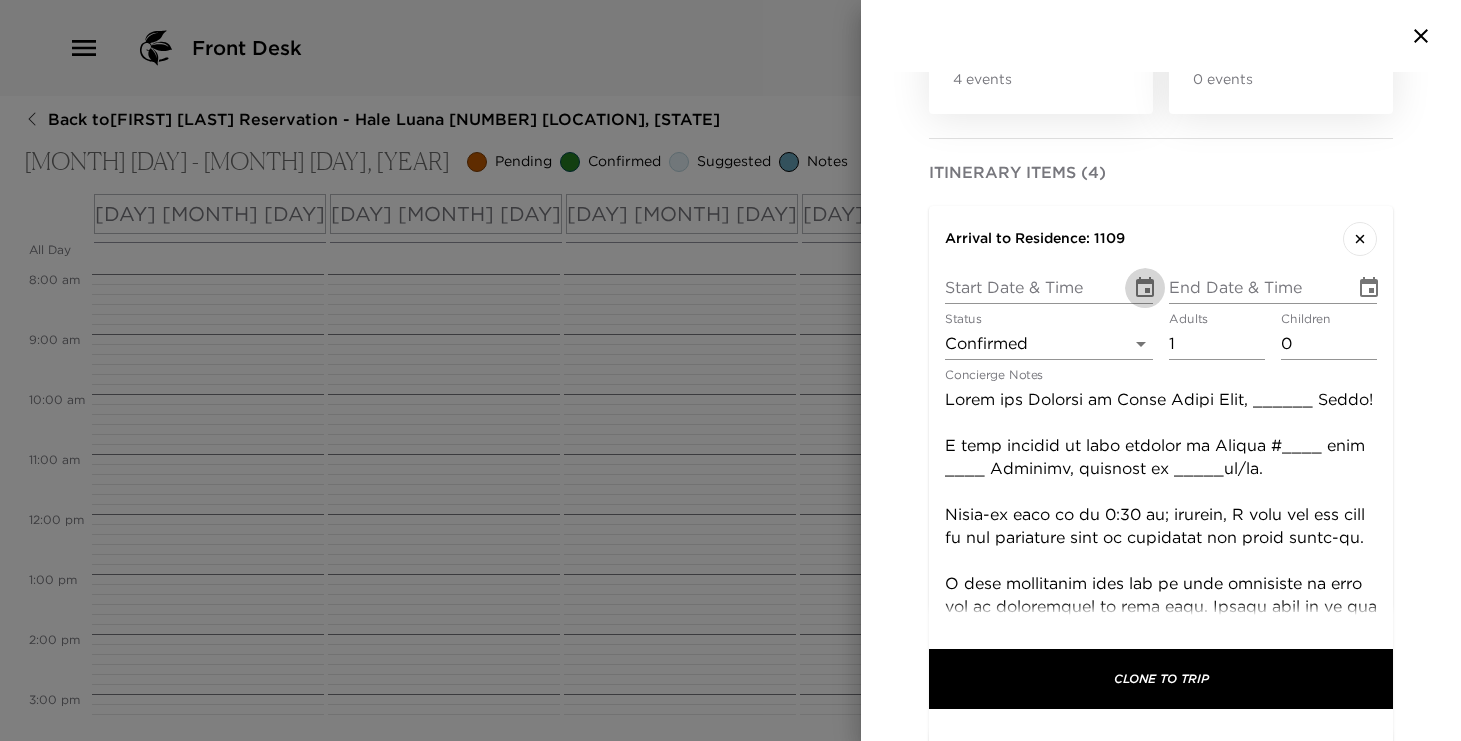 click 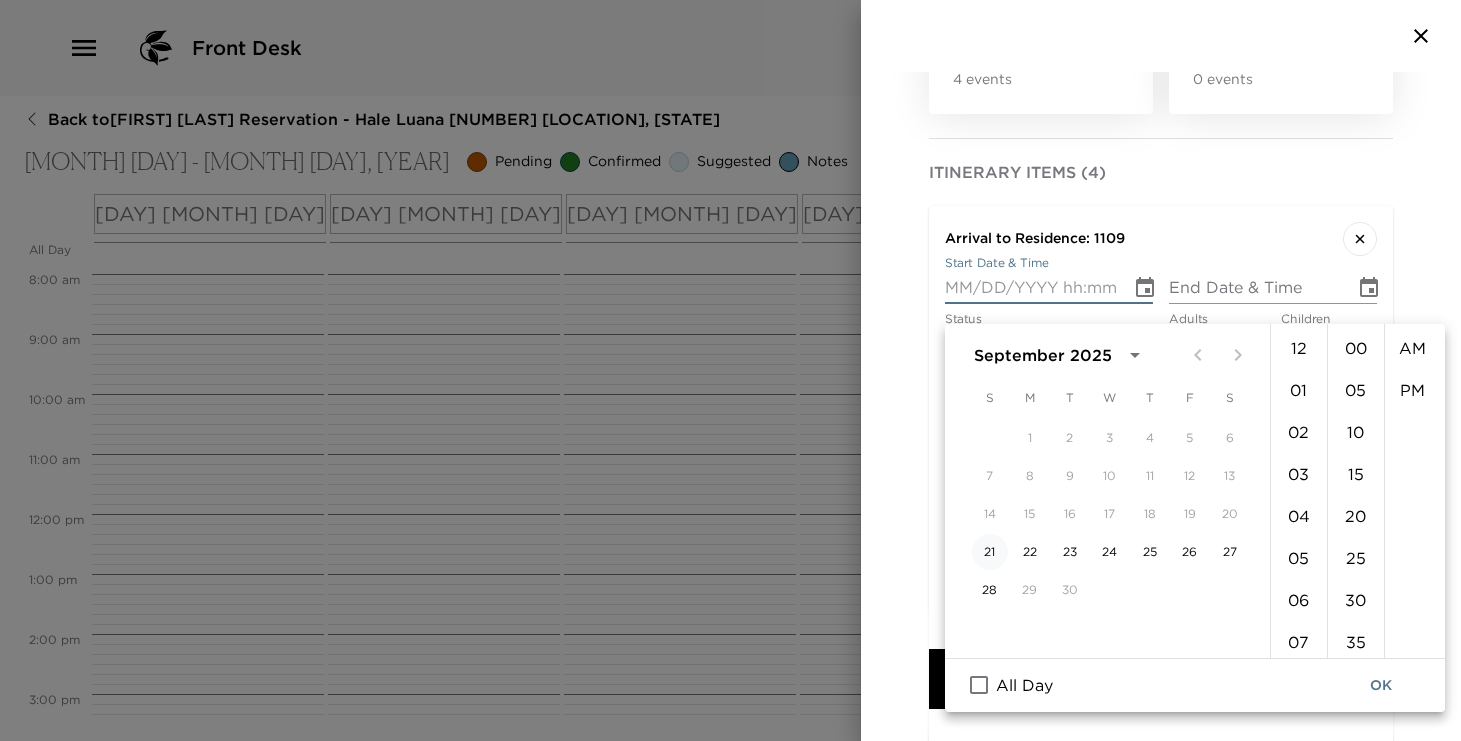 click on "21" at bounding box center (990, 552) 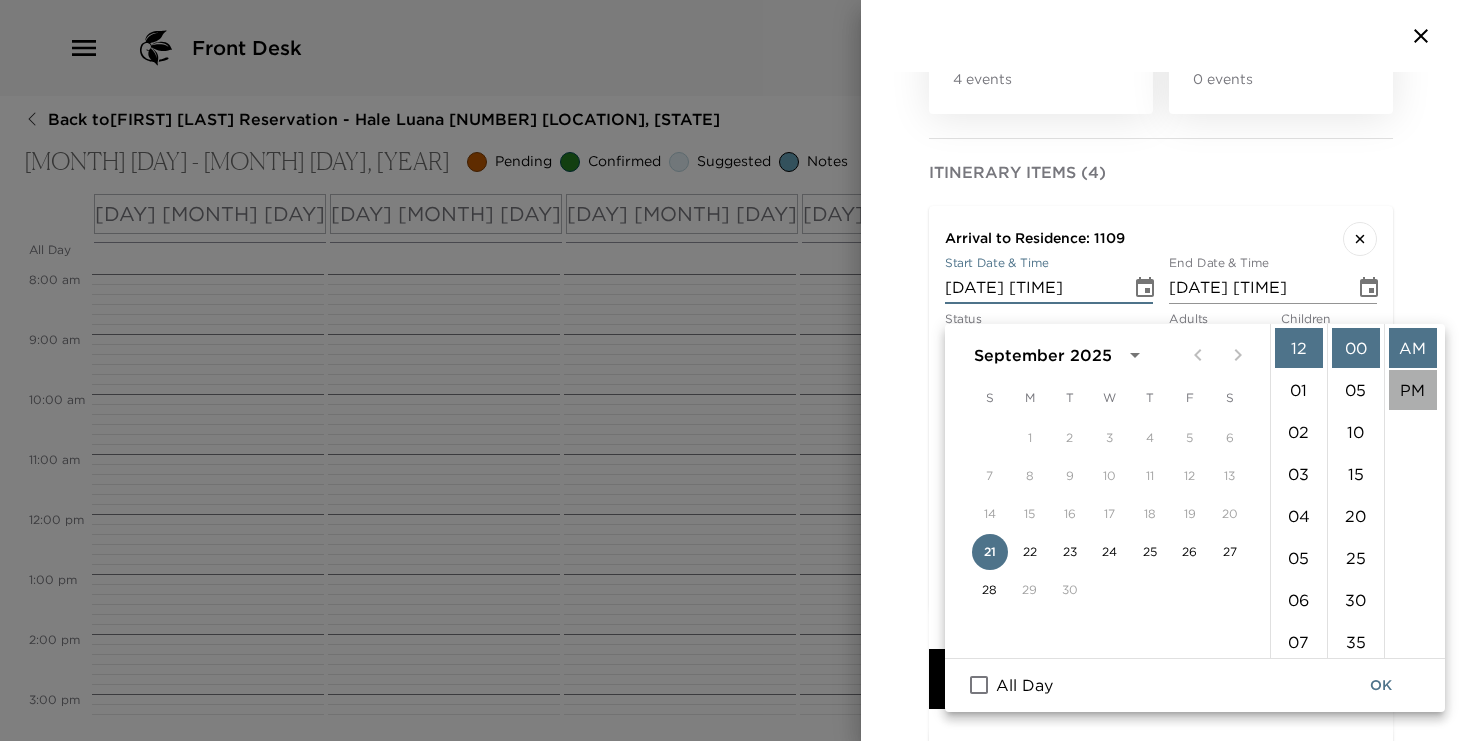 click on "PM" at bounding box center (1413, 390) 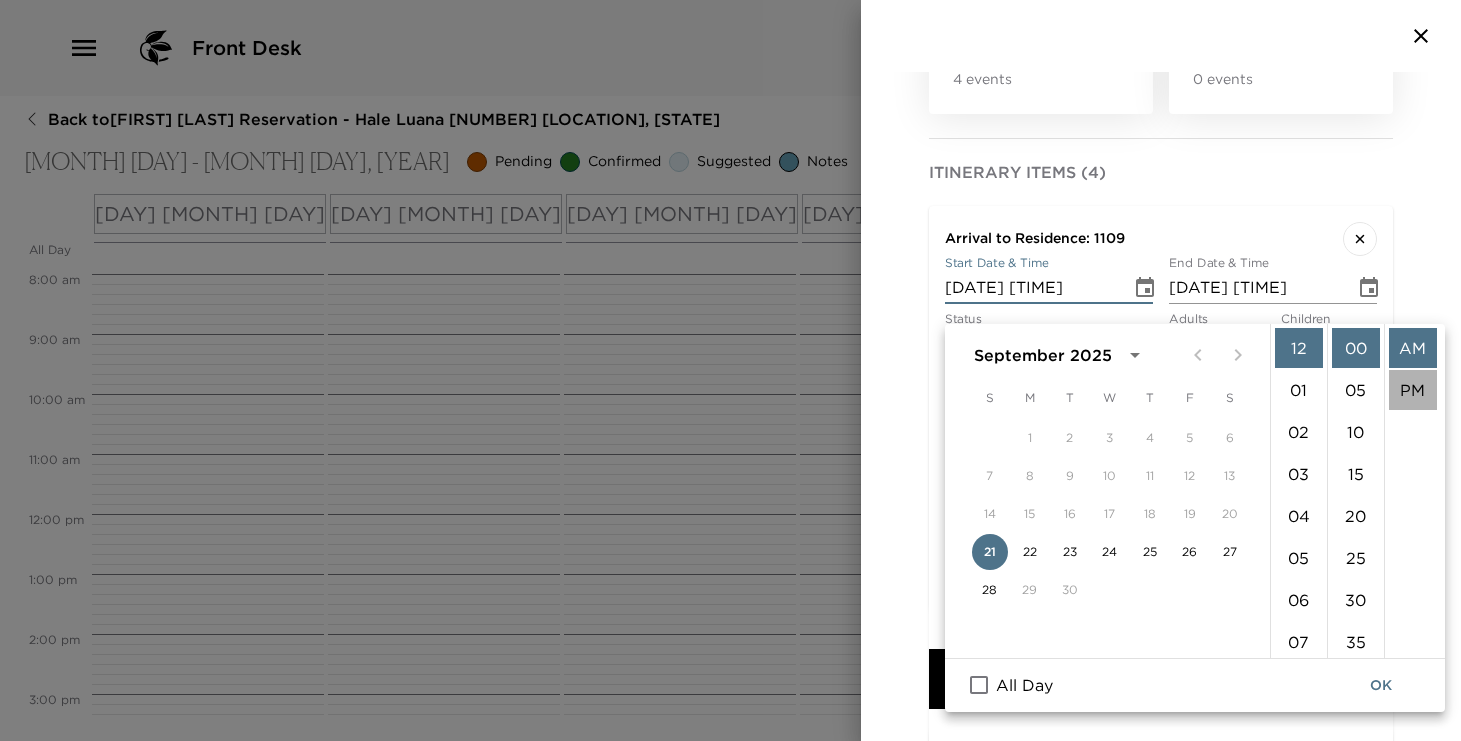 type on "09/21/2025 12:00 PM" 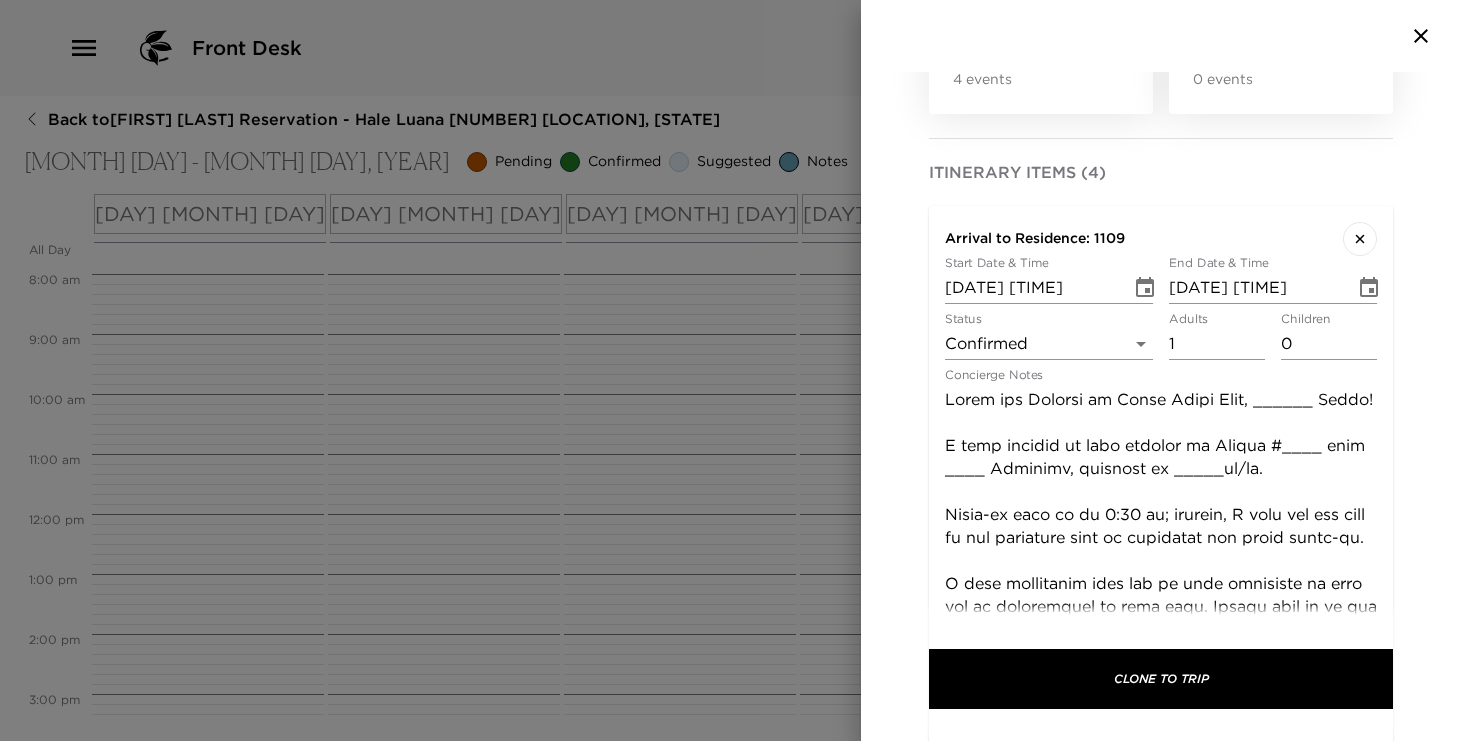 scroll, scrollTop: 42, scrollLeft: 0, axis: vertical 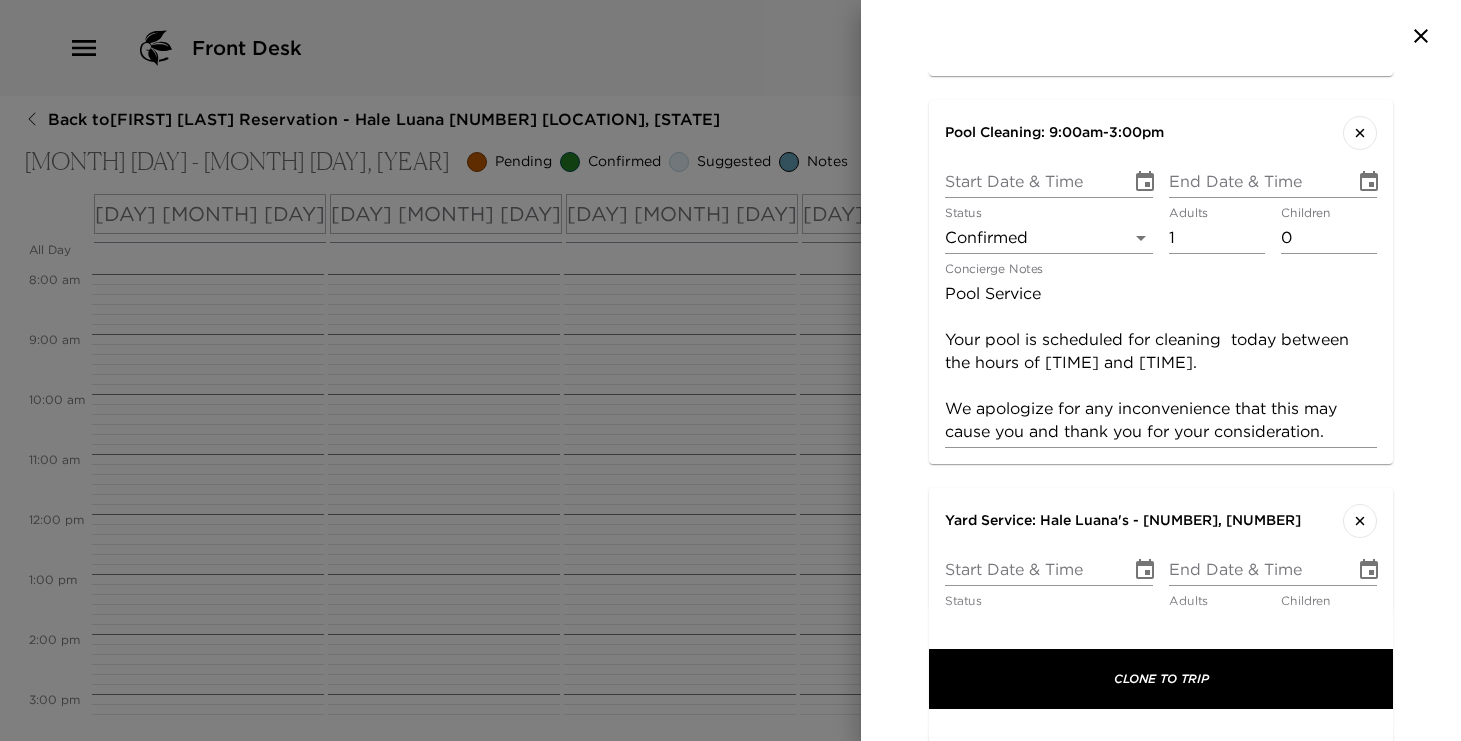 click 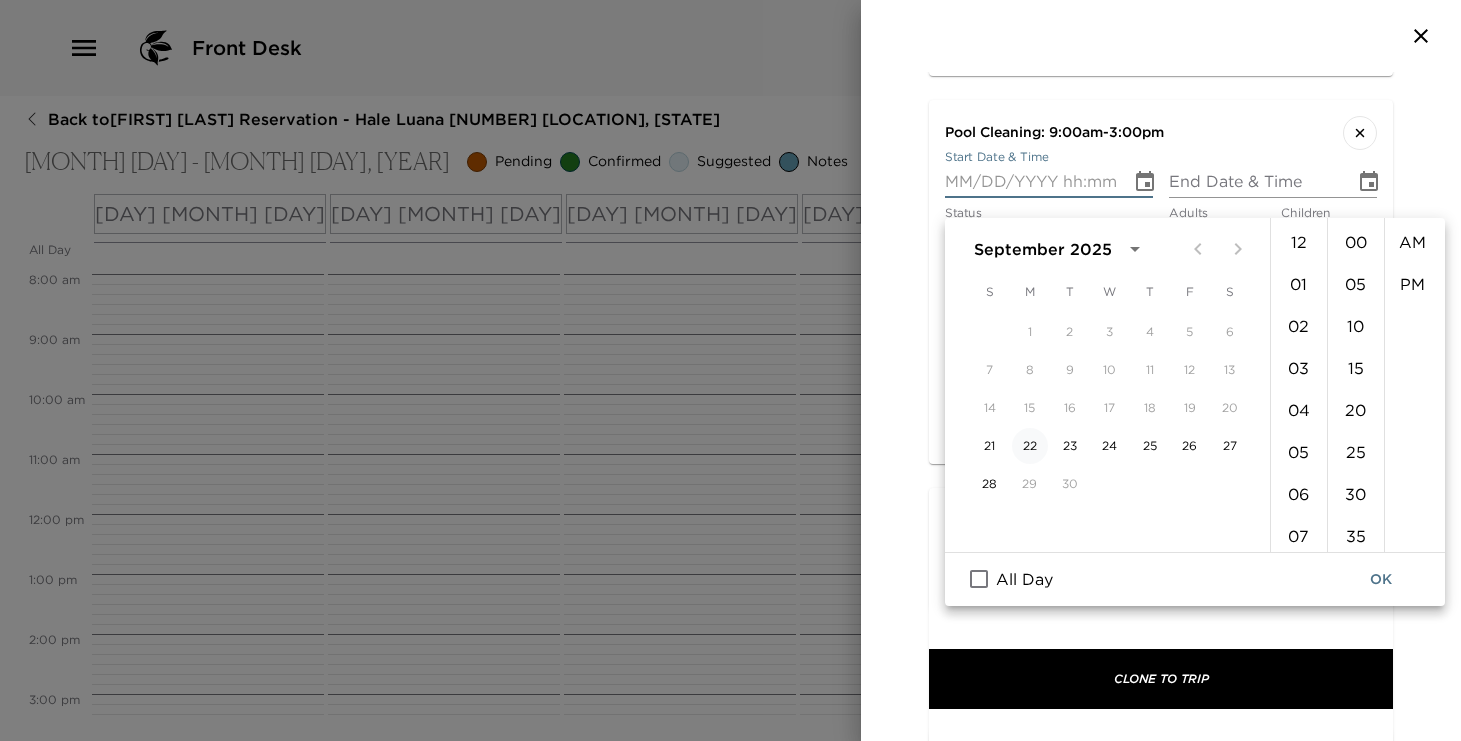 click on "22" at bounding box center (1030, 446) 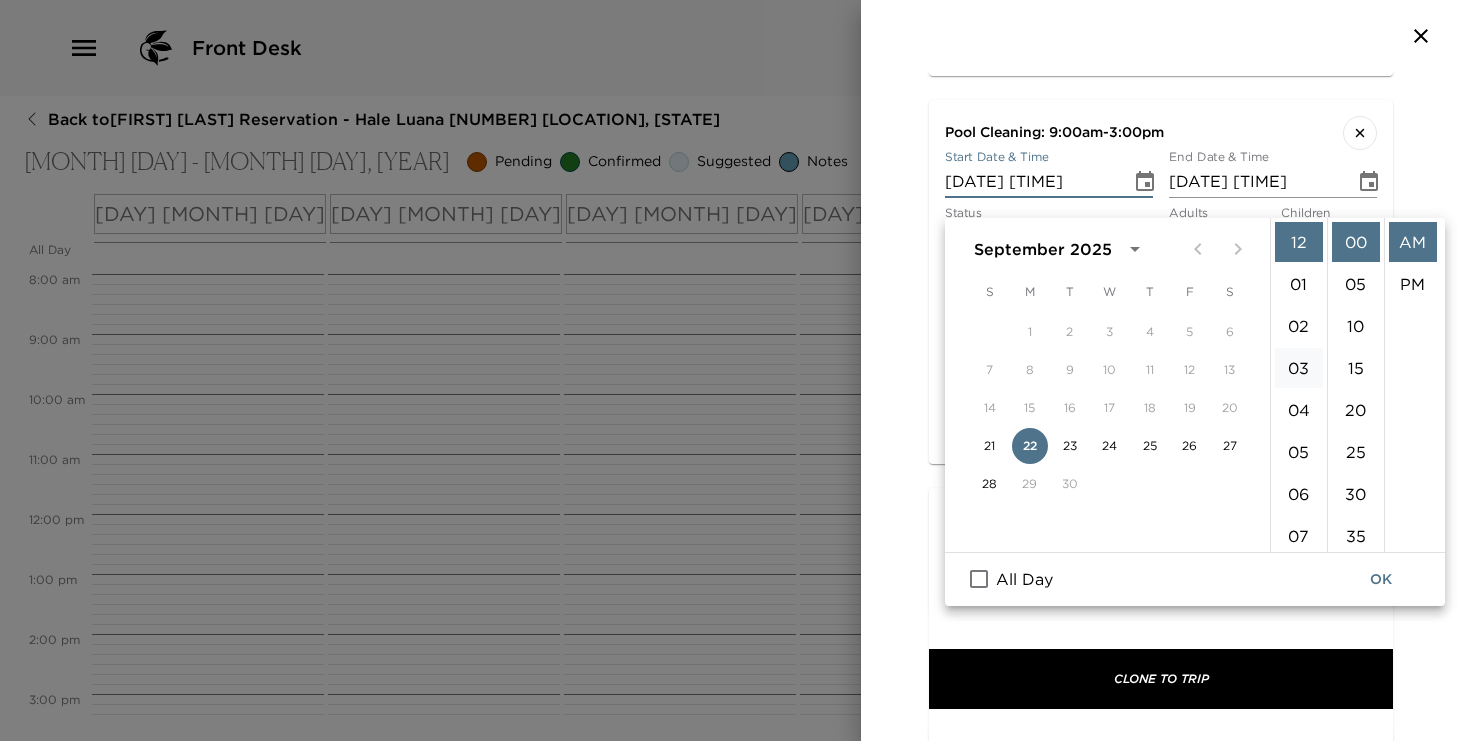 click on "03" at bounding box center [1299, 368] 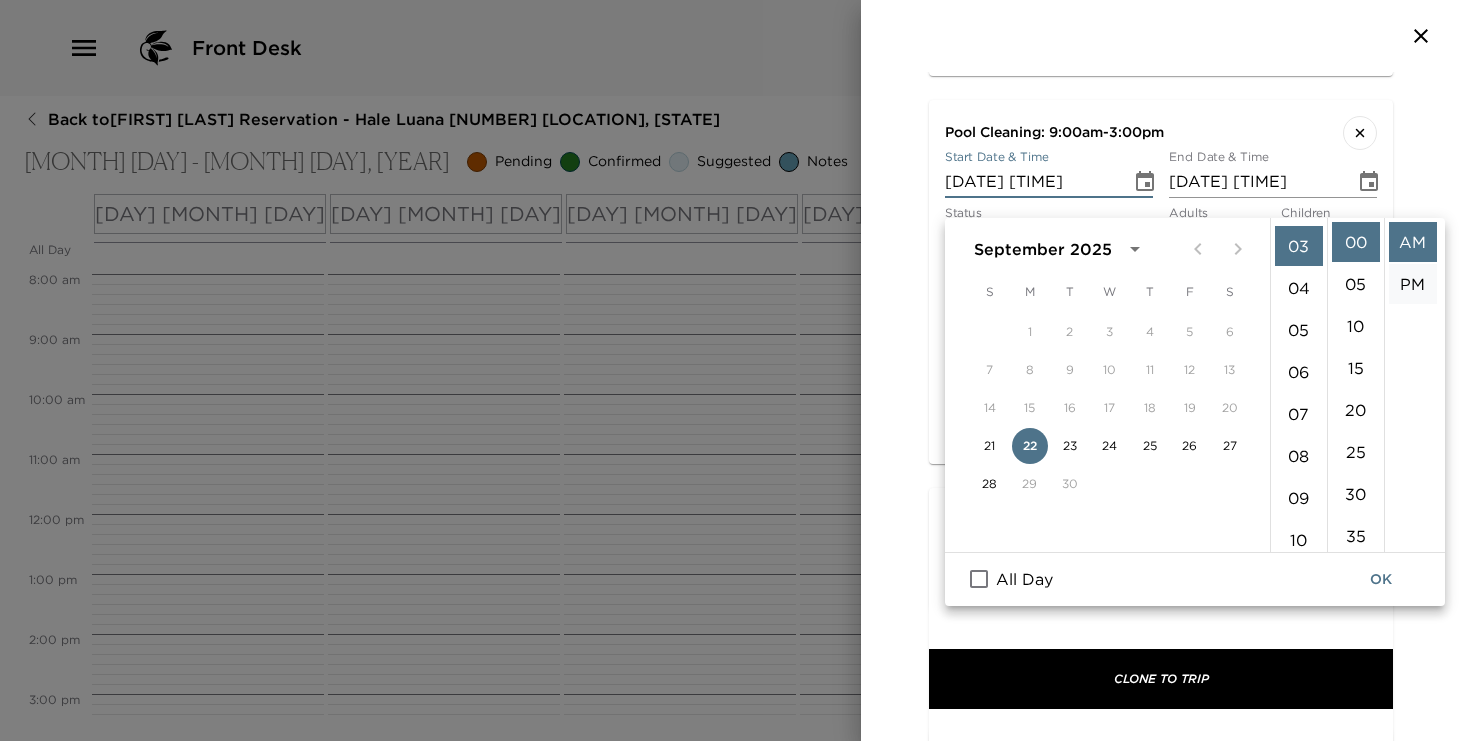 scroll, scrollTop: 126, scrollLeft: 0, axis: vertical 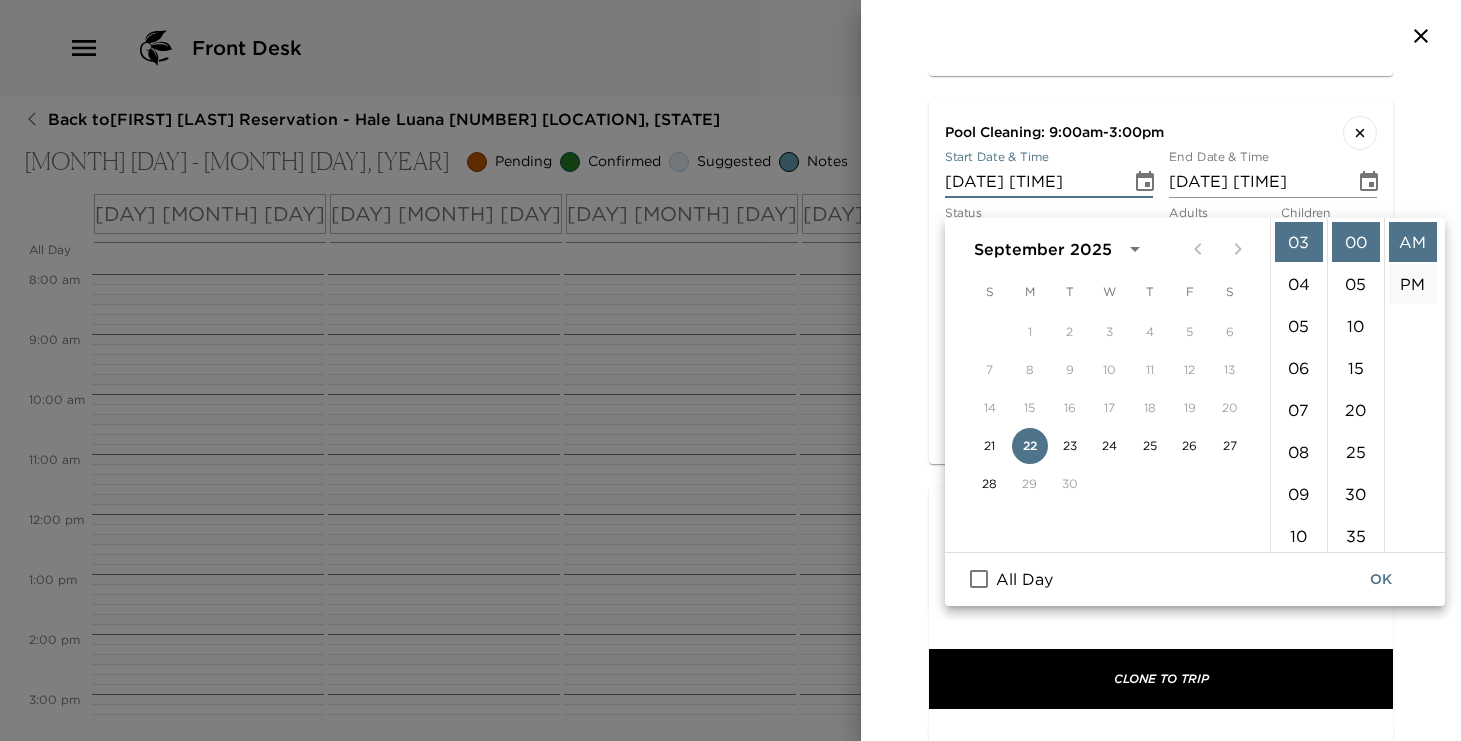 click on "PM" at bounding box center (1413, 284) 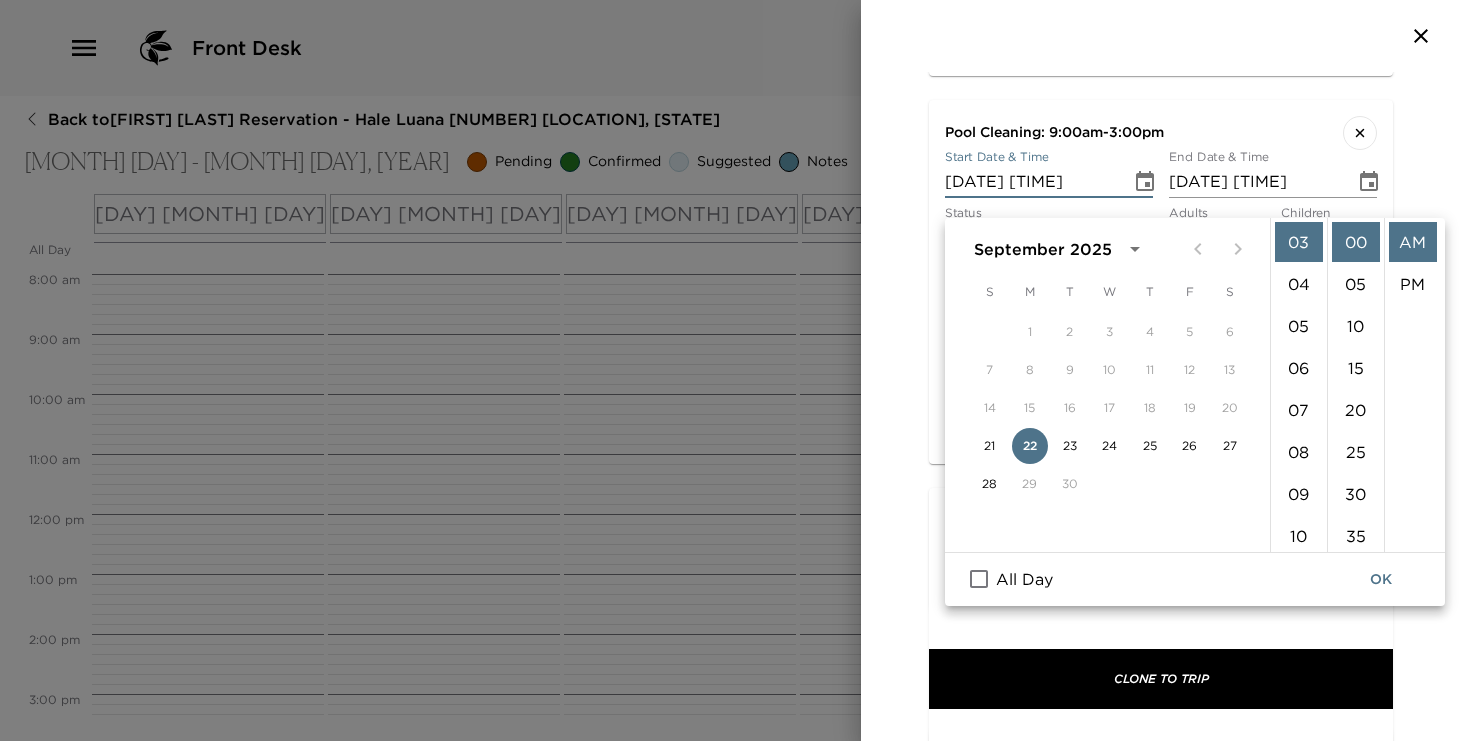 type on "09/22/2025 03:00 PM" 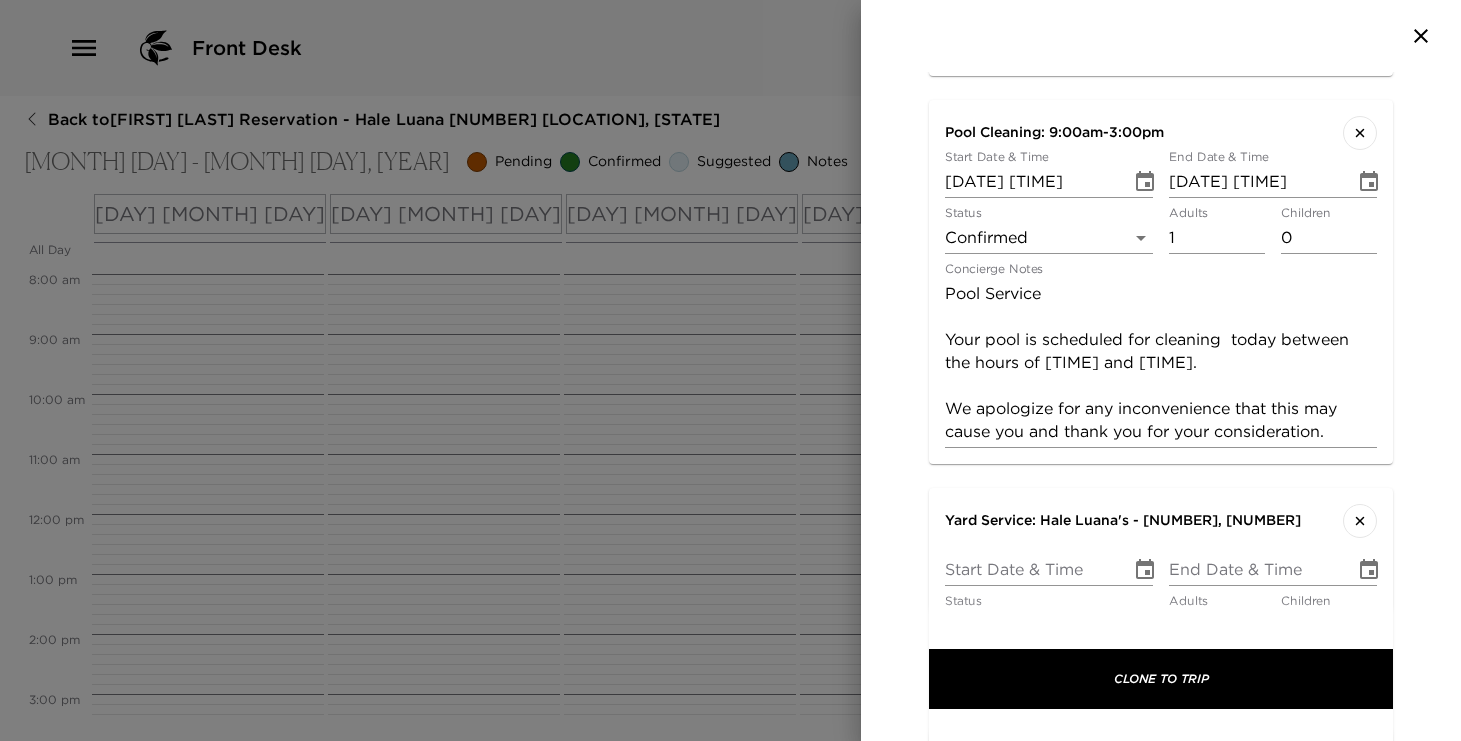 scroll, scrollTop: 42, scrollLeft: 0, axis: vertical 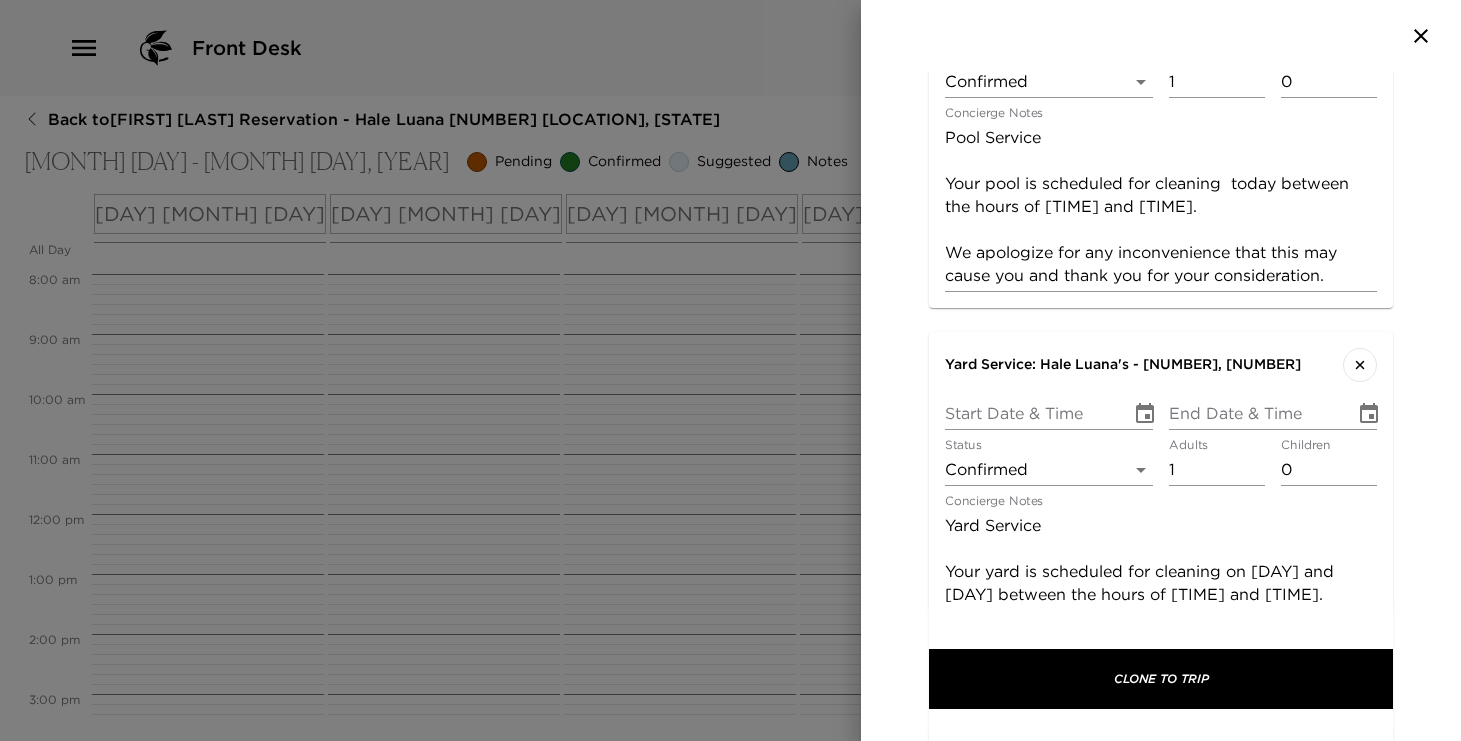 click 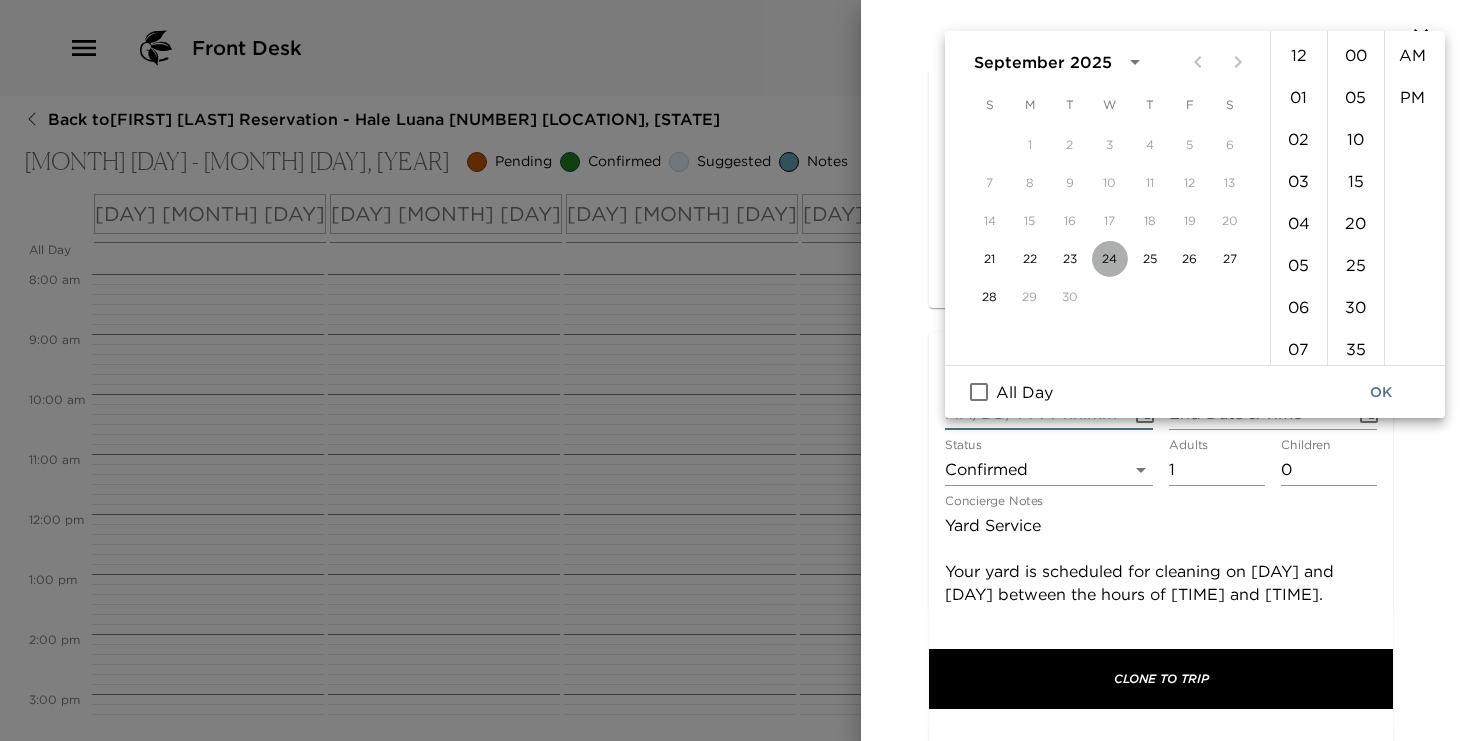 click on "24" at bounding box center (1110, 259) 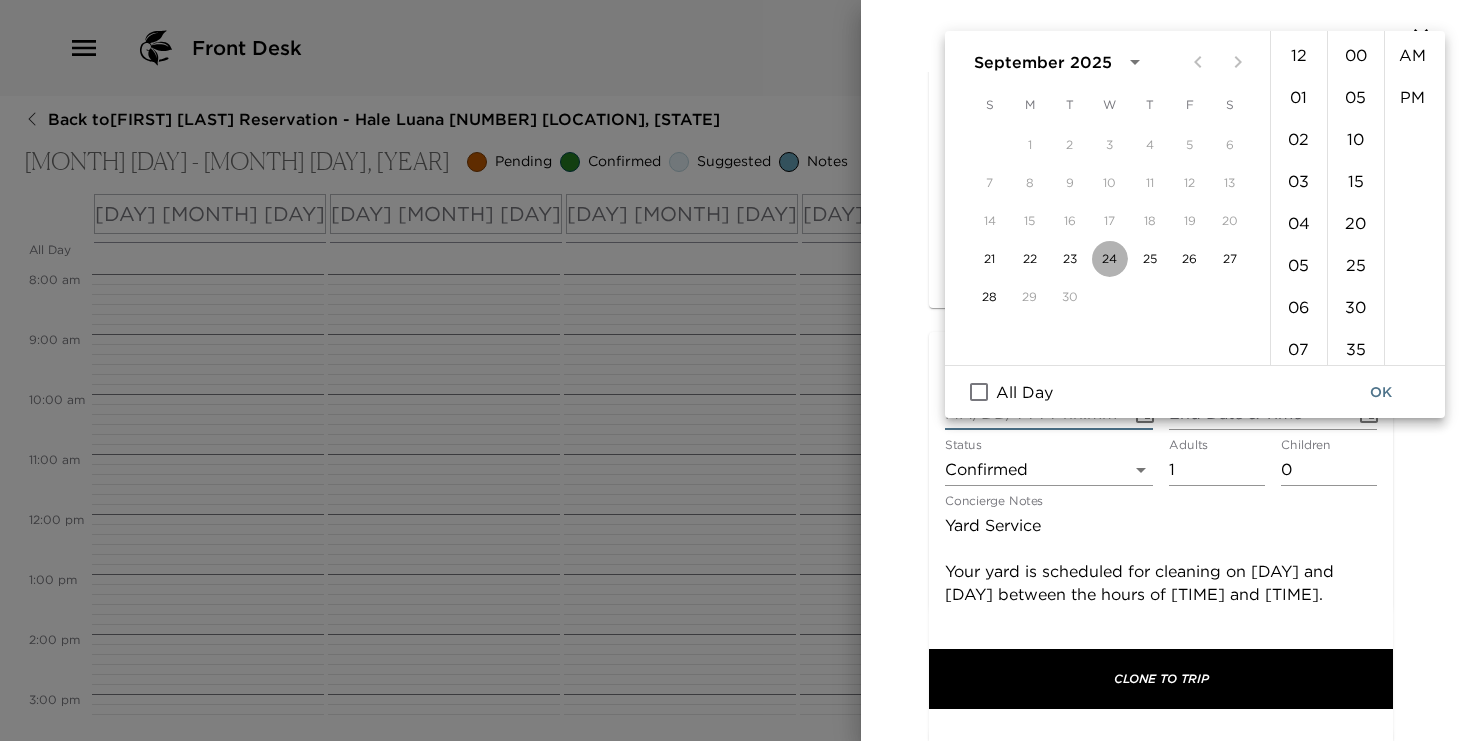 type on "09/24/2025 12:00 AM" 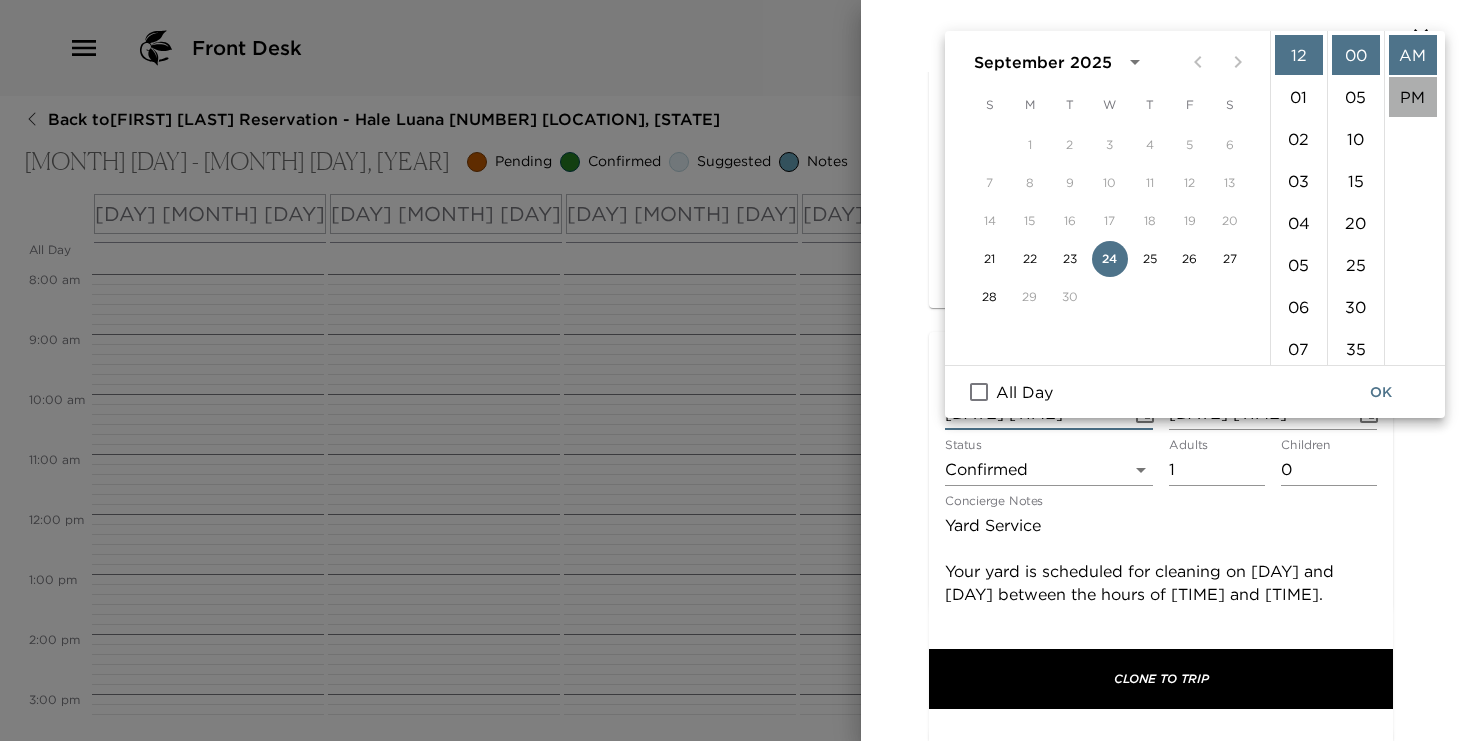click on "PM" at bounding box center (1413, 97) 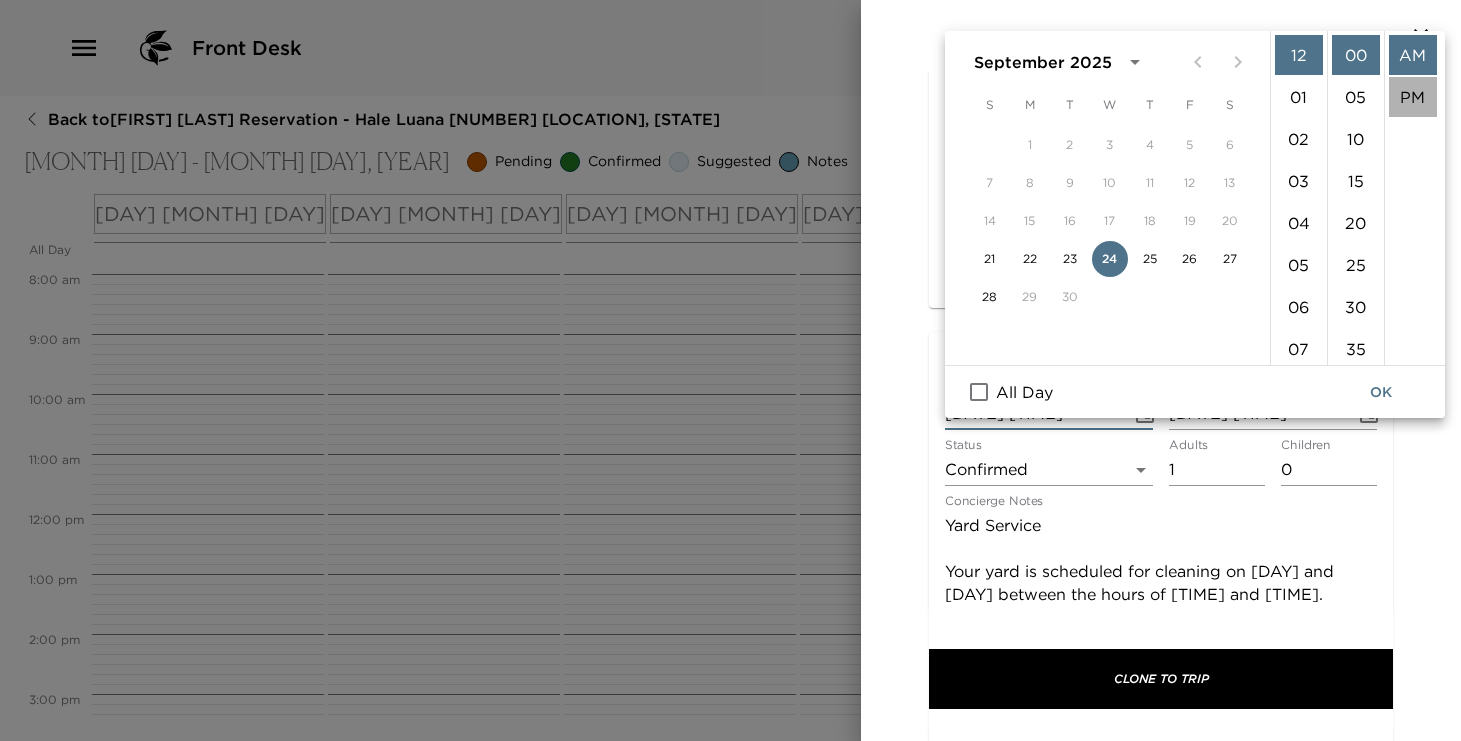 type on "09/24/2025 12:00 PM" 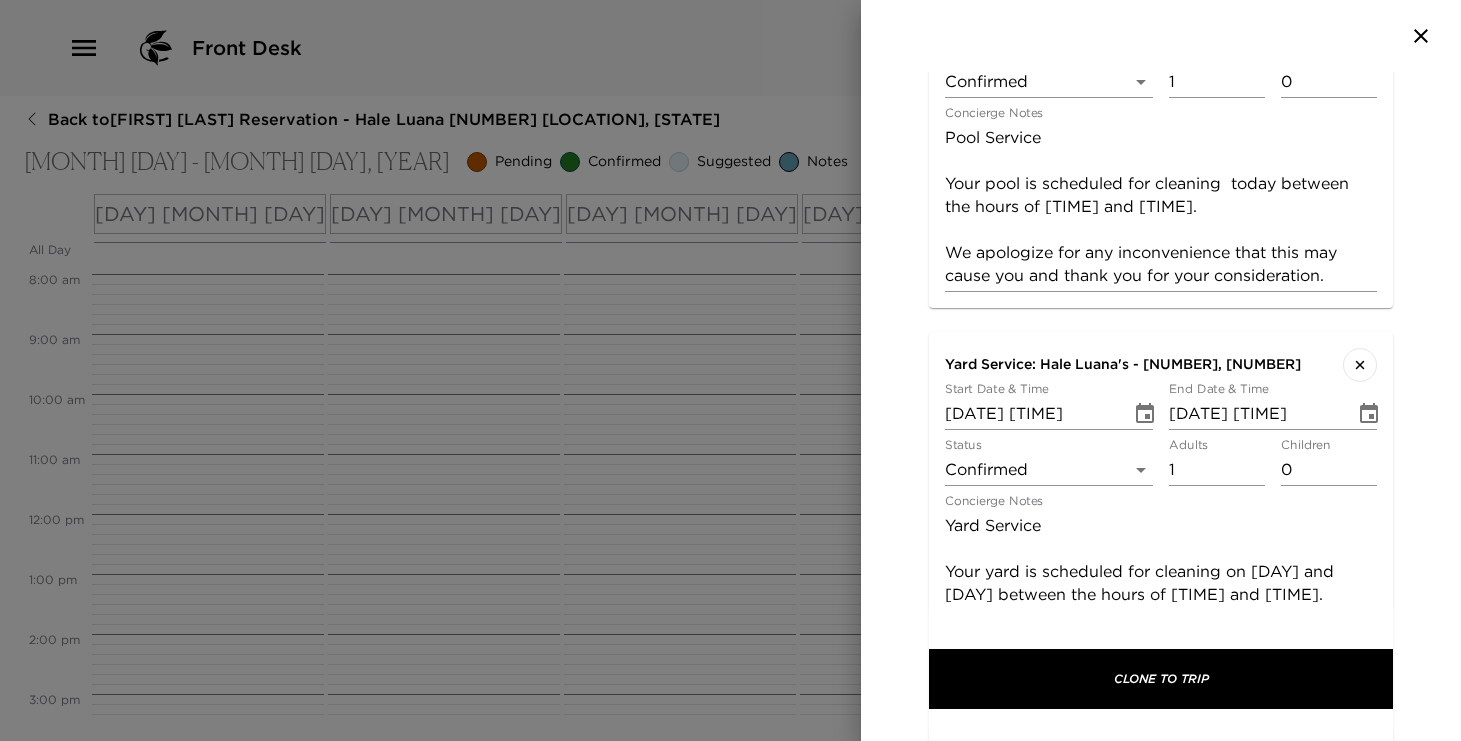 scroll, scrollTop: 42, scrollLeft: 0, axis: vertical 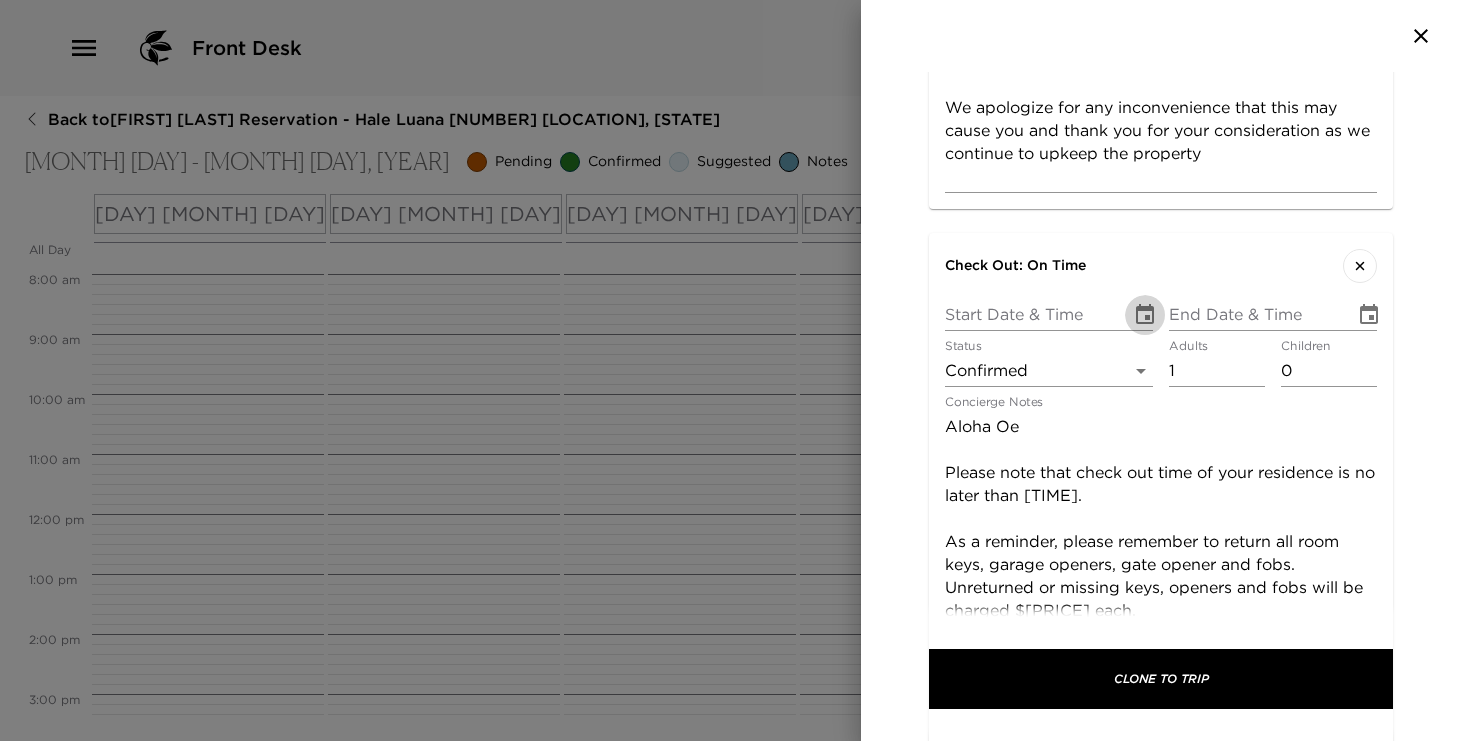 click 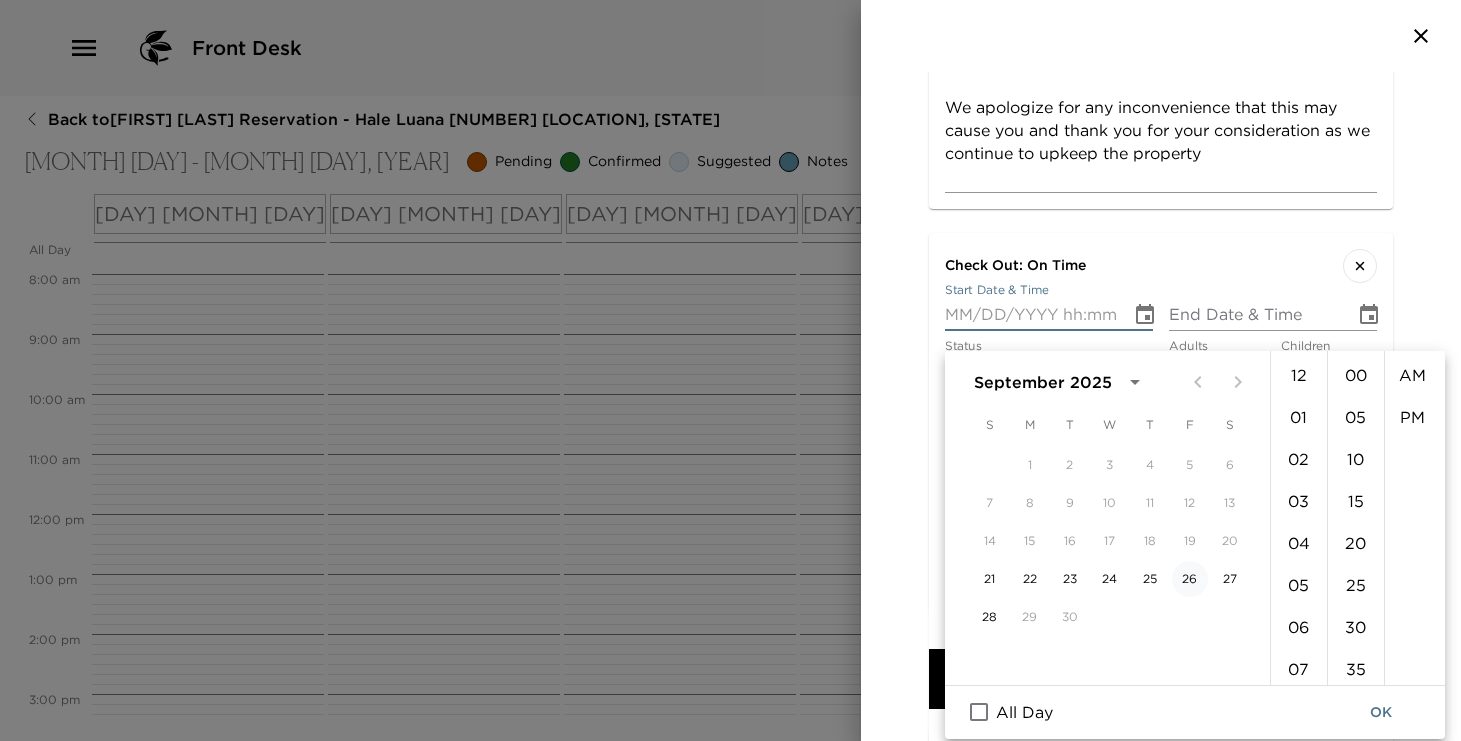click on "26" at bounding box center (1190, 579) 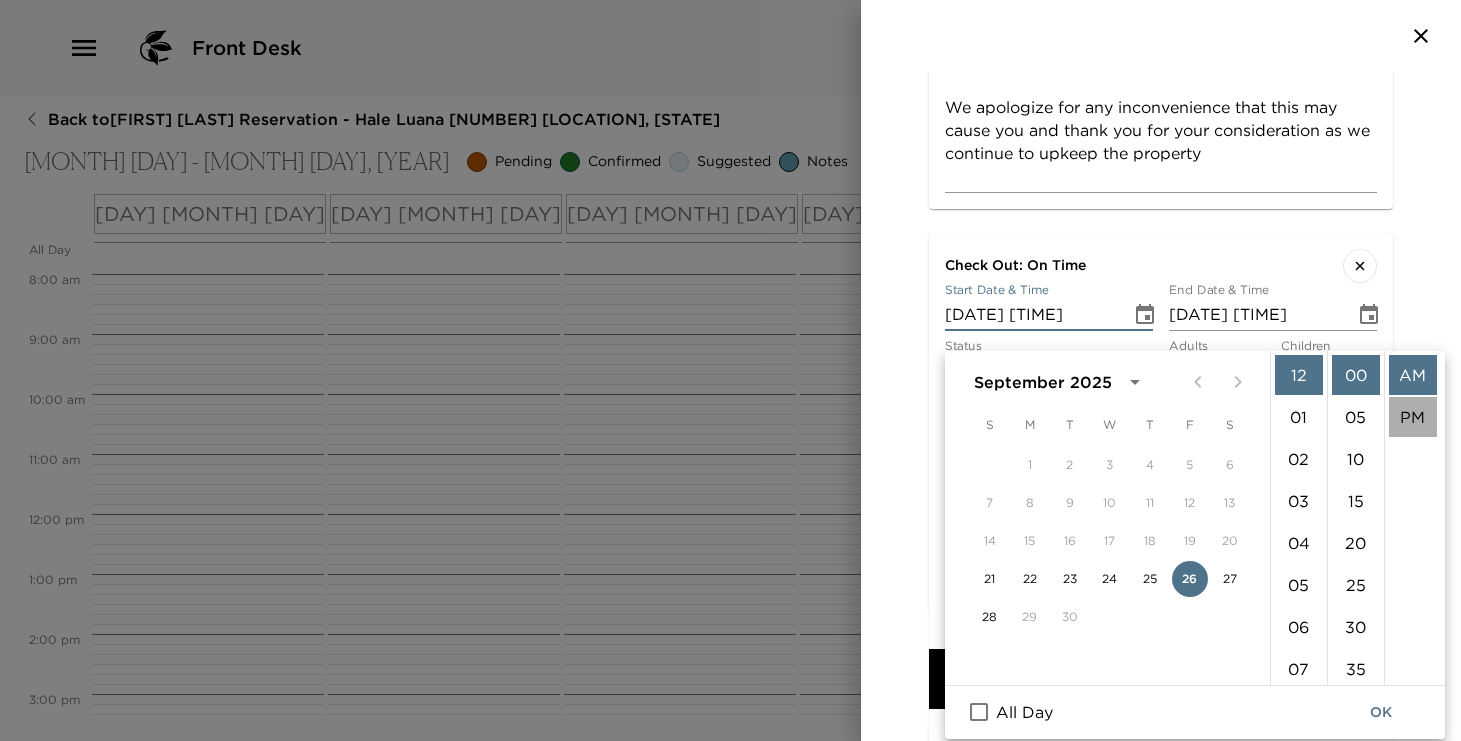 click on "PM" at bounding box center [1413, 417] 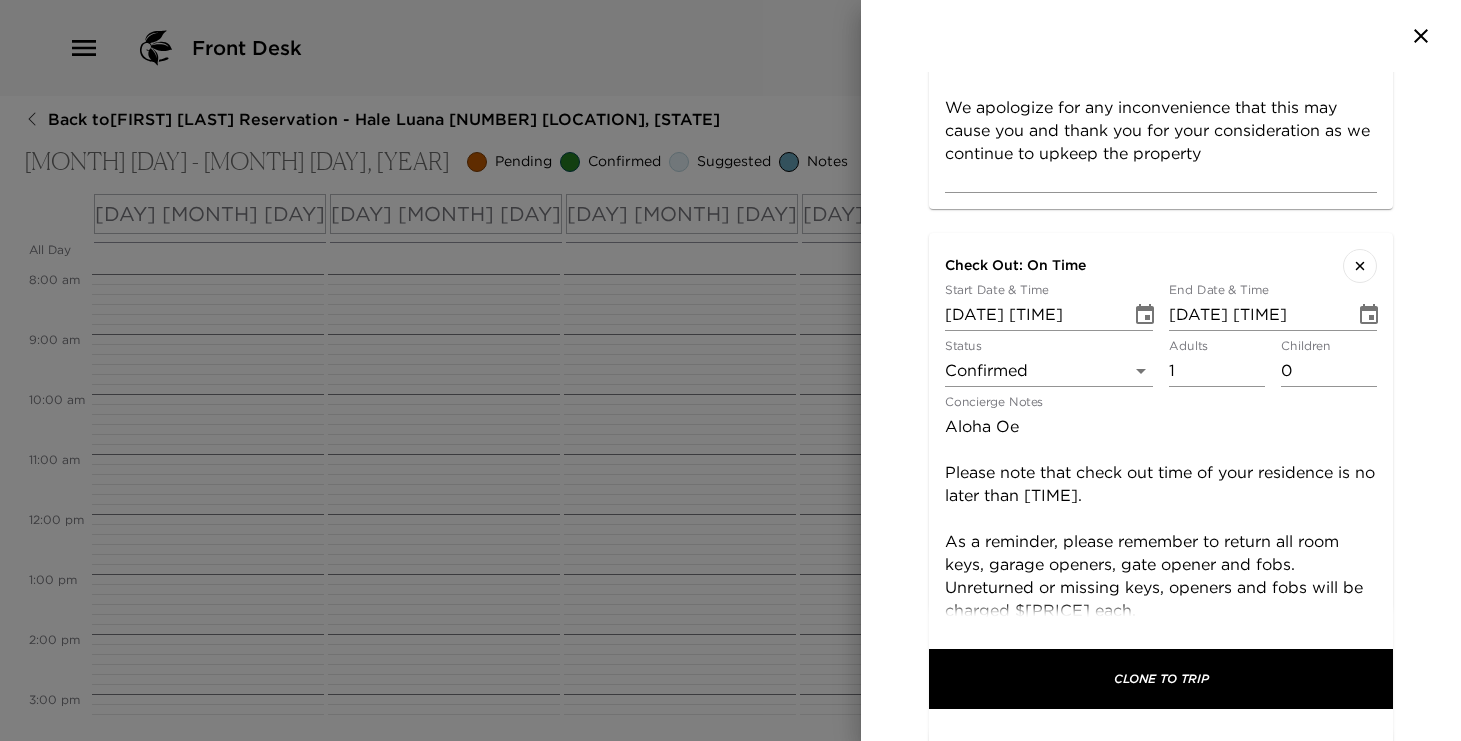scroll, scrollTop: 42, scrollLeft: 0, axis: vertical 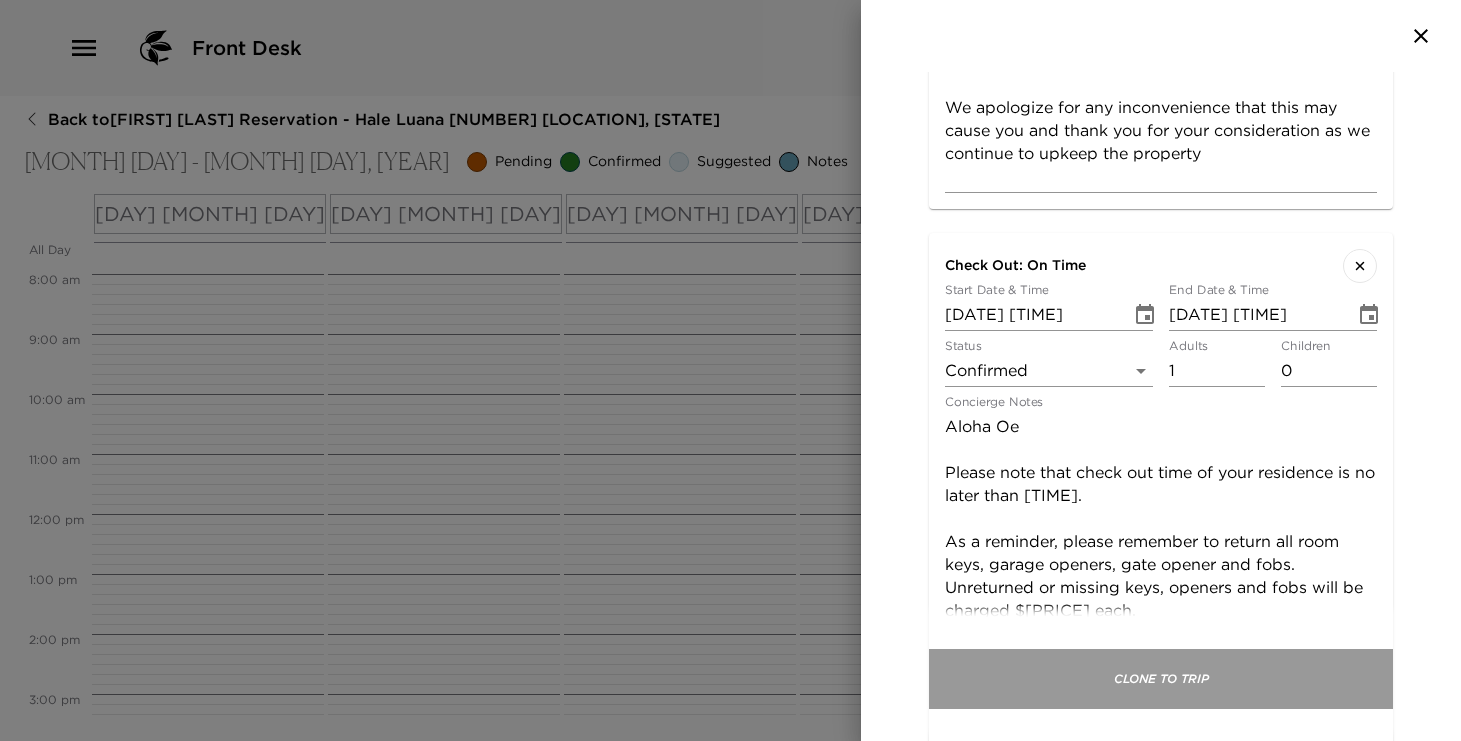 click on "Clone To Trip" at bounding box center [1161, 679] 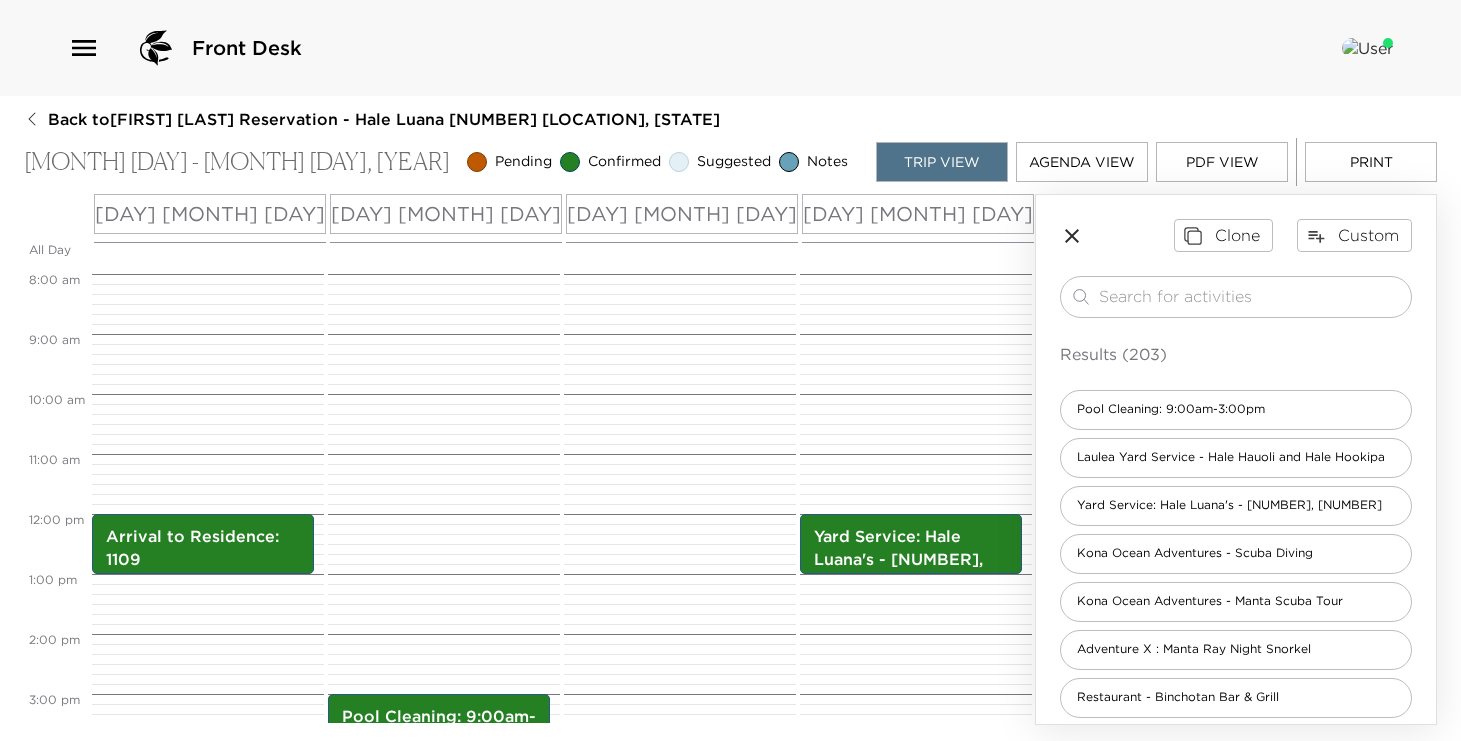 click 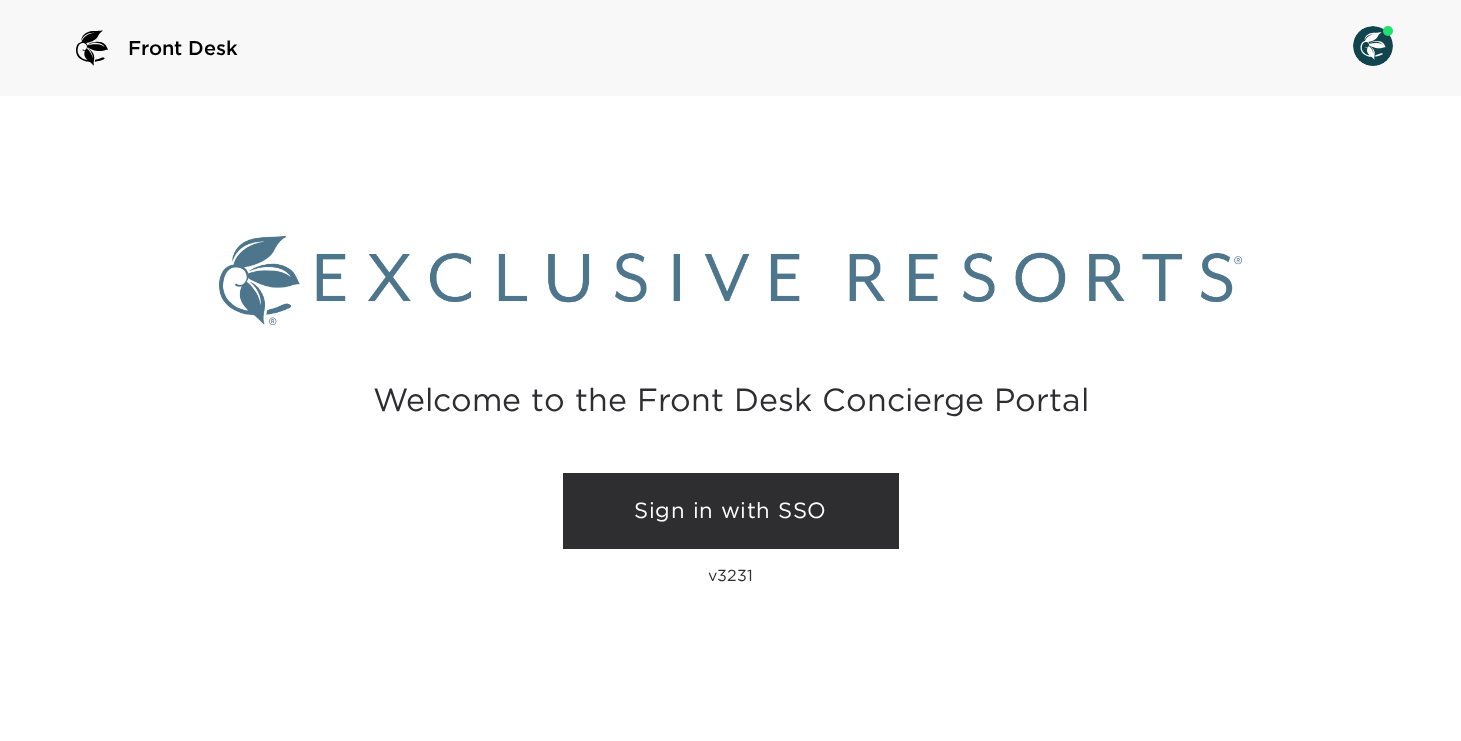scroll, scrollTop: 0, scrollLeft: 0, axis: both 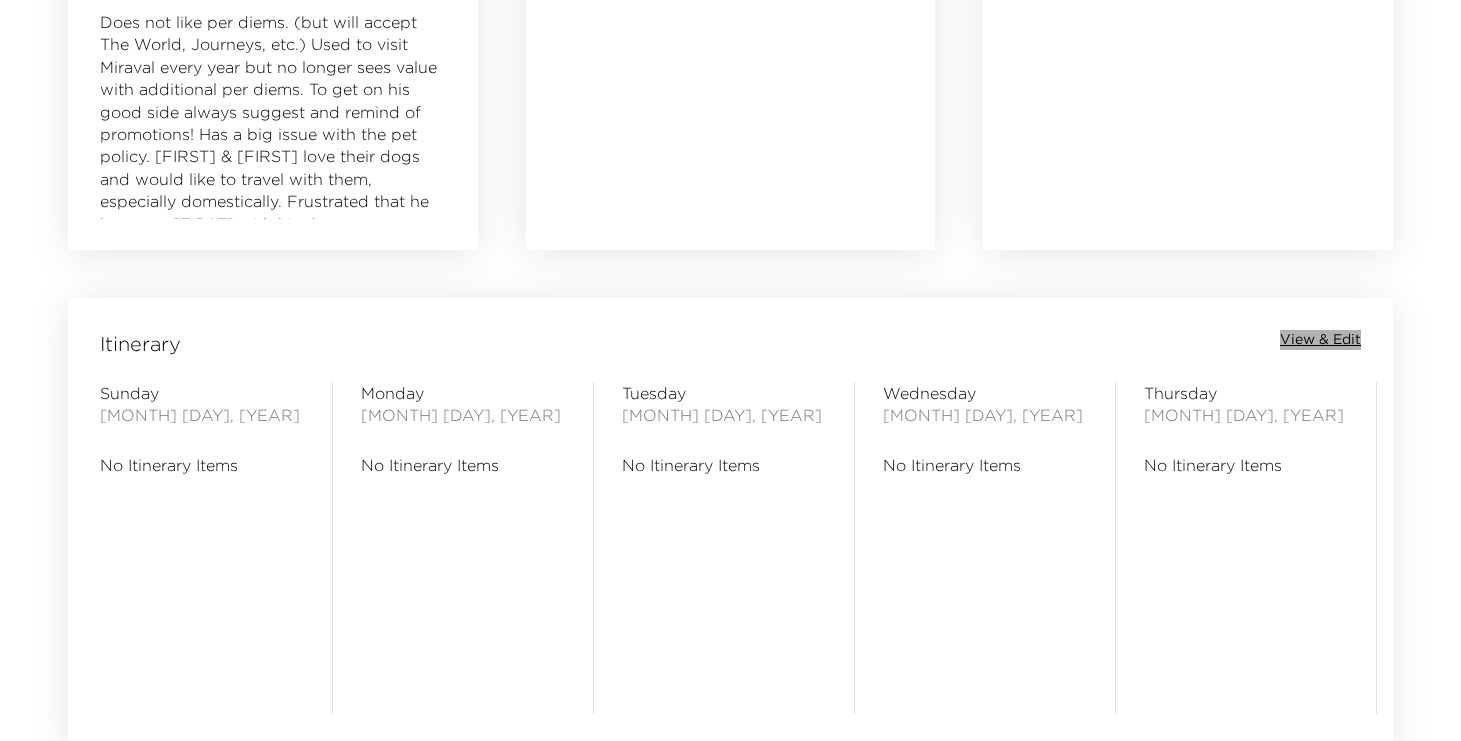 click on "View & Edit" at bounding box center [1320, 340] 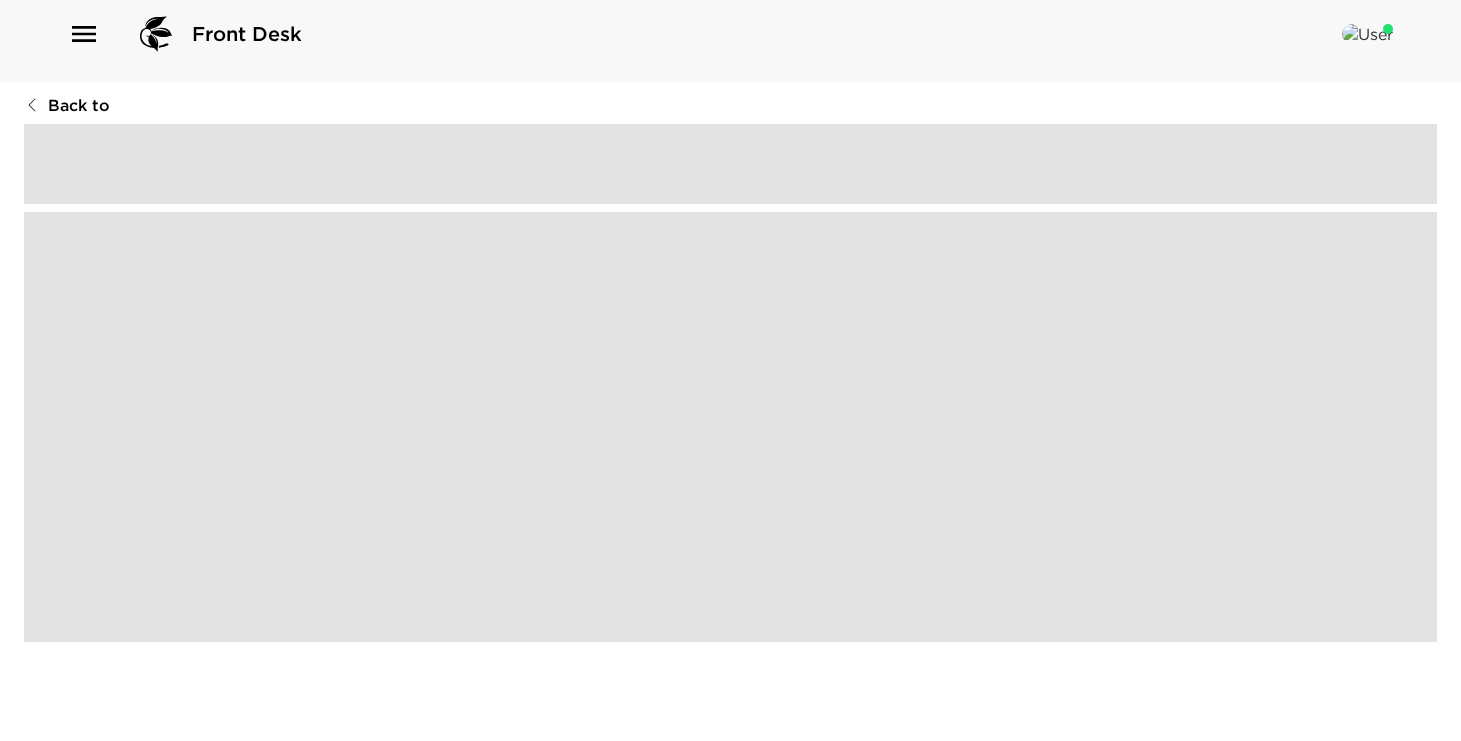 scroll, scrollTop: 0, scrollLeft: 0, axis: both 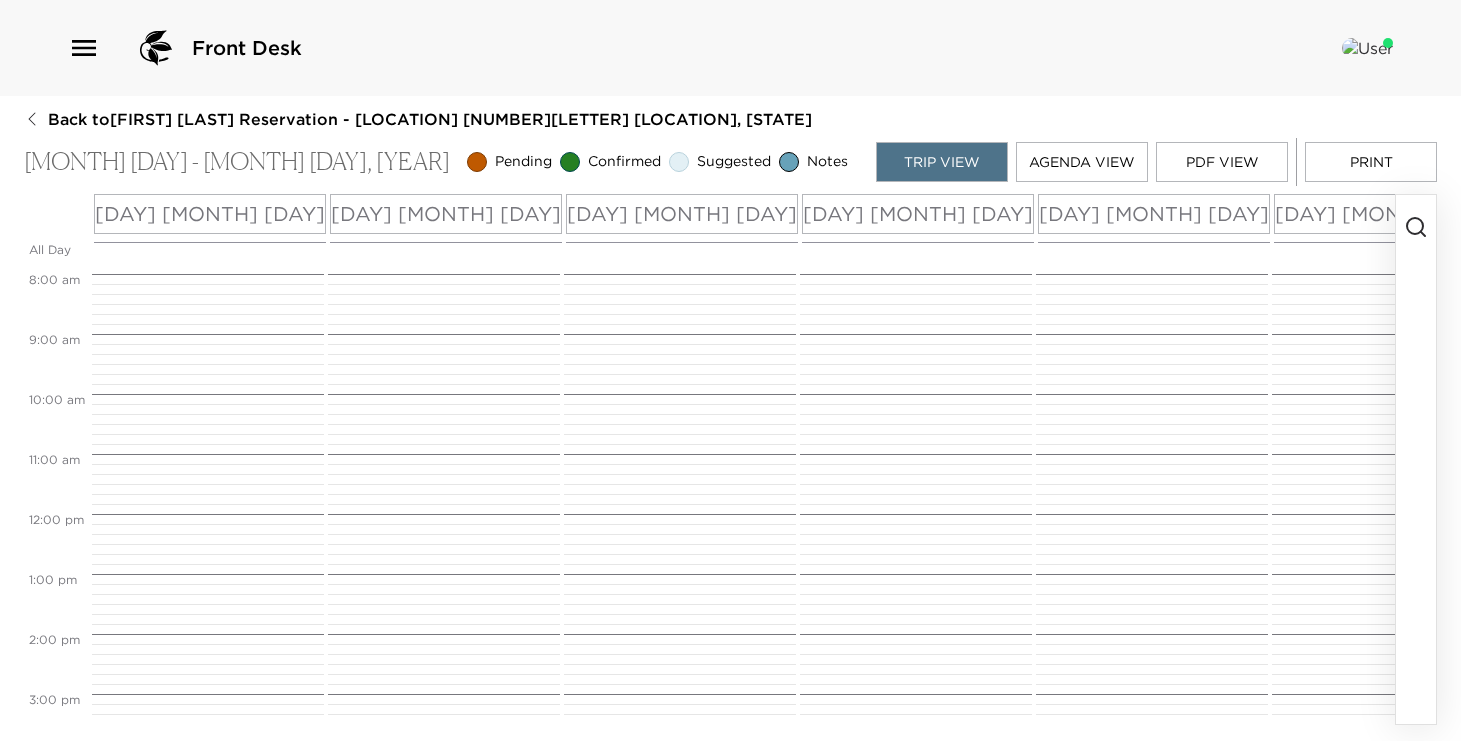 click at bounding box center (1416, 459) 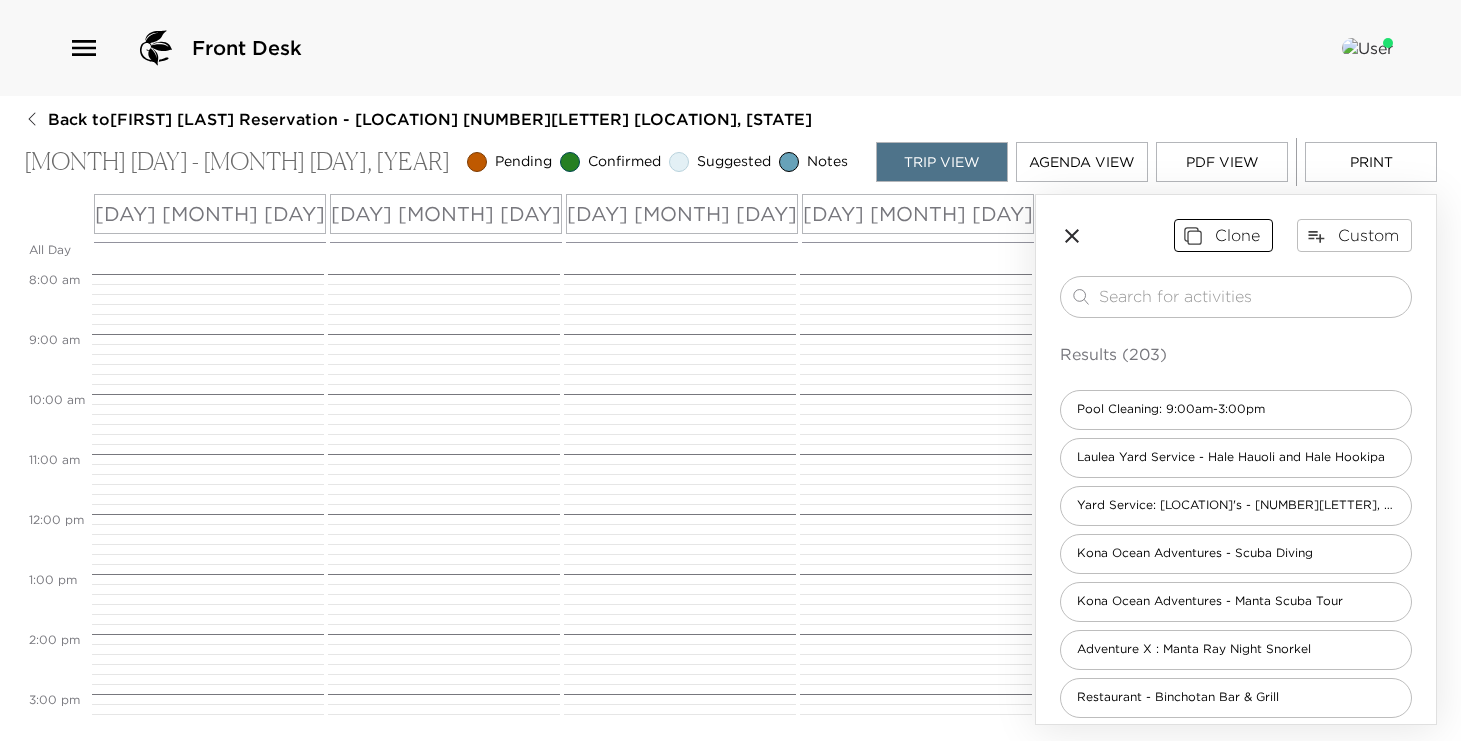 click on "Clone" at bounding box center (1223, 235) 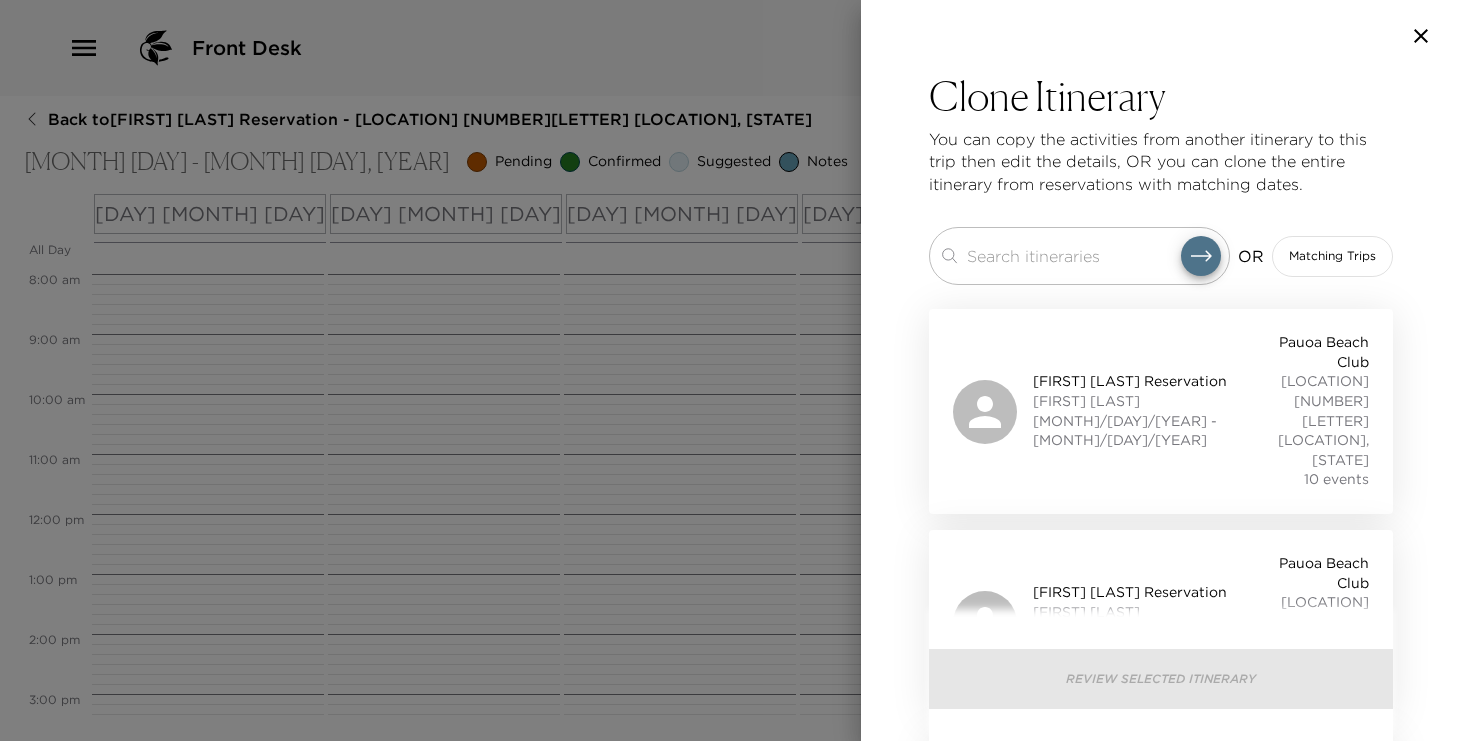click on "Matching Trips" at bounding box center [1332, 256] 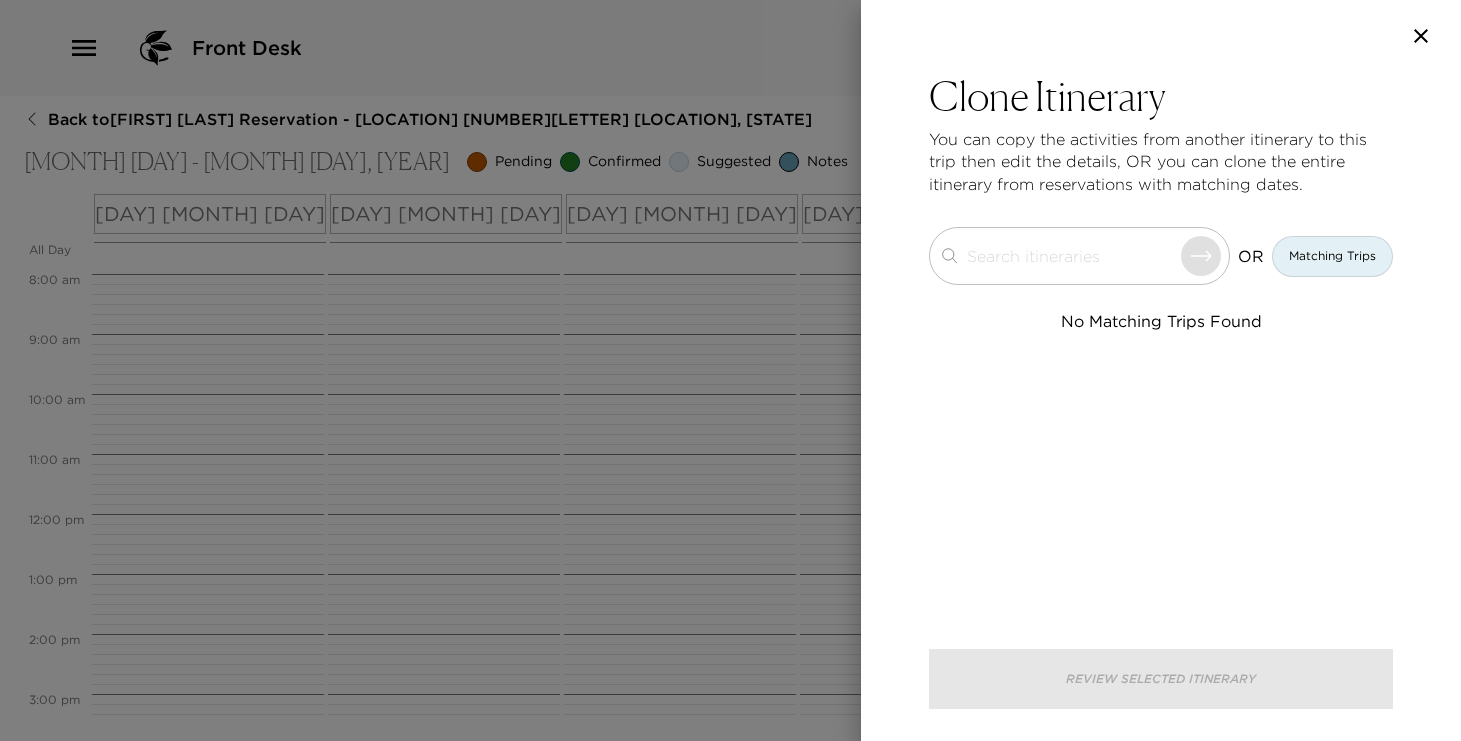 click on "Matching Trips" at bounding box center (1332, 256) 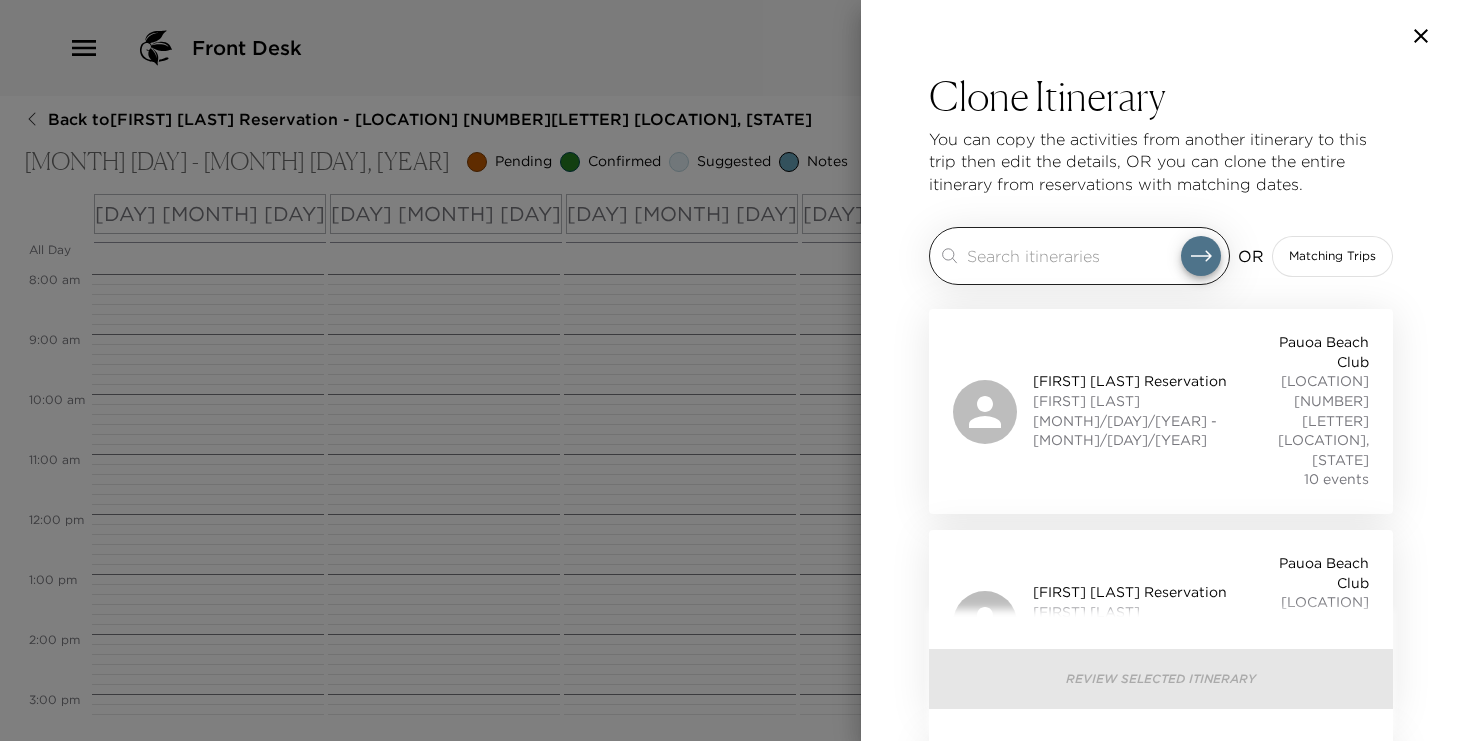click at bounding box center [1074, 255] 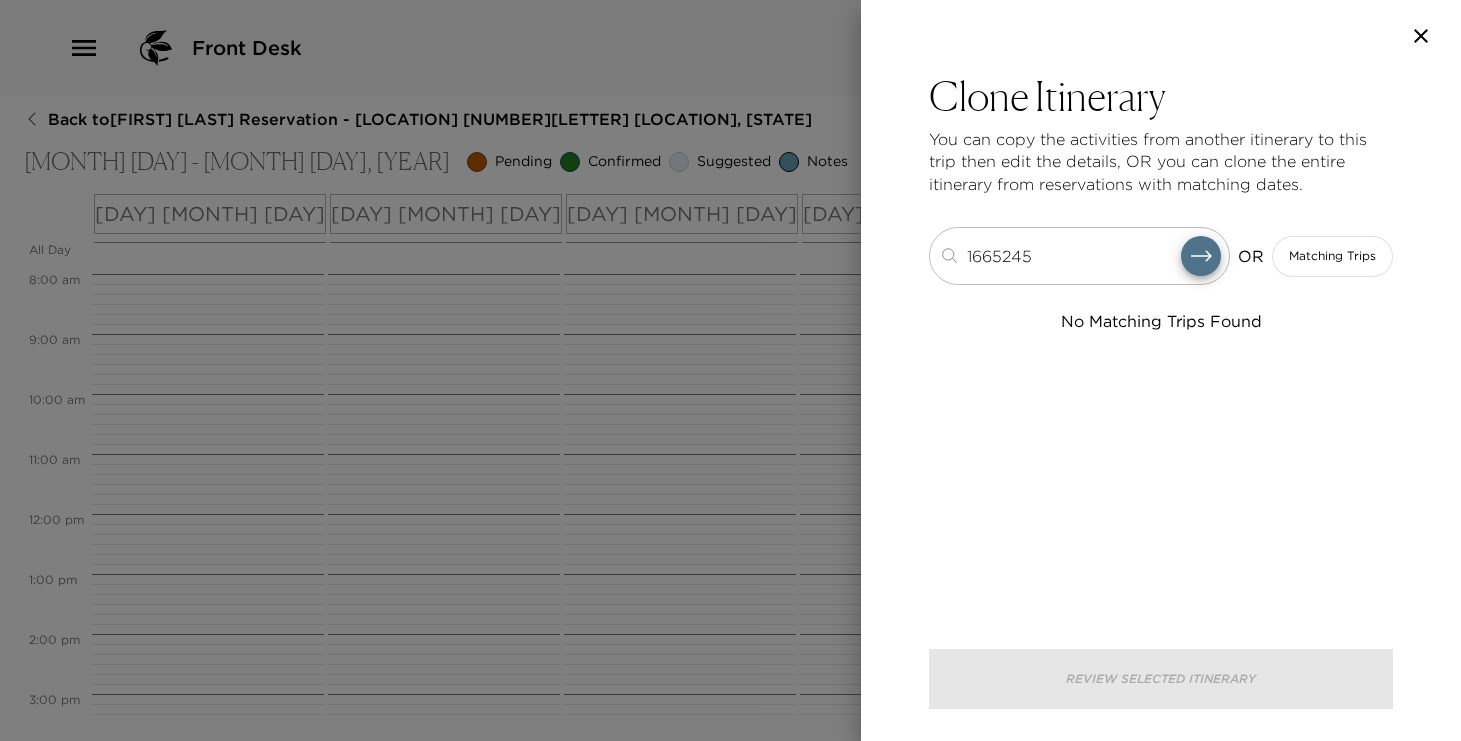 drag, startPoint x: 1072, startPoint y: 254, endPoint x: 824, endPoint y: 261, distance: 248.09877 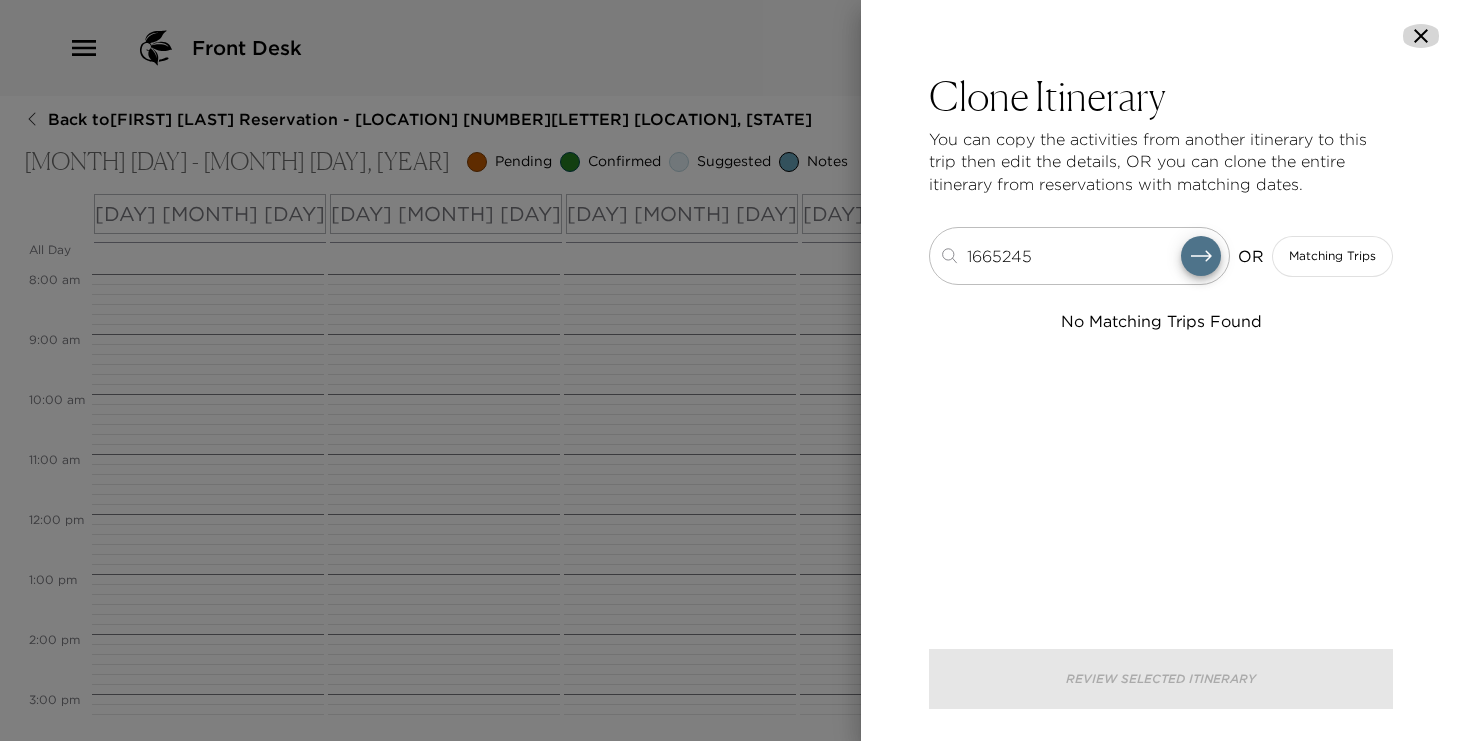 click 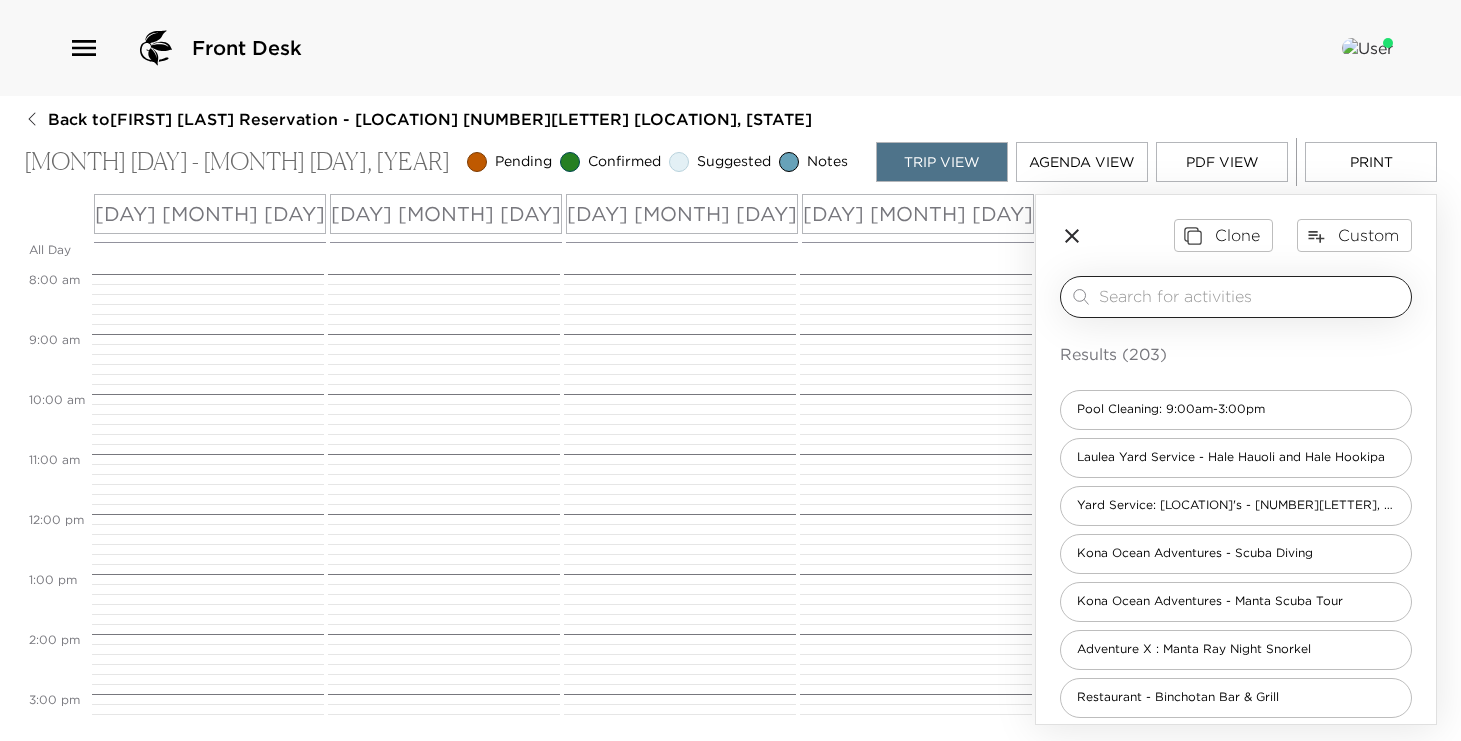 click at bounding box center [1251, 296] 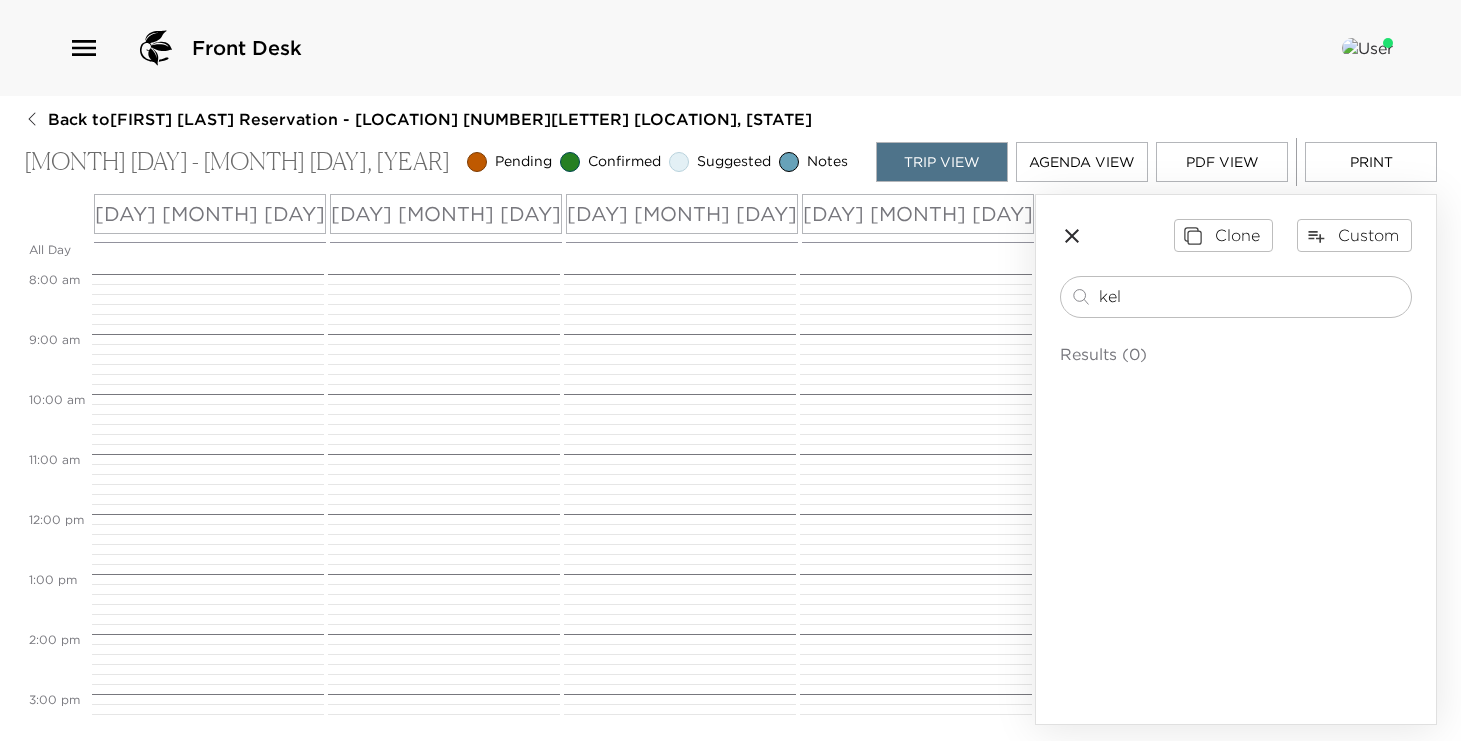 drag, startPoint x: 1205, startPoint y: 284, endPoint x: 992, endPoint y: 289, distance: 213.05867 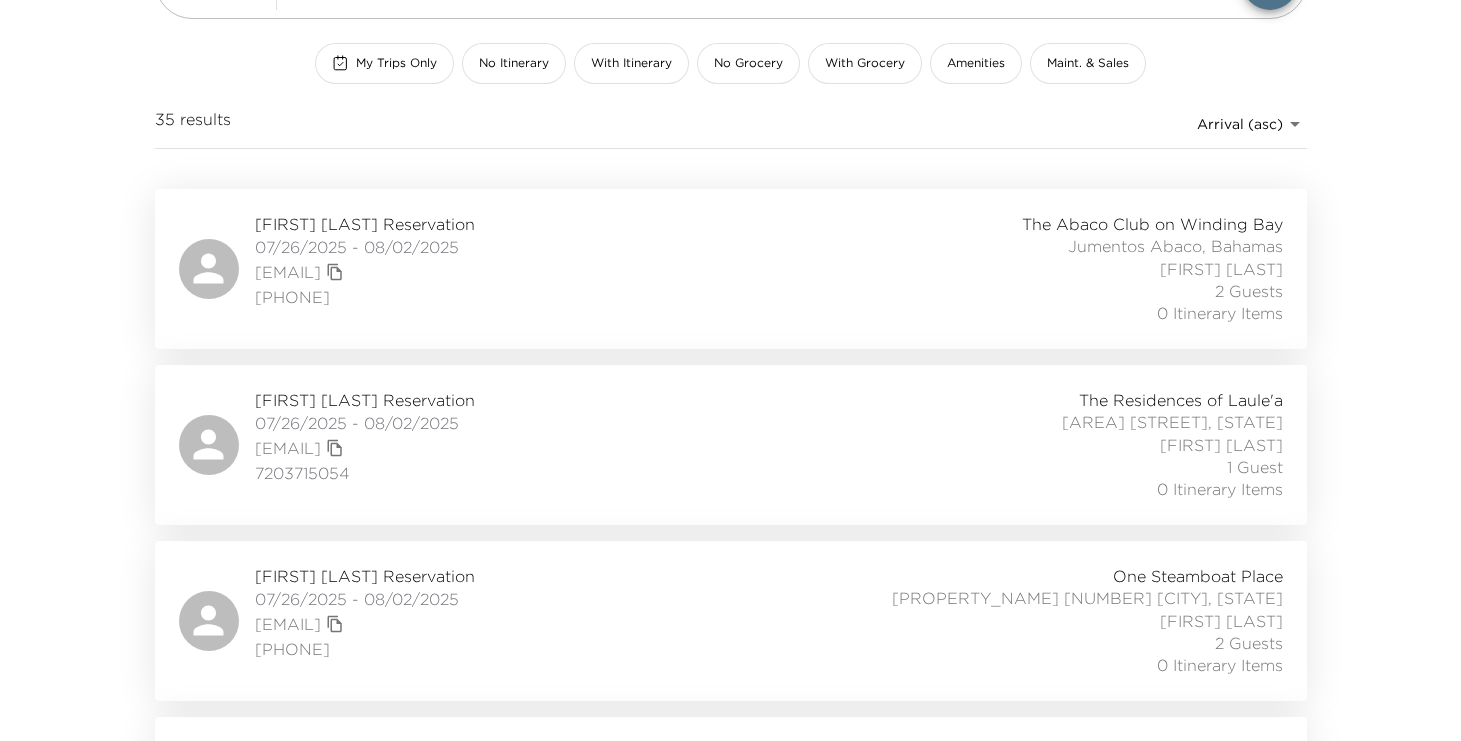 scroll, scrollTop: 180, scrollLeft: 0, axis: vertical 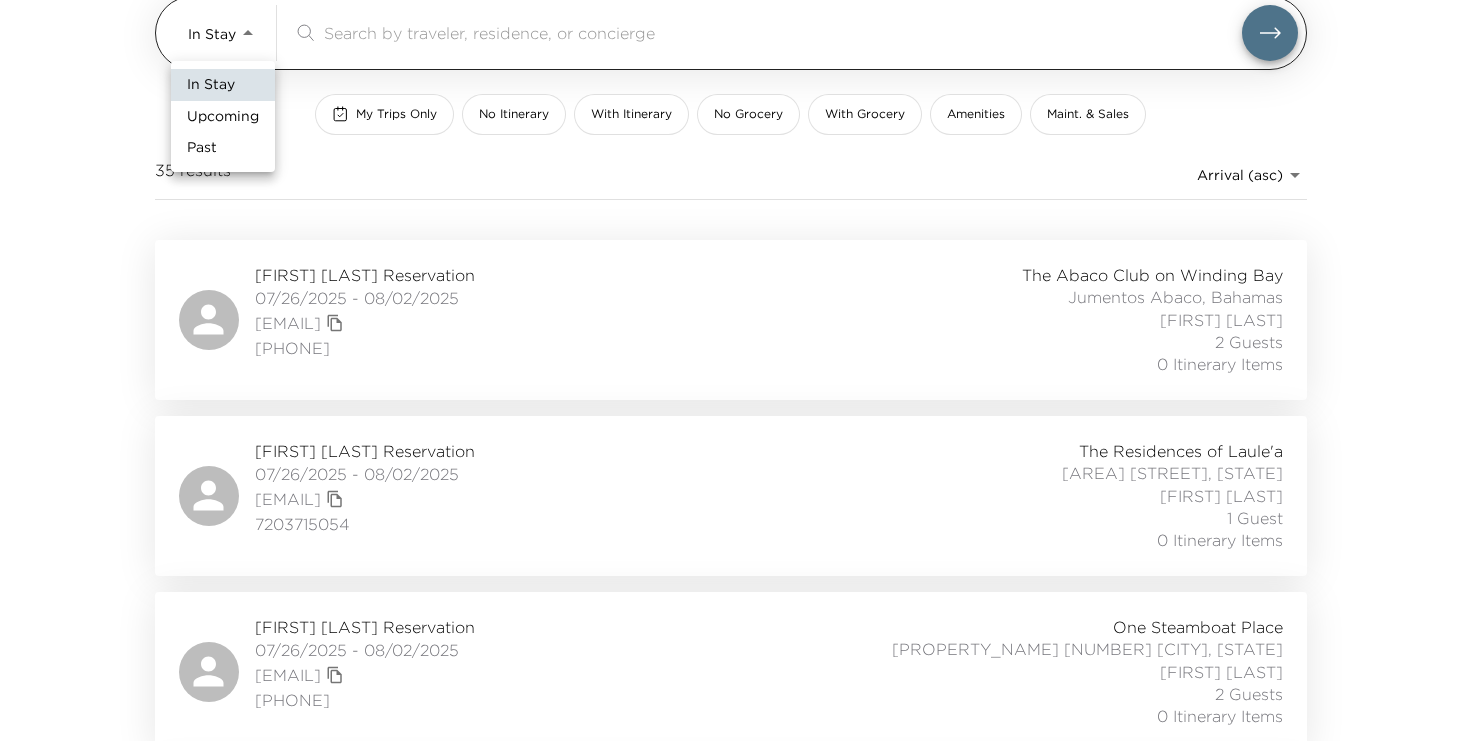 click on "Front Desk In Stay In-Stay ​ My Trips Only No Itinerary With Itinerary No Grocery With Grocery Amenities Maint. & Sales 35 results Arrival (asc) reservations_stage_arrival_asc [FIRST] [LAST] Reservation 07/26/2025 - 08/02/2025 [EMAIL] ([PHONE]) The Abaco Club on Winding Bay Jumentos  Abaco, [CITY] Azaria Thompson 2 Guests 0 Itinerary Items Kristin Reimann Reservation 07/26/2025 - 08/02/2025 [EMAIL] [PHONE] The Residences of Laule'a Hale Hau’oli  Kohala Coast, [STATE] Nicholas Scelza 1 Guest 0 Itinerary Items Allison Greene Reservation 07/26/2025 - 08/02/2025 [EMAIL] [PHONE] One Steamboat Place One Steamboat Place 612 Steamboat Springs, CO Hanna Partee 2 Guests 0 Itinerary Items Mark Palmer Reservation 07/26/2025 - 08/02/2025 [EMAIL] ([PHONE]) Montage Kapalua Bay Kapalua 2406 Kapalua, Maui, [STATE] Sarah Motschenbacher 1 Guest 0 Itinerary Items Darren Sagert Reservation 07/26/2025 - 08/03/2025 [EMAIL]" at bounding box center [730, 190] 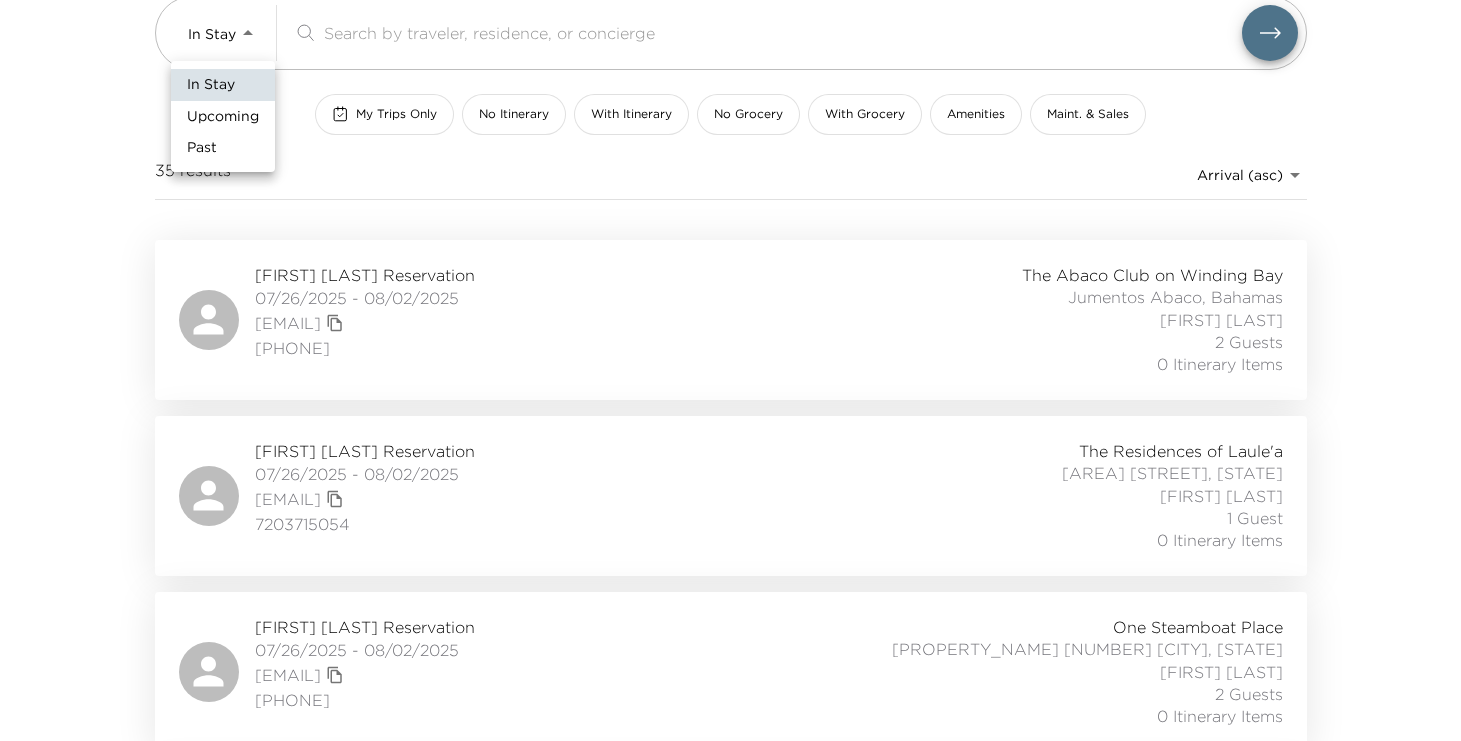 click on "Upcoming" at bounding box center [223, 117] 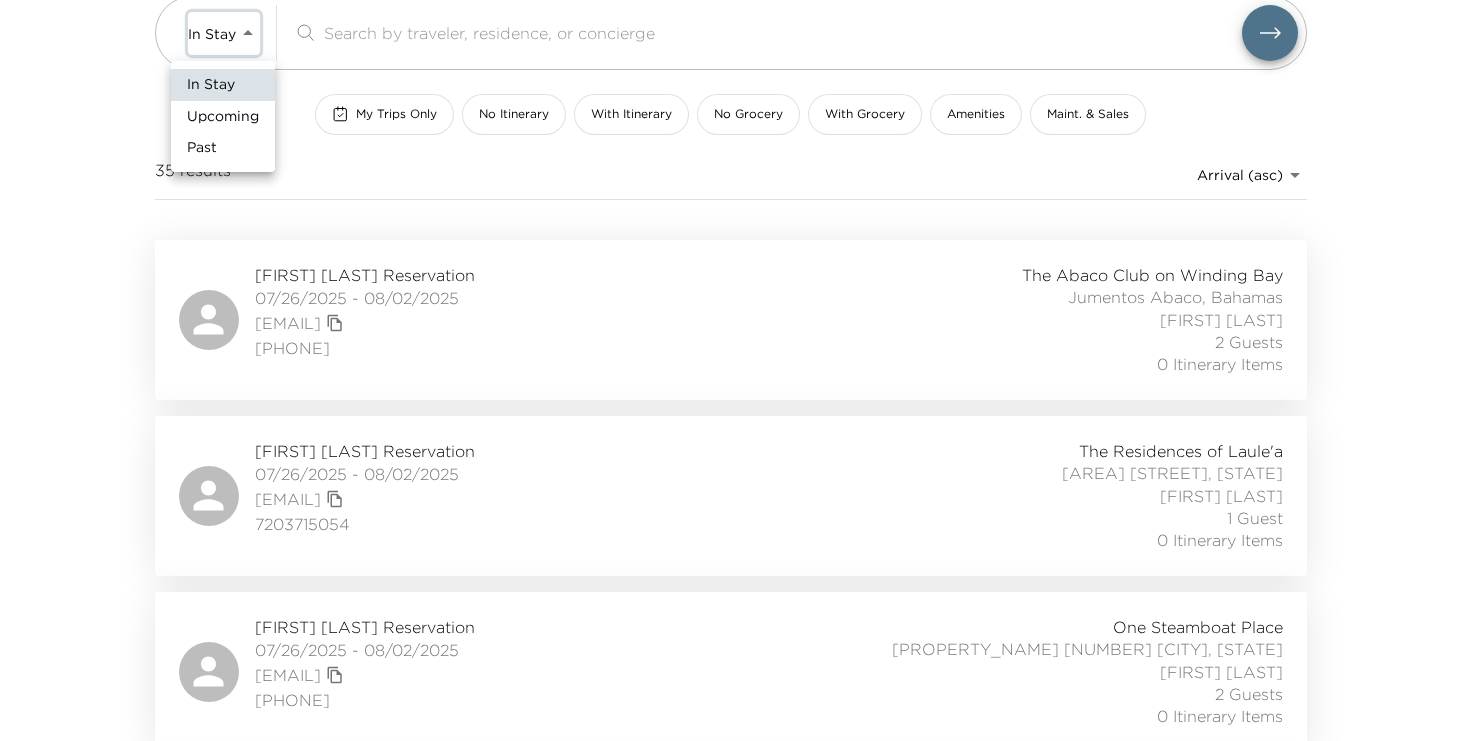 type on "Upcoming" 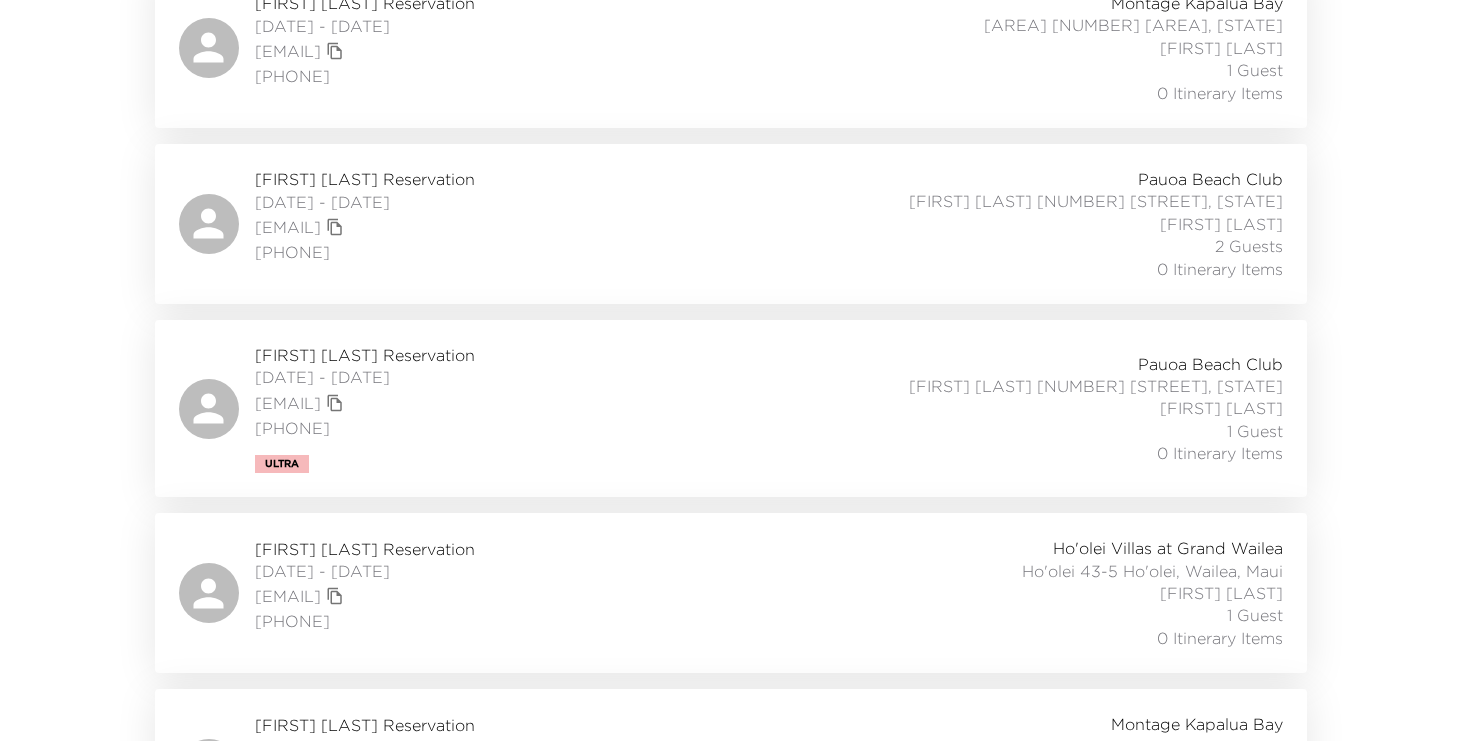 scroll, scrollTop: 25594, scrollLeft: 0, axis: vertical 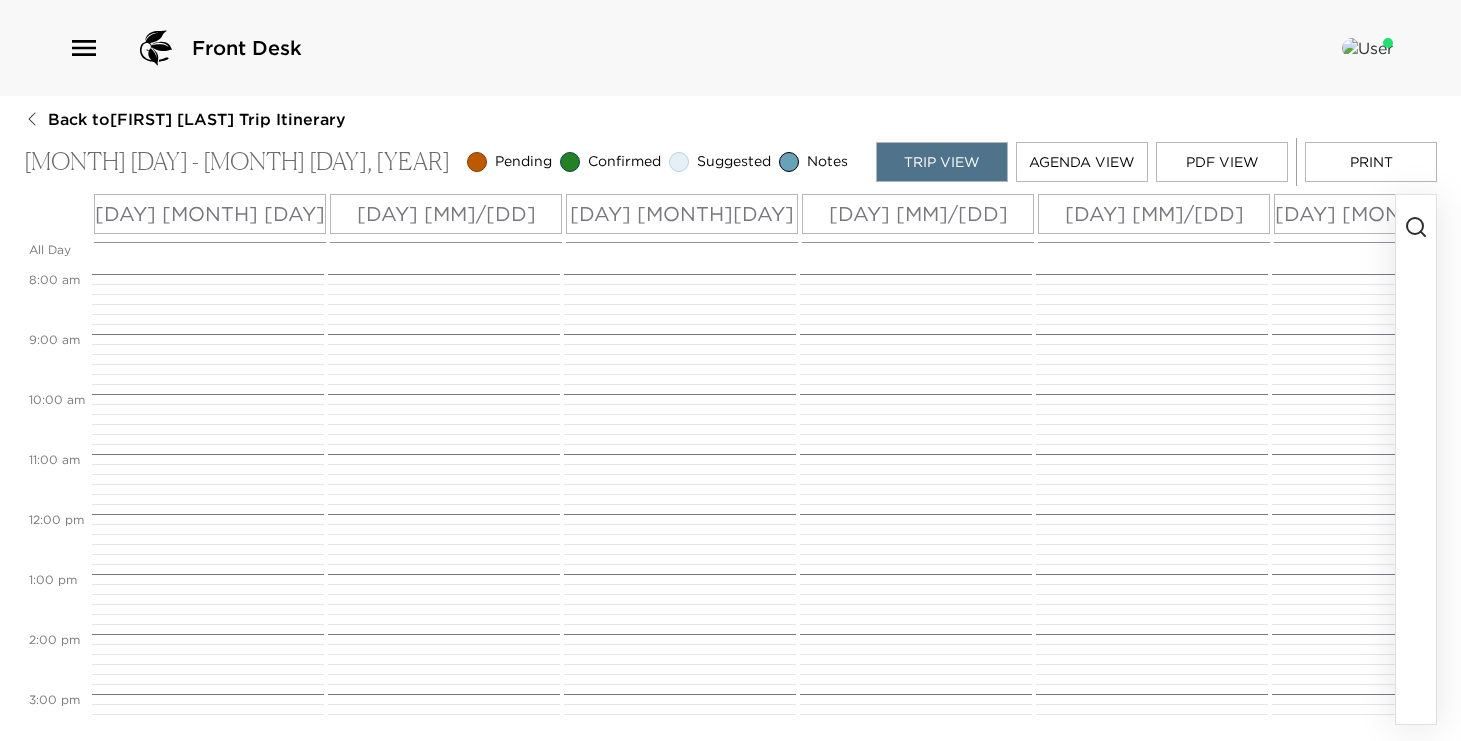 click at bounding box center (1416, 459) 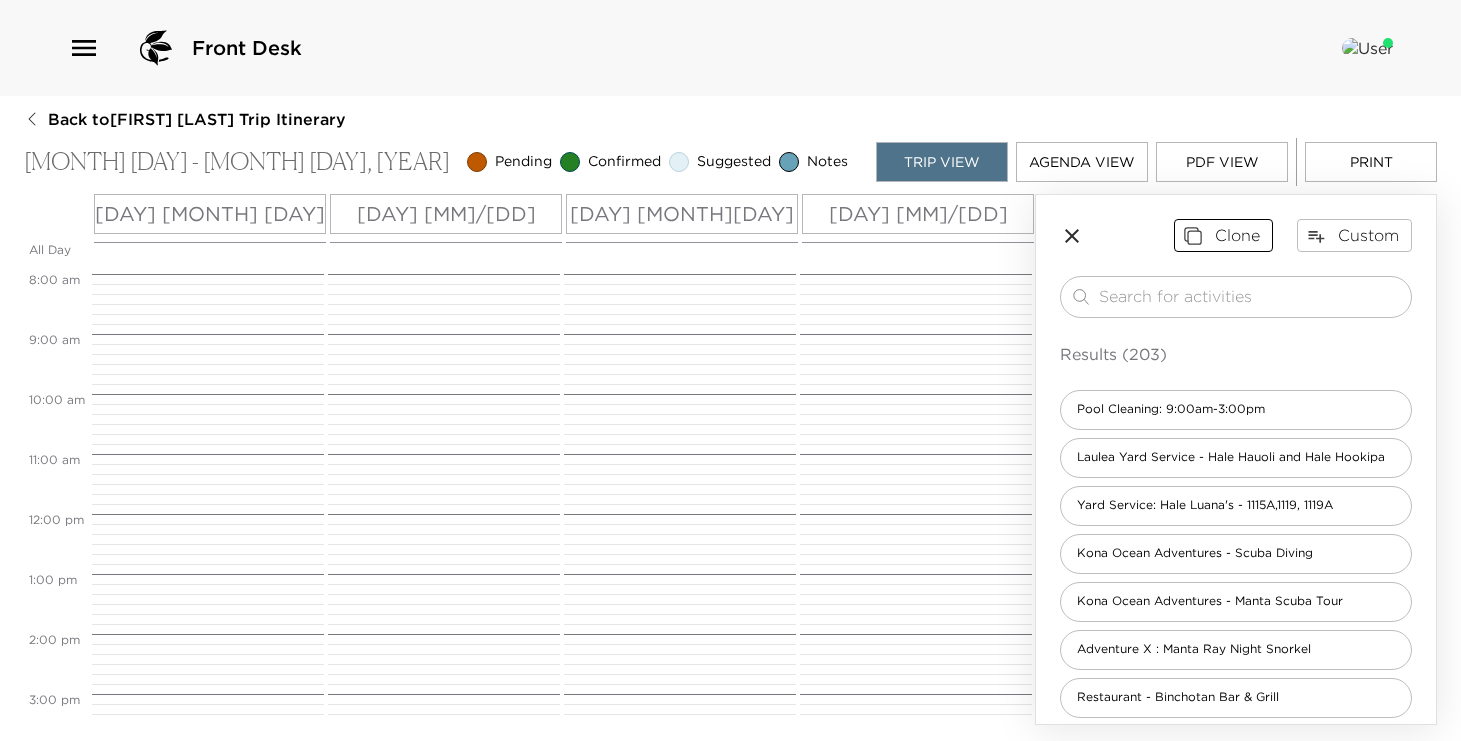 click on "Clone" at bounding box center [1223, 235] 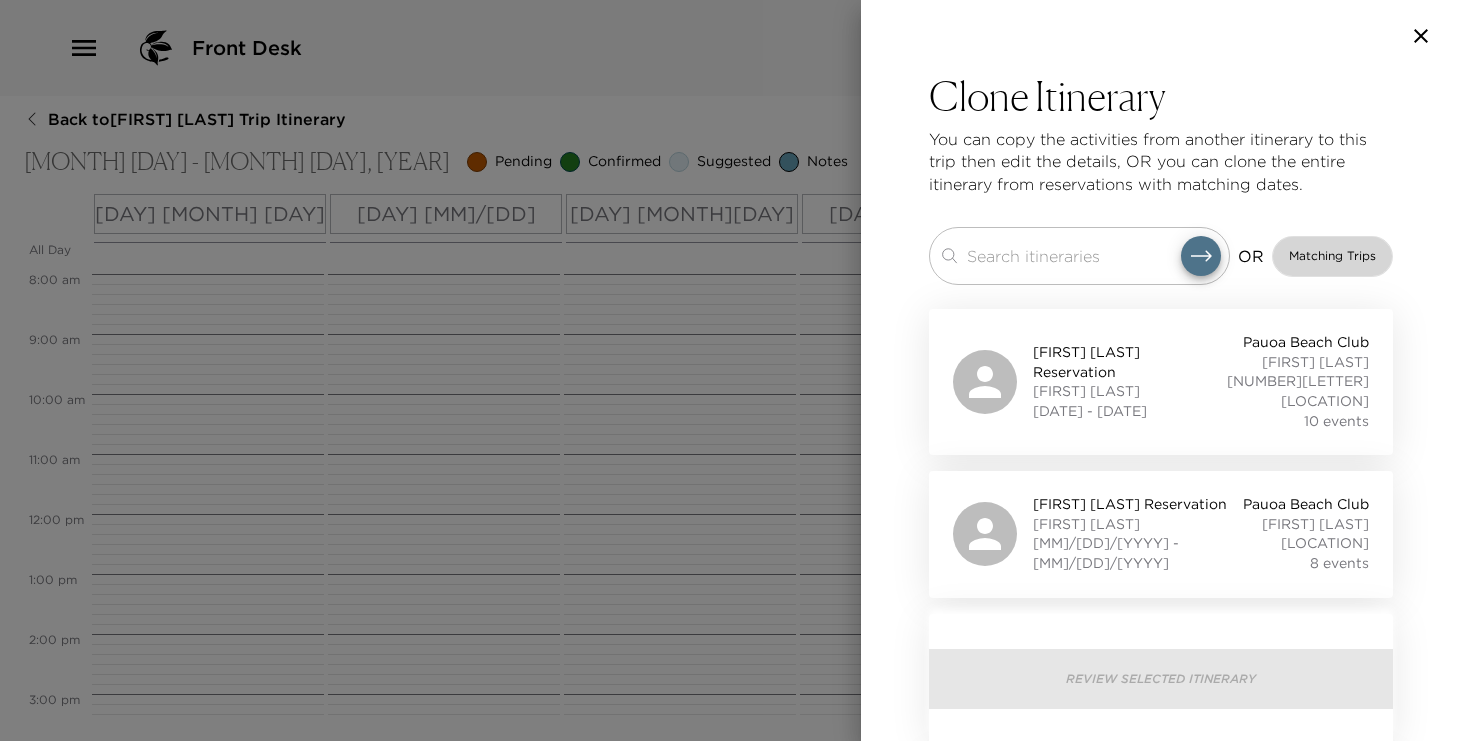 click on "Matching Trips" at bounding box center (1332, 256) 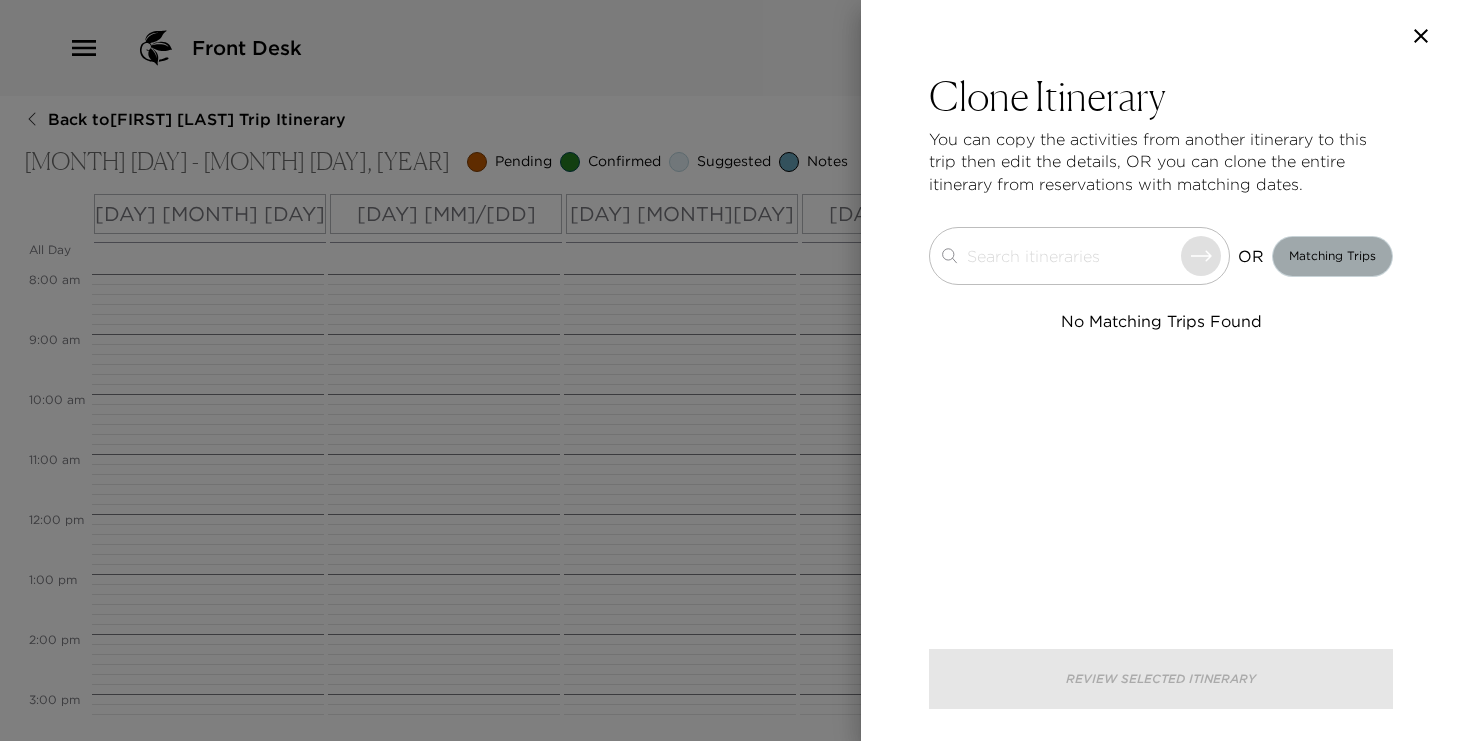 click on "Matching Trips" at bounding box center (1332, 256) 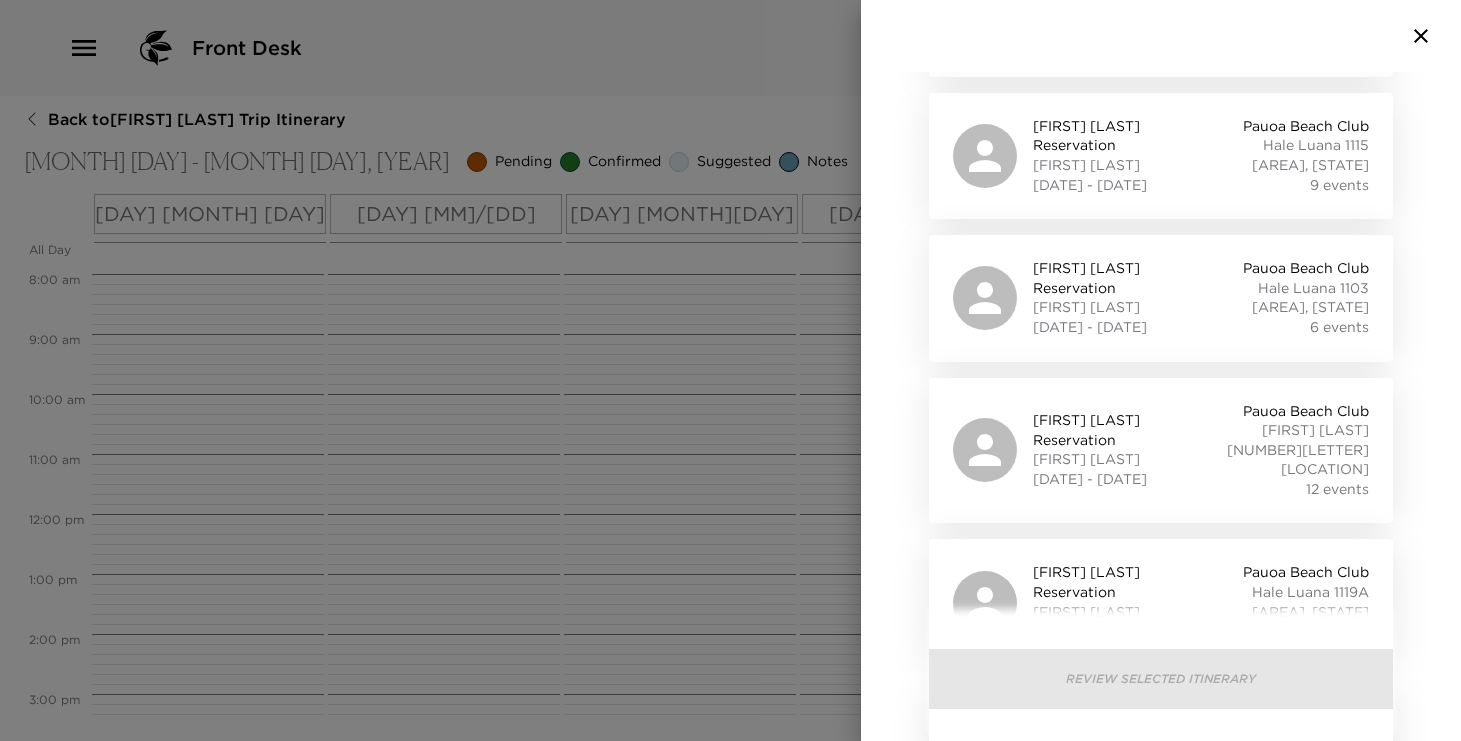 scroll, scrollTop: 0, scrollLeft: 0, axis: both 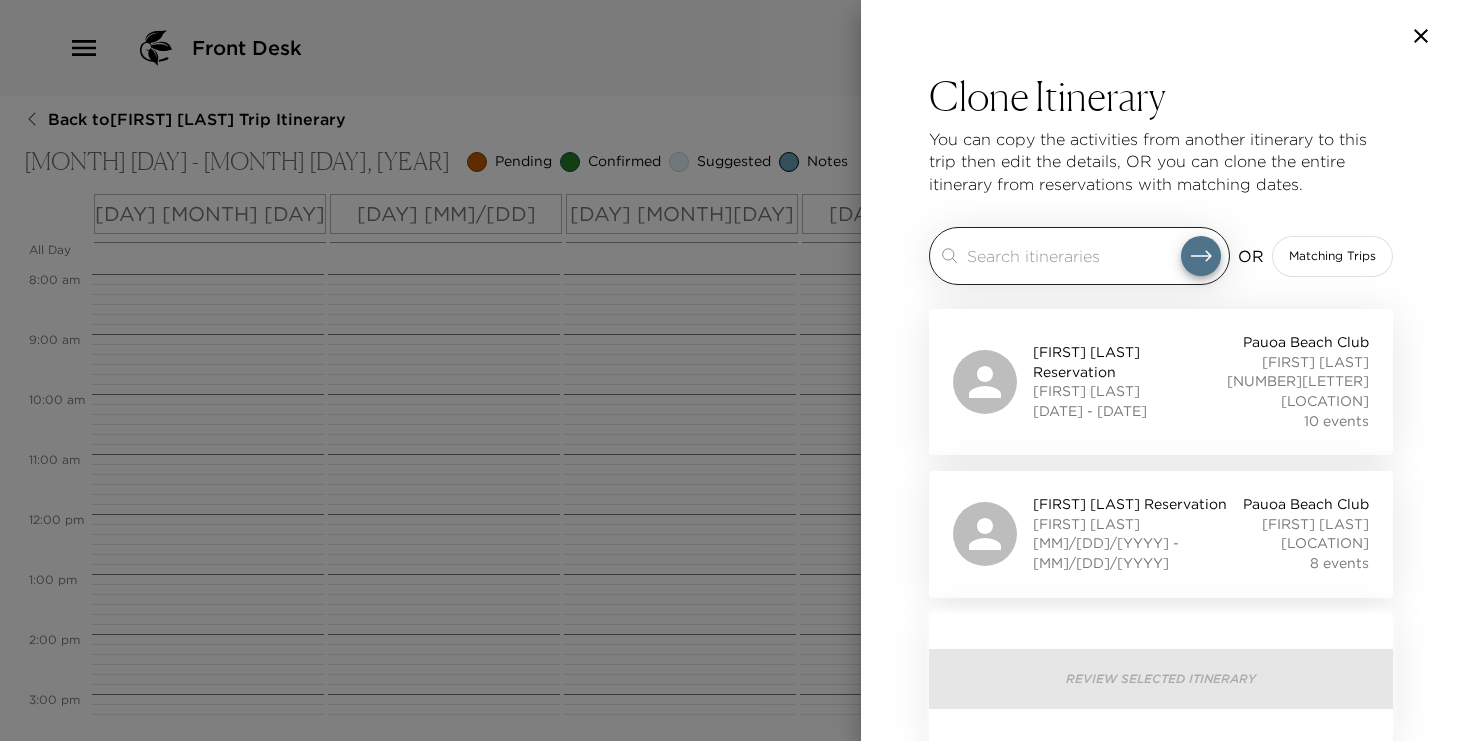 click at bounding box center [1074, 255] 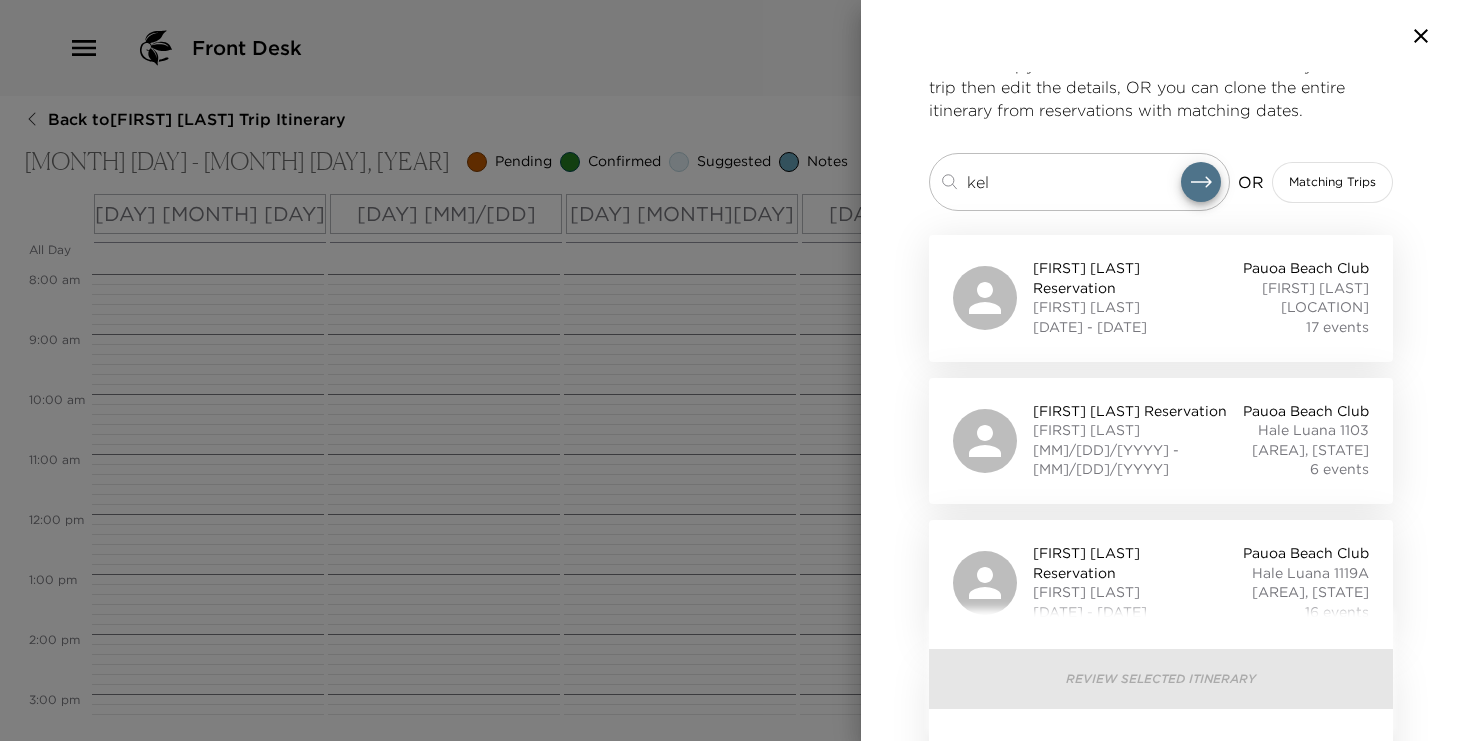 scroll, scrollTop: 0, scrollLeft: 0, axis: both 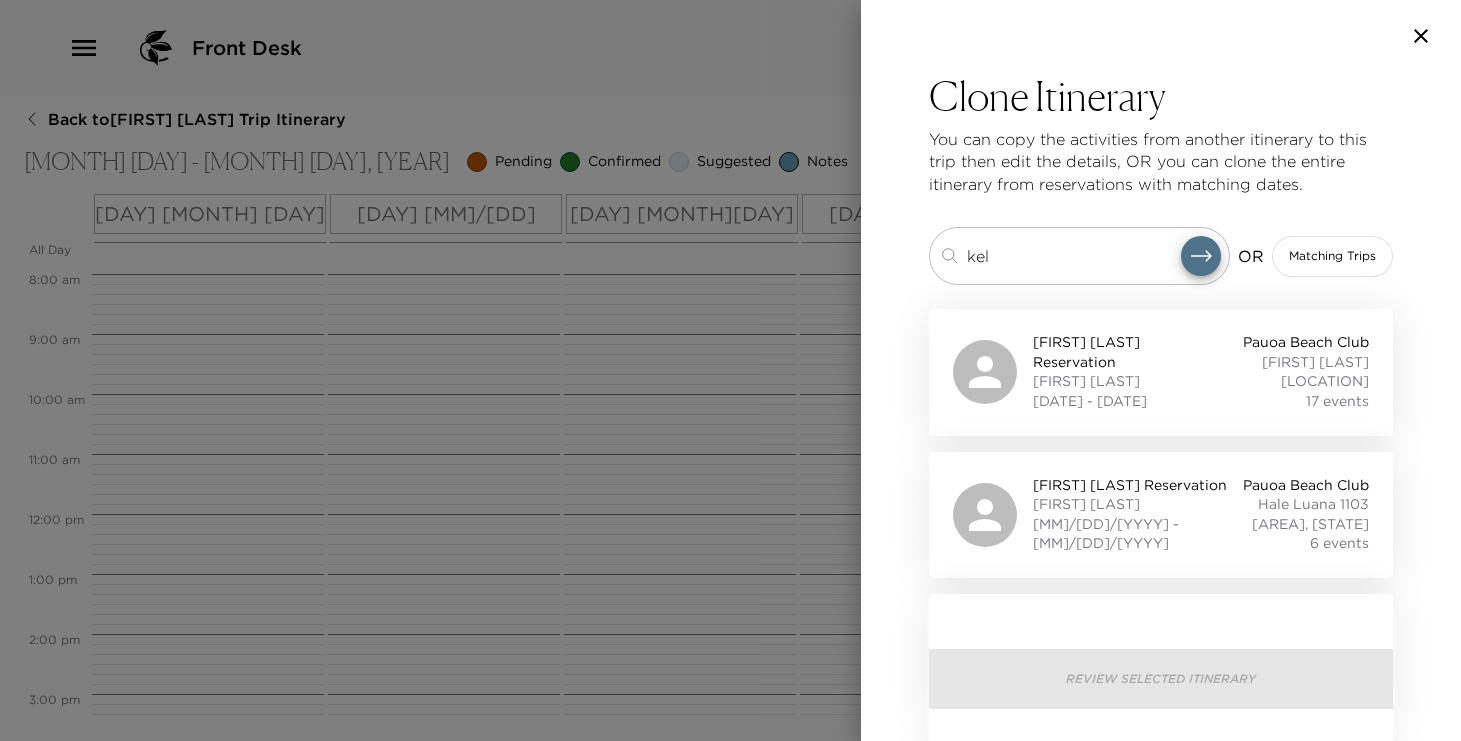 type on "kel" 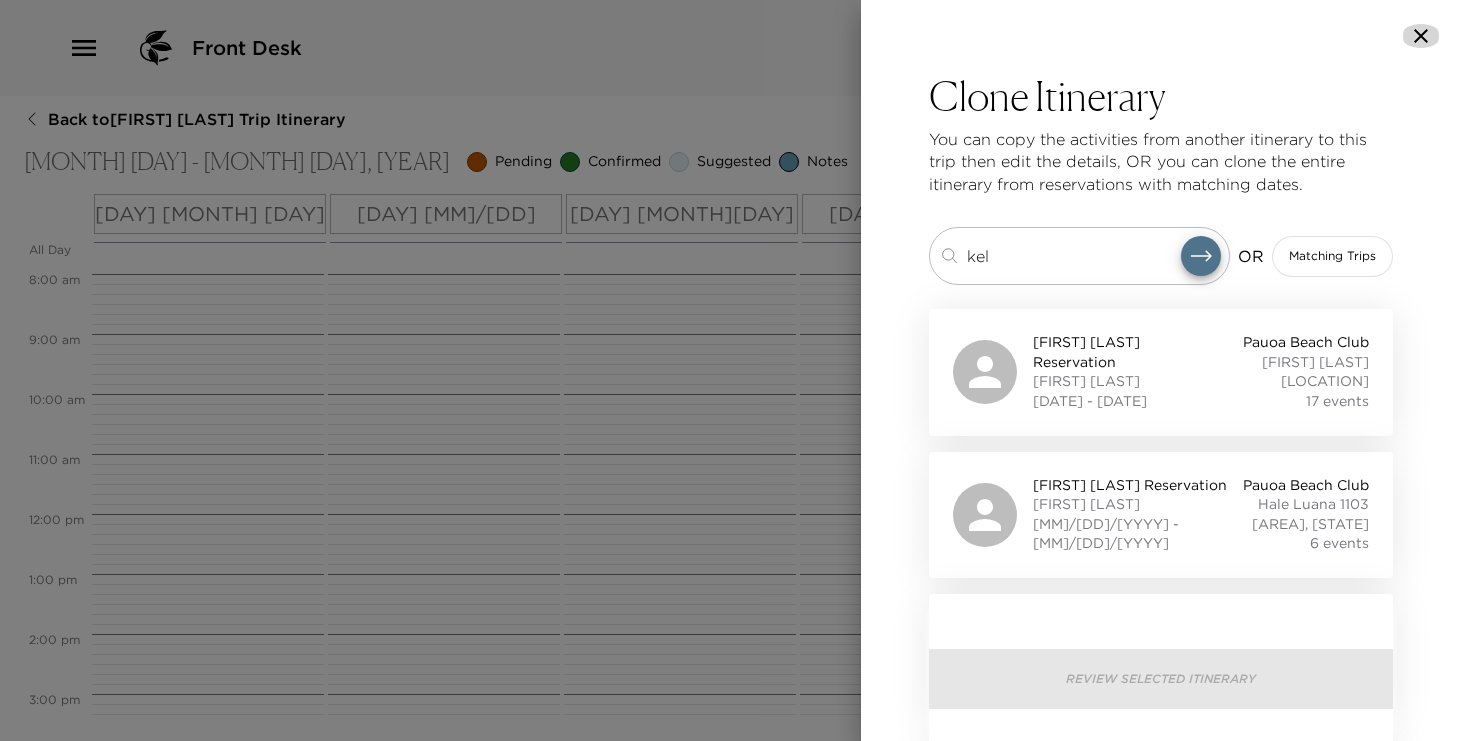 click 